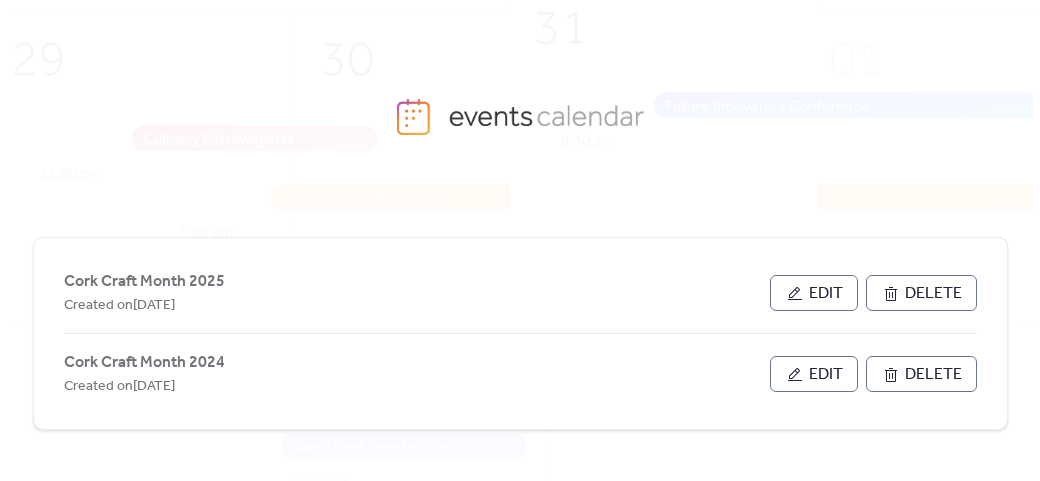scroll, scrollTop: 0, scrollLeft: 0, axis: both 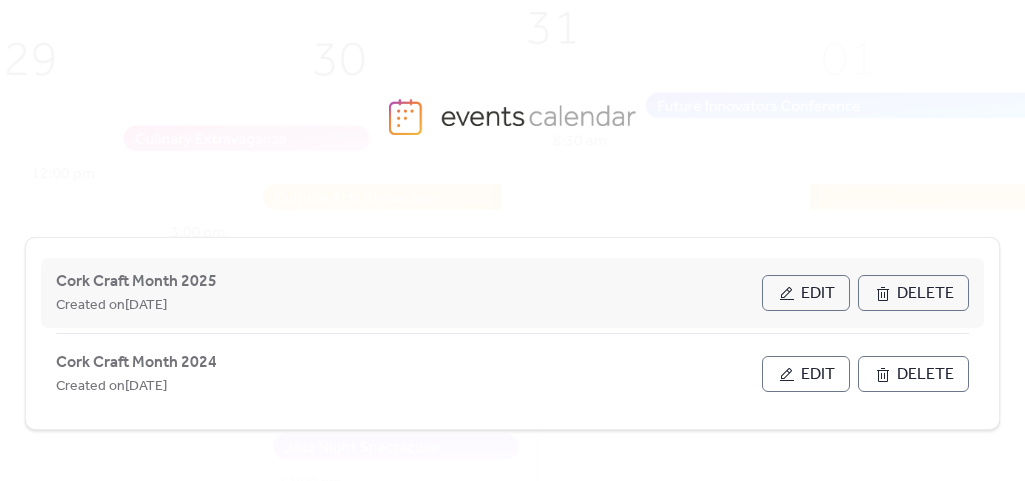 click on "Edit" at bounding box center [818, 294] 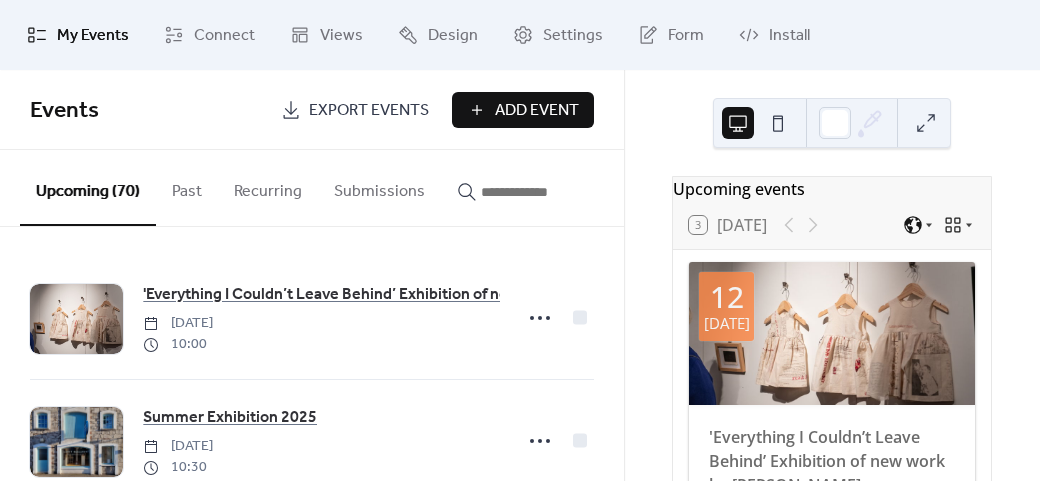 click on "Add Event" at bounding box center [537, 111] 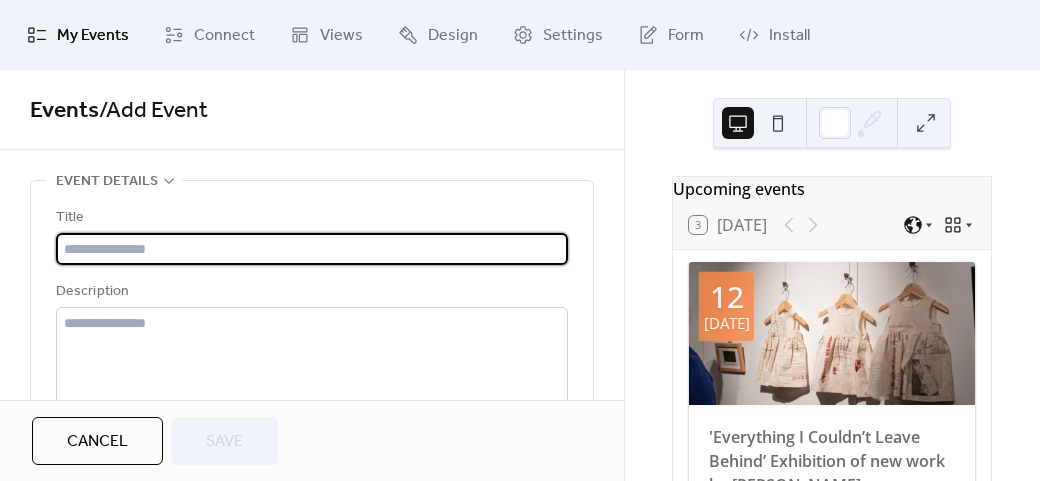 type on "**********" 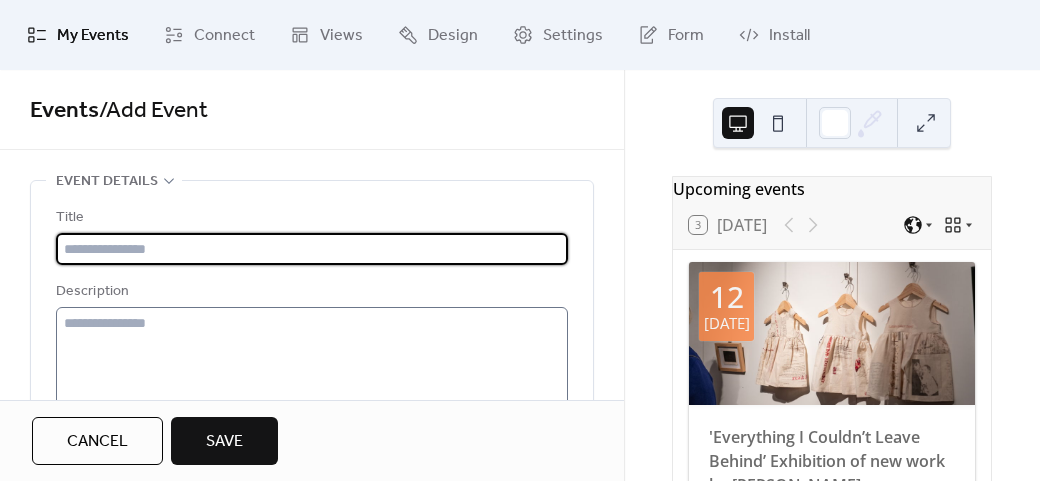 paste on "**********" 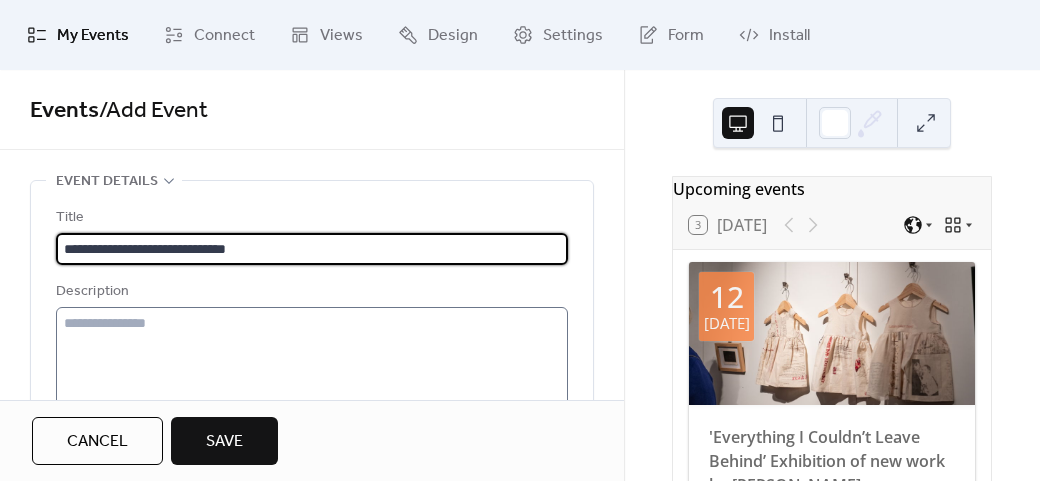 type on "**********" 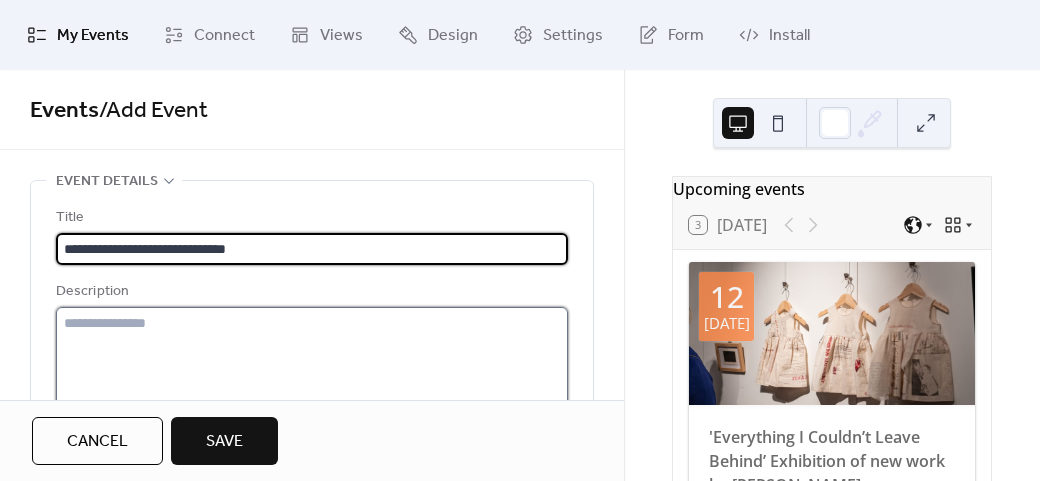 click at bounding box center (312, 383) 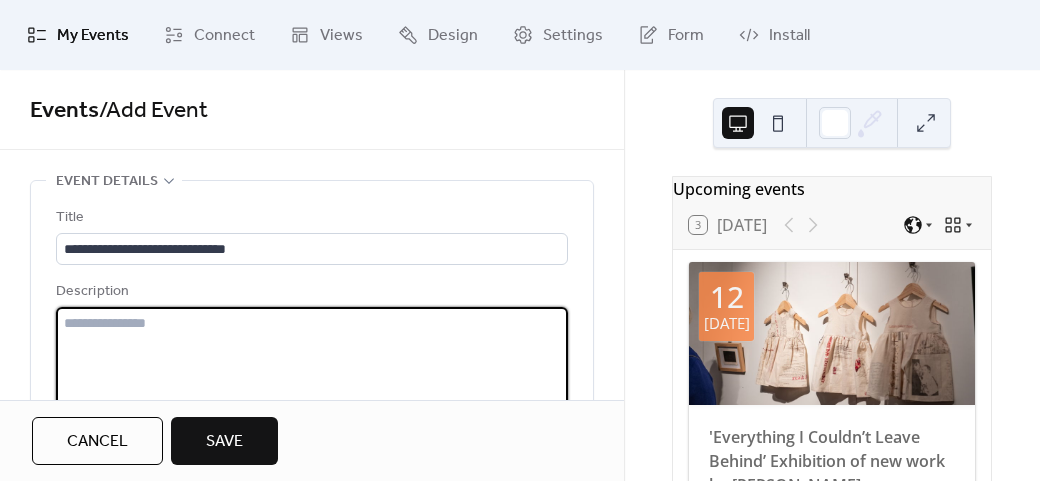 paste on "**********" 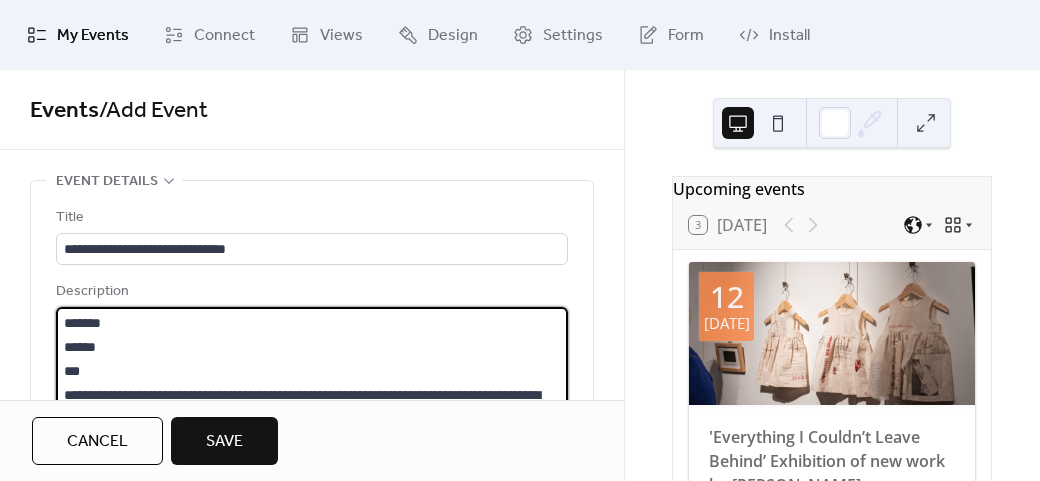 scroll, scrollTop: 45, scrollLeft: 0, axis: vertical 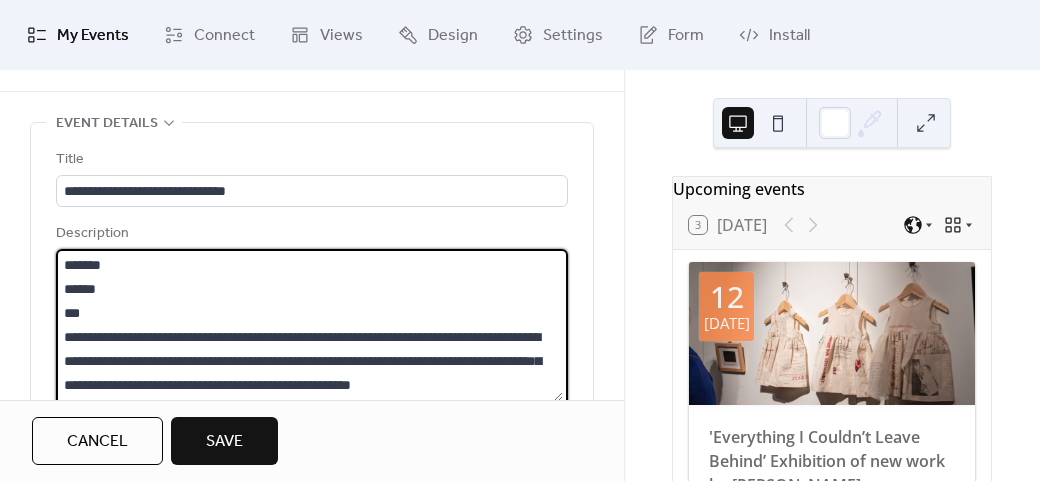 click on "**********" at bounding box center (309, 325) 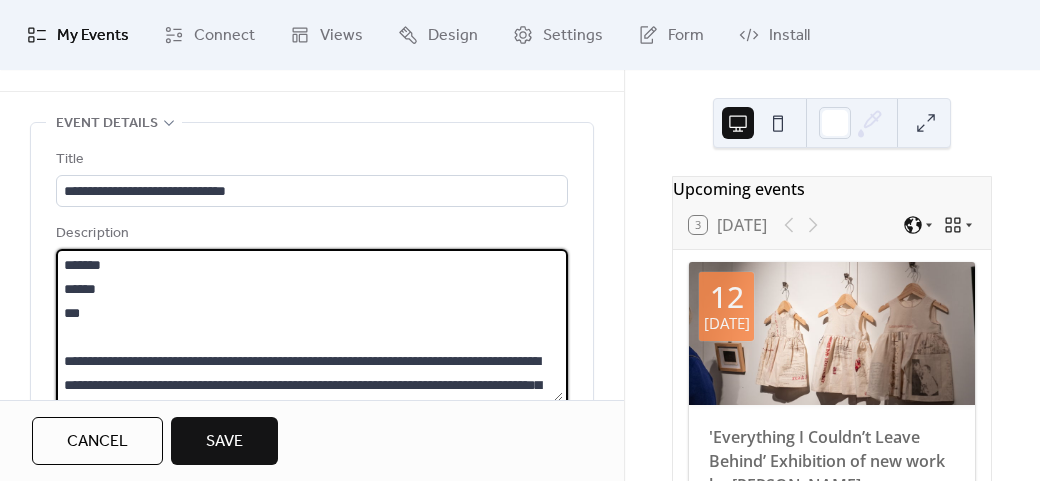 type on "**********" 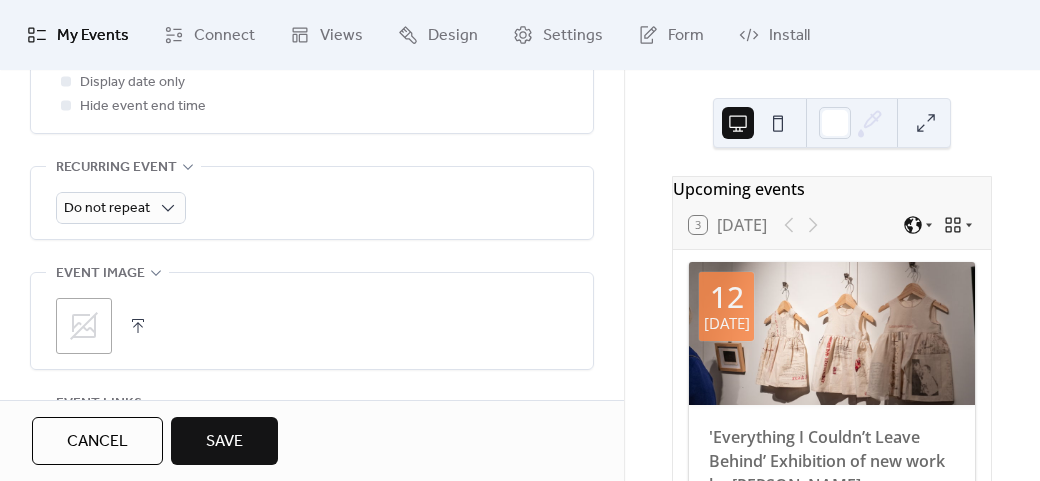 scroll, scrollTop: 1258, scrollLeft: 0, axis: vertical 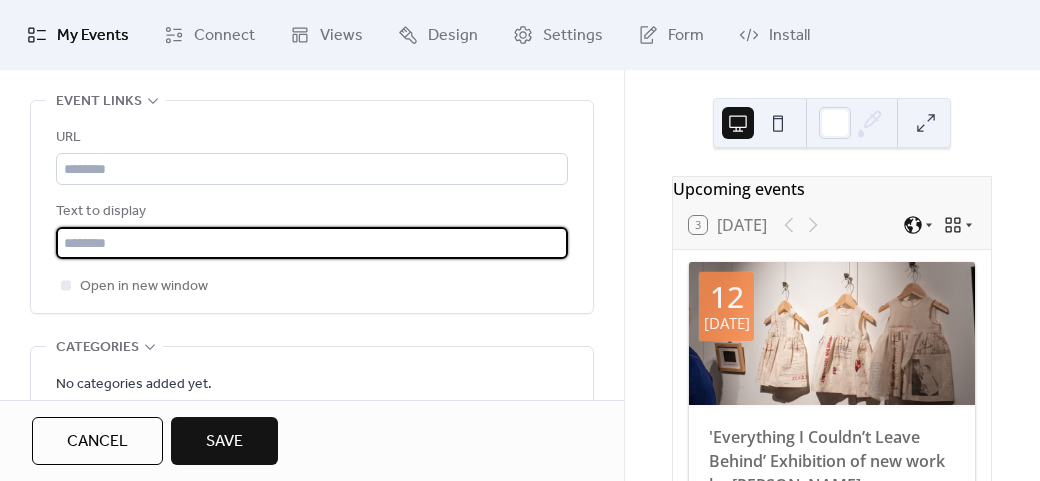 click at bounding box center [312, 243] 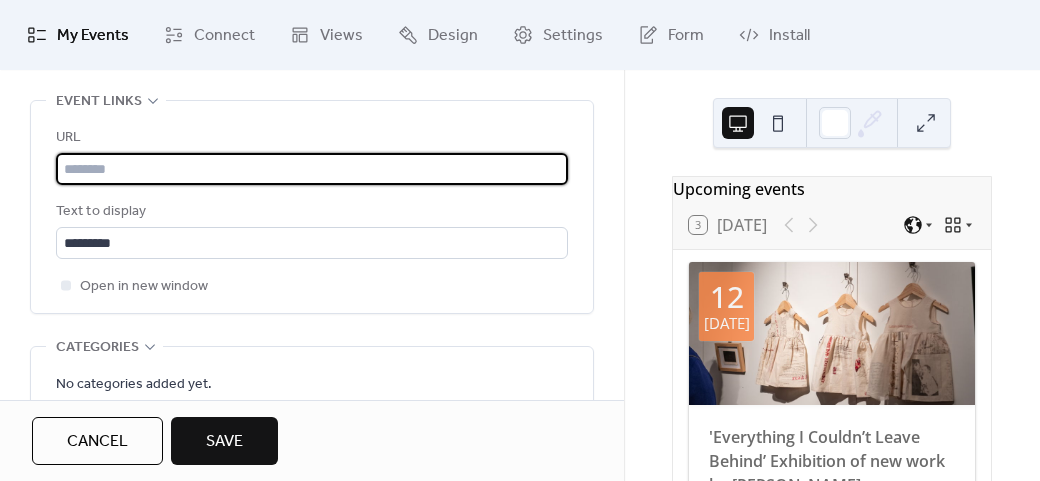 click at bounding box center [312, 169] 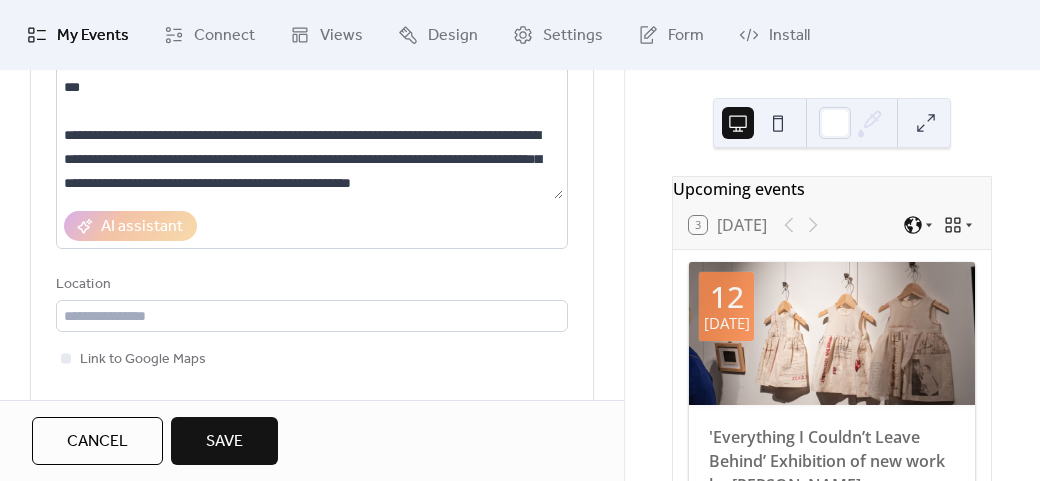 scroll, scrollTop: 258, scrollLeft: 0, axis: vertical 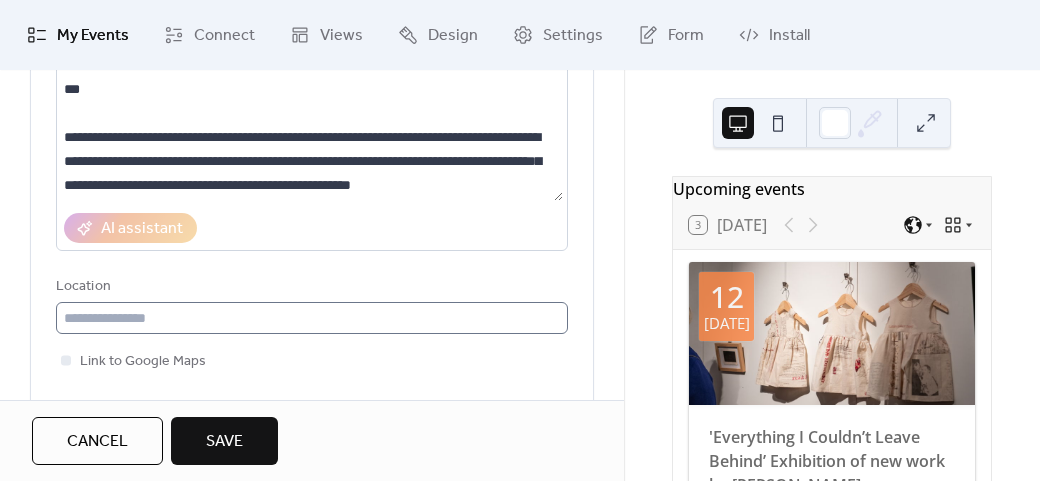type on "**********" 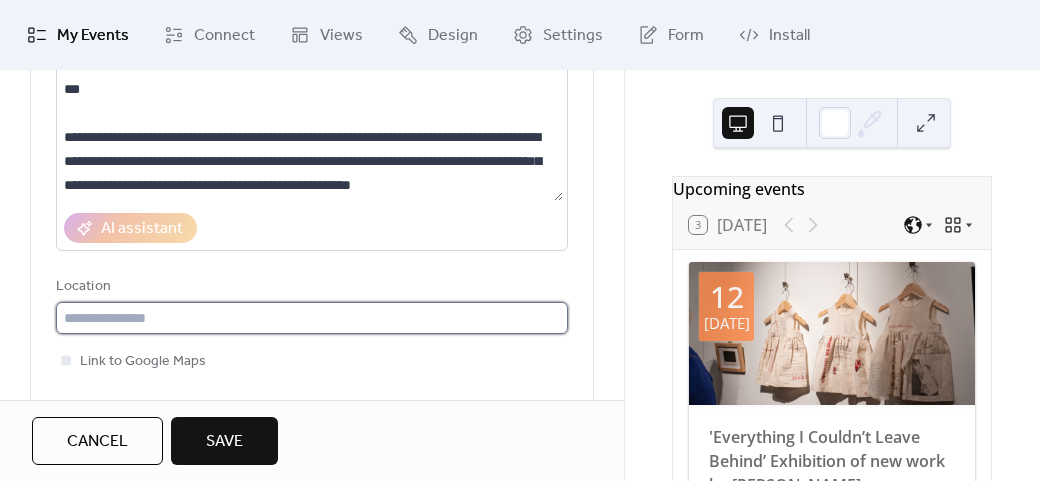 click at bounding box center [312, 318] 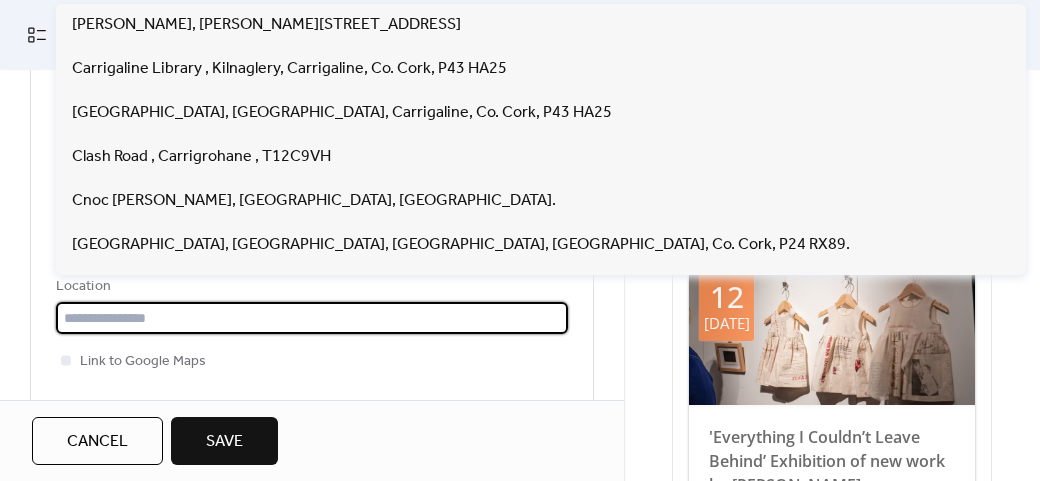 paste on "**********" 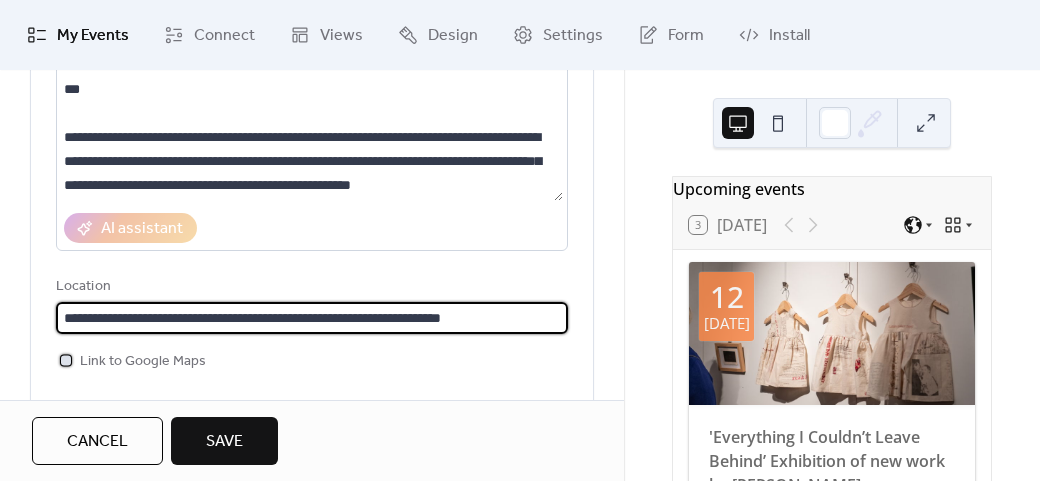 click on "Link to Google Maps" at bounding box center (143, 362) 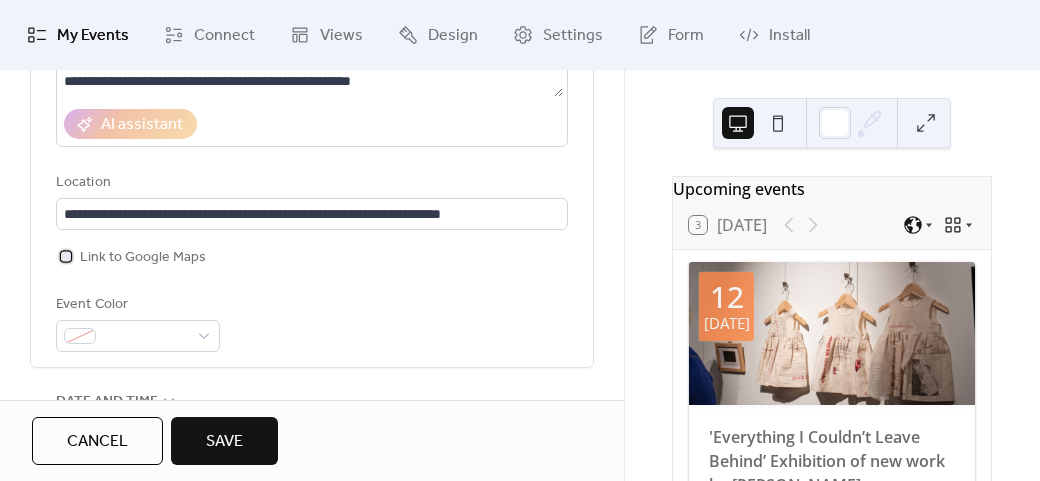 scroll, scrollTop: 258, scrollLeft: 0, axis: vertical 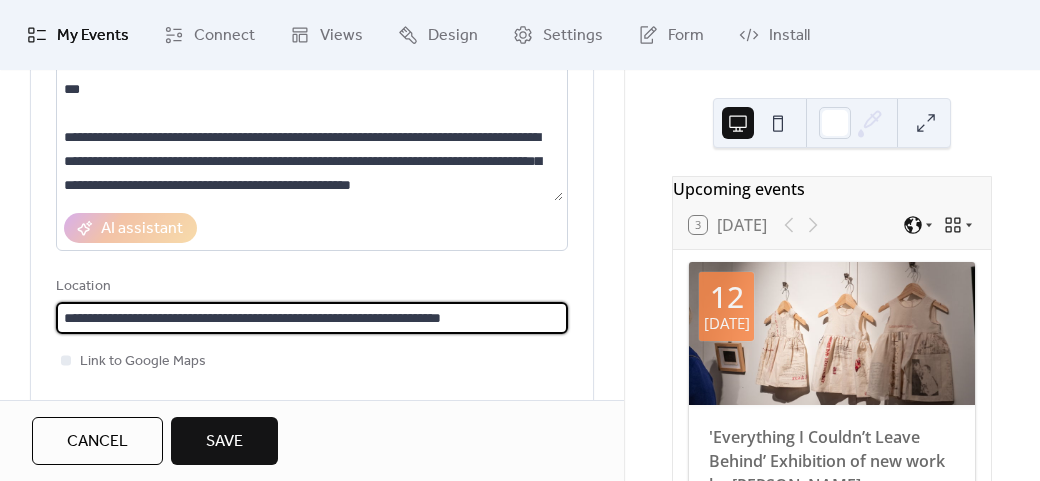 click on "**********" at bounding box center [312, 318] 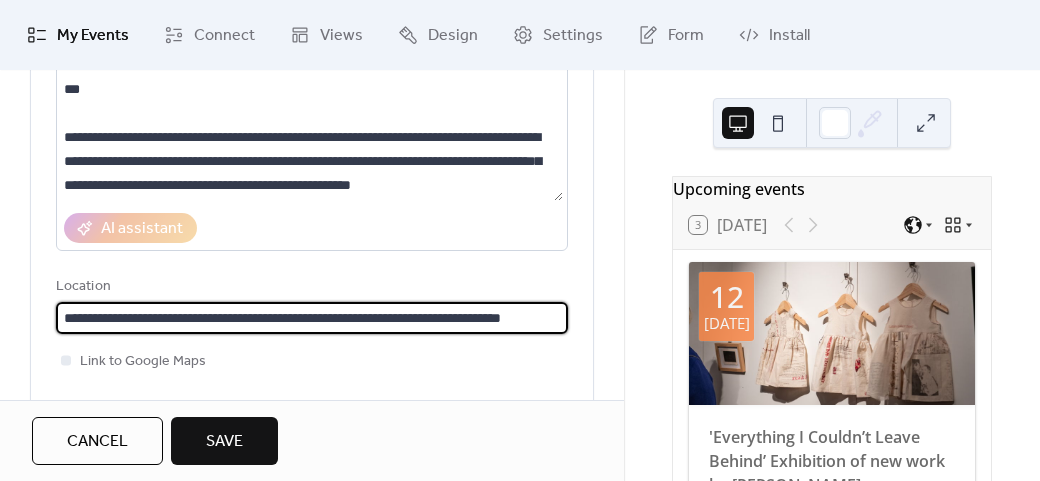 scroll, scrollTop: 1, scrollLeft: 0, axis: vertical 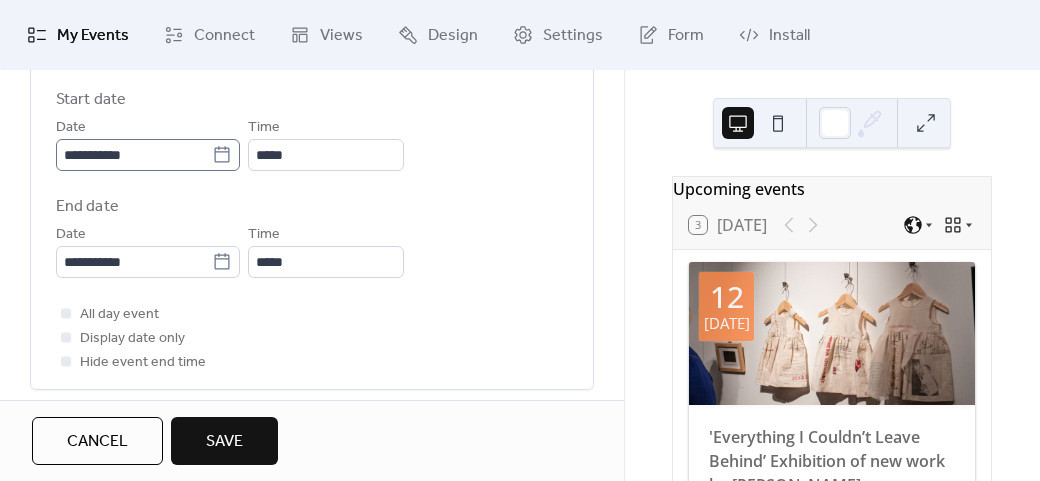 type on "**********" 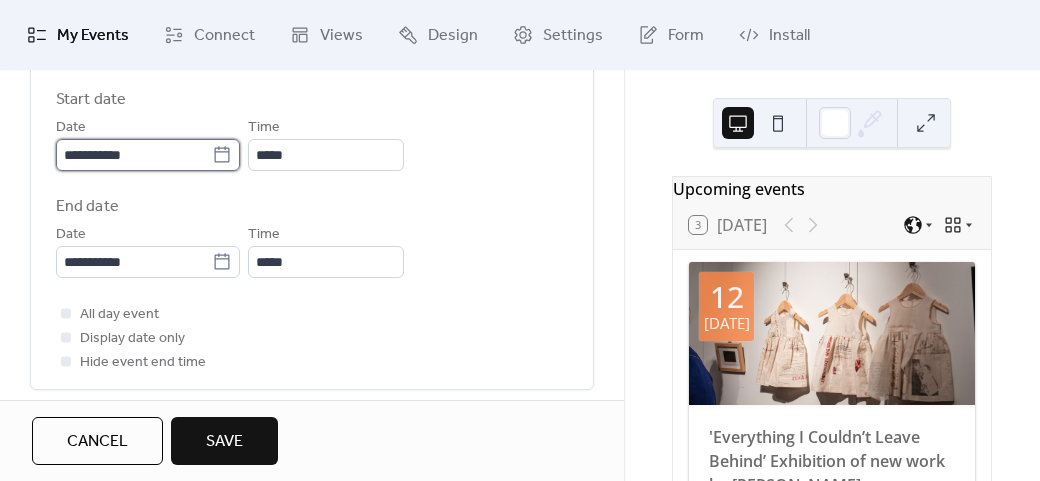 click on "**********" at bounding box center (134, 155) 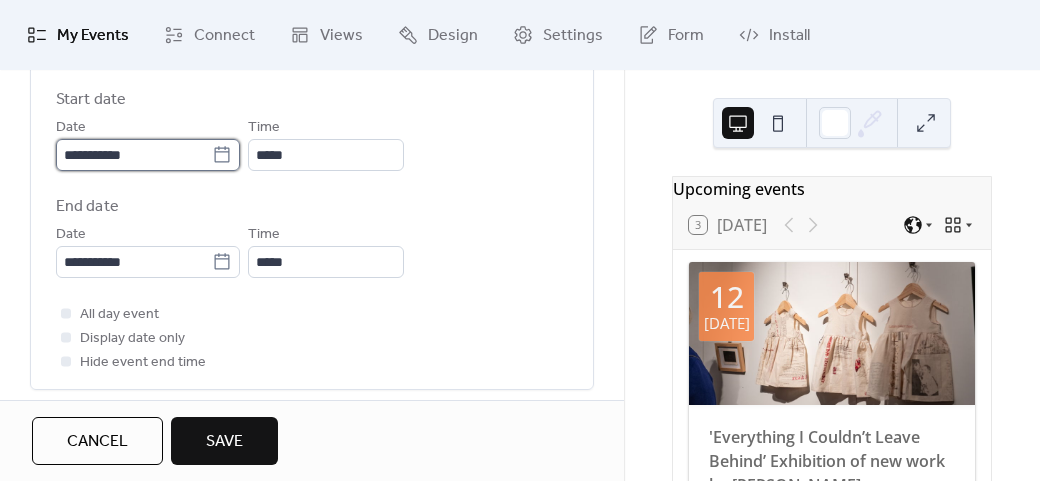 scroll, scrollTop: 0, scrollLeft: 0, axis: both 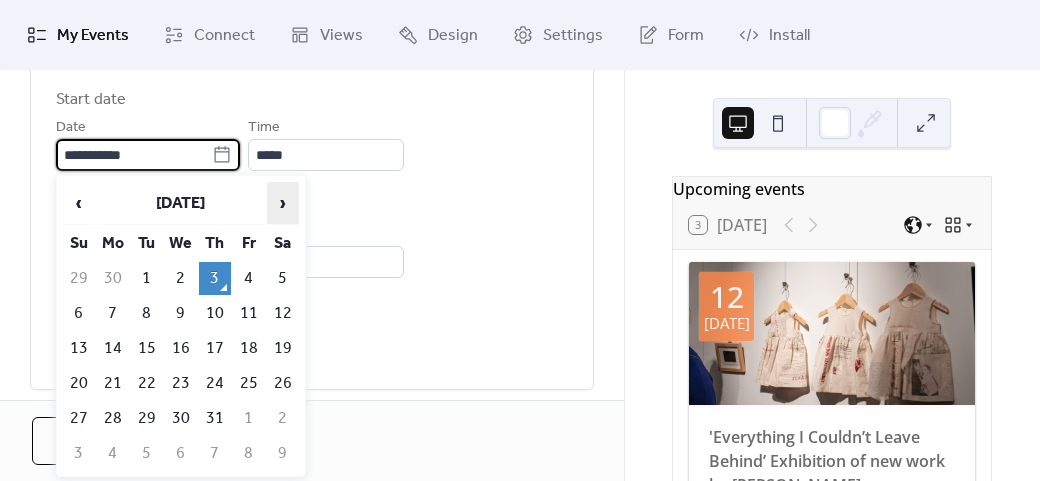 click on "›" at bounding box center [283, 203] 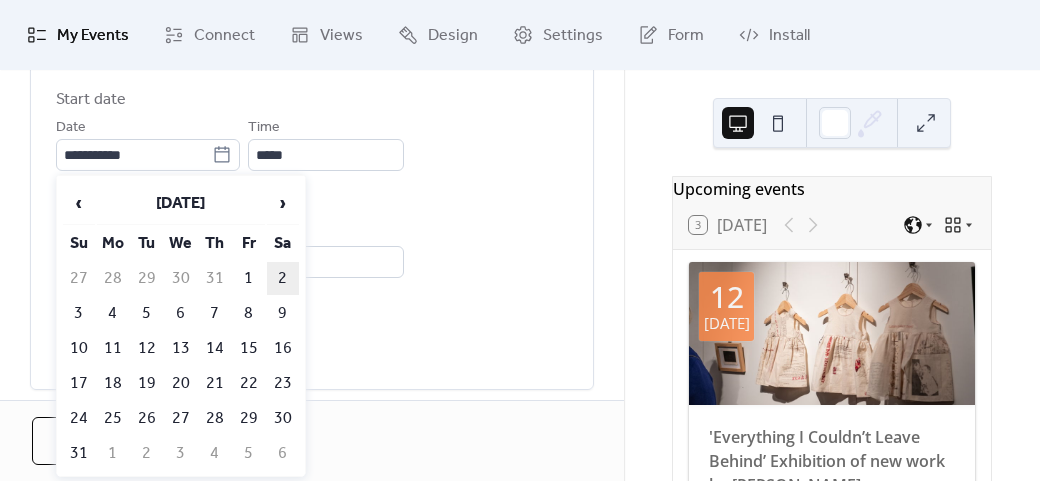 click on "2" at bounding box center [283, 278] 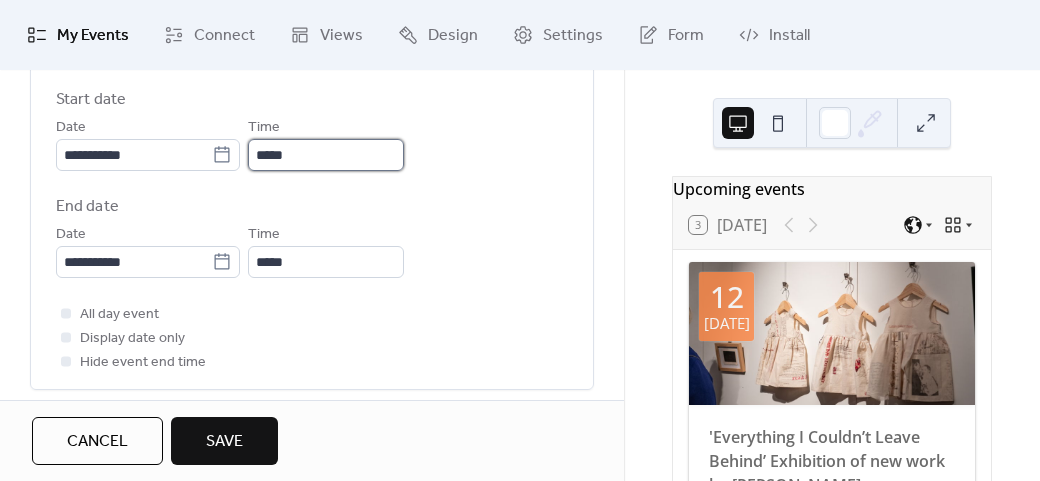 click on "*****" at bounding box center (326, 155) 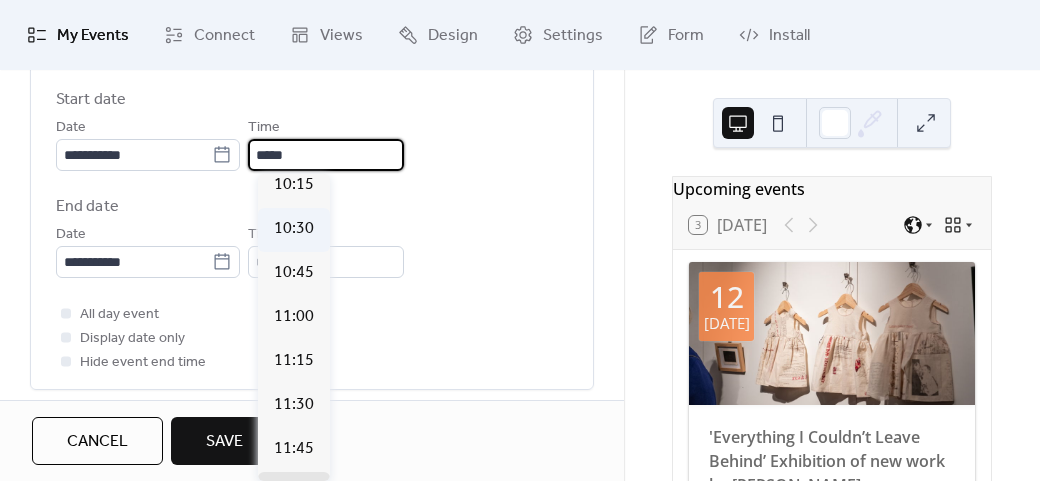scroll, scrollTop: 1812, scrollLeft: 0, axis: vertical 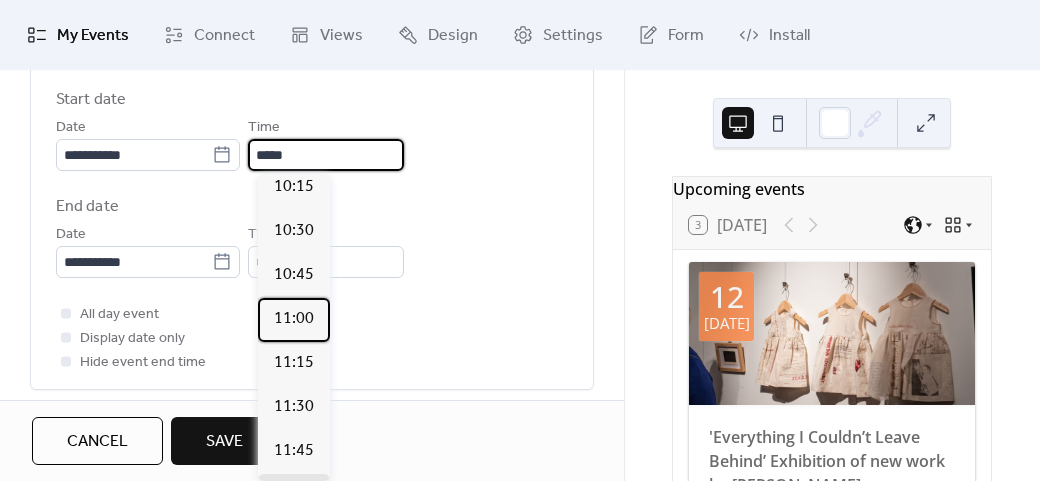 drag, startPoint x: 282, startPoint y: 319, endPoint x: 286, endPoint y: 287, distance: 32.24903 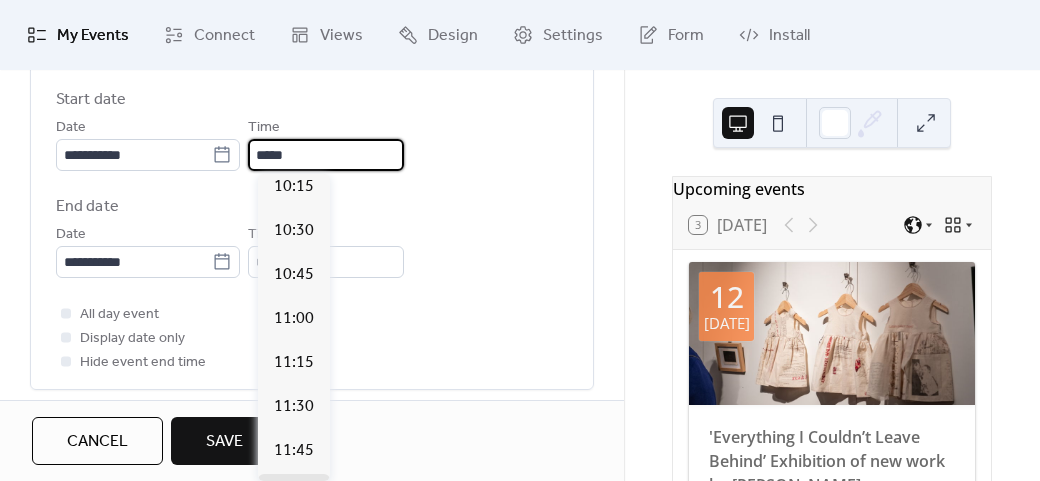 type on "*****" 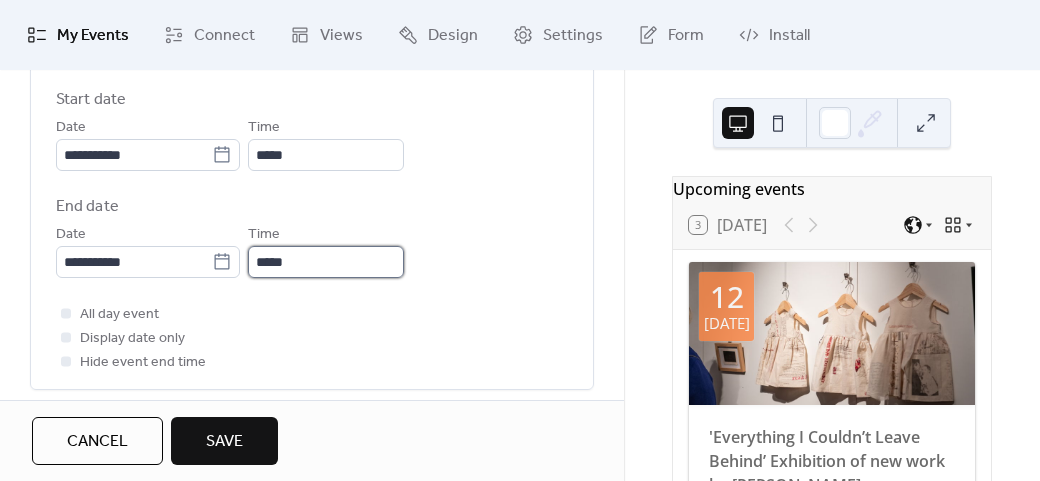 click on "*****" at bounding box center (326, 262) 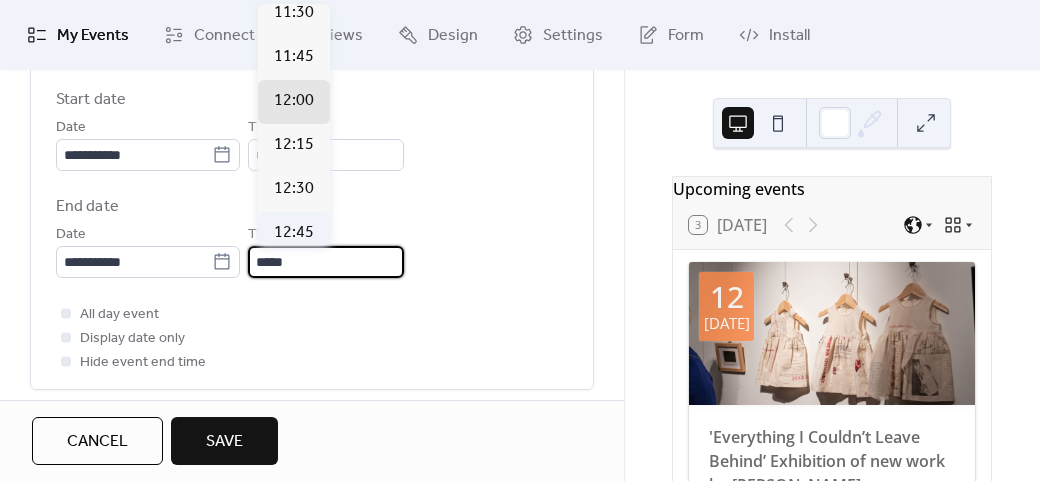 scroll, scrollTop: 100, scrollLeft: 0, axis: vertical 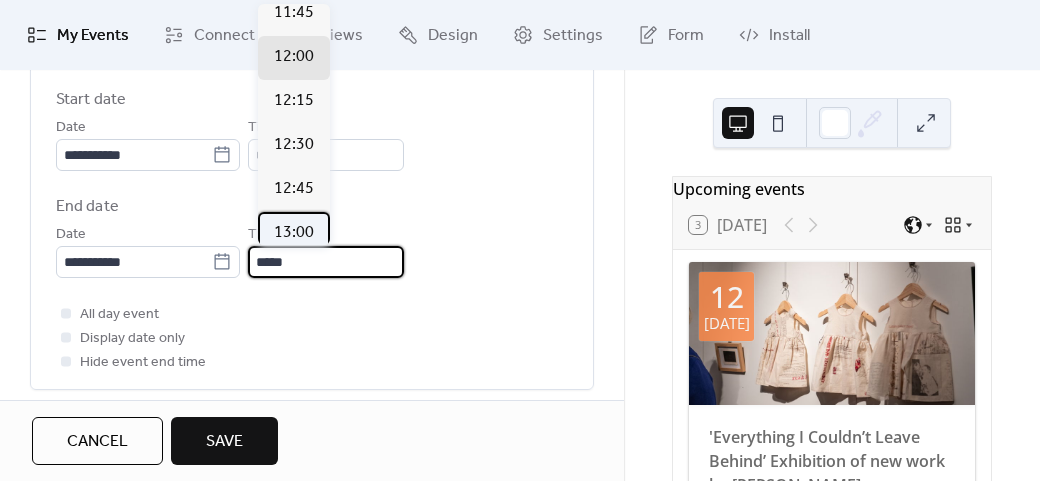 click on "13:00" at bounding box center [294, 233] 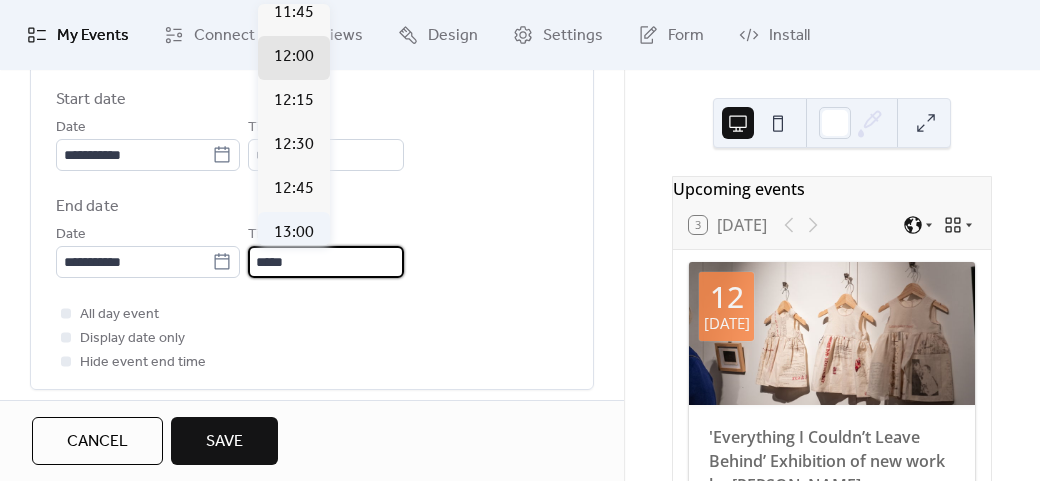 type on "*****" 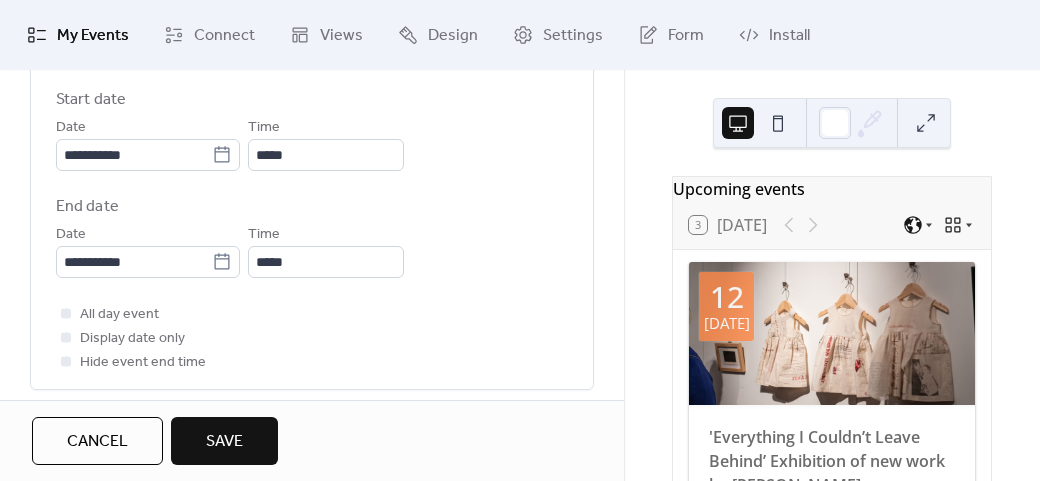 click on "All day event Display date only Hide event end time" at bounding box center (312, 338) 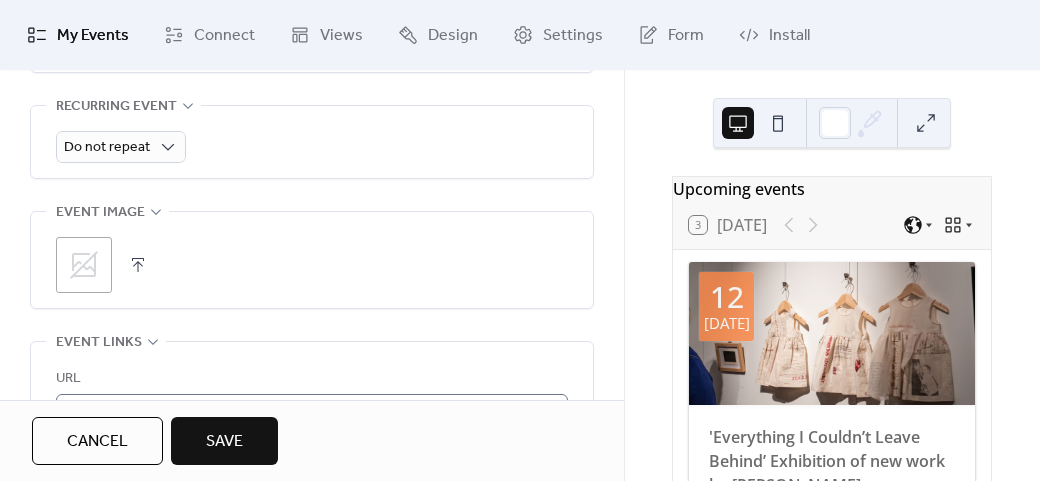 scroll, scrollTop: 1100, scrollLeft: 0, axis: vertical 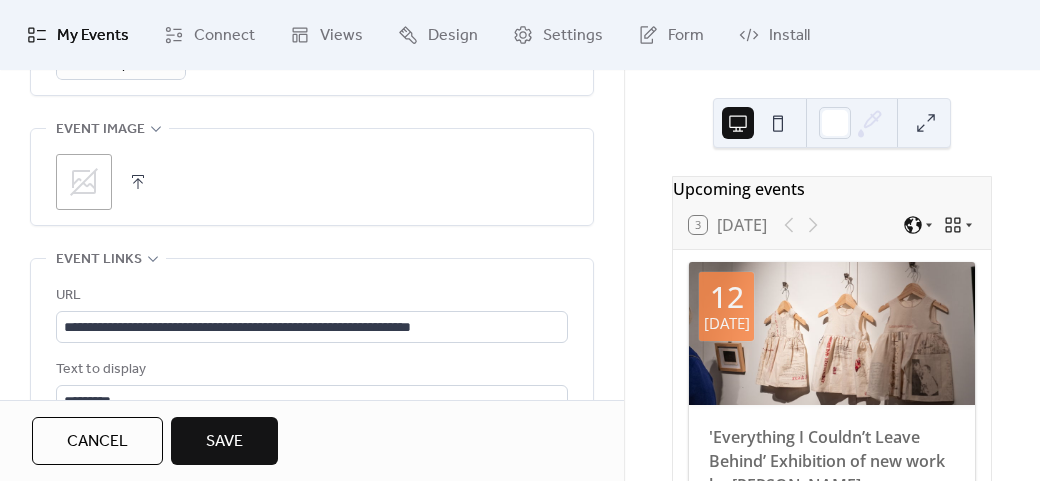 click 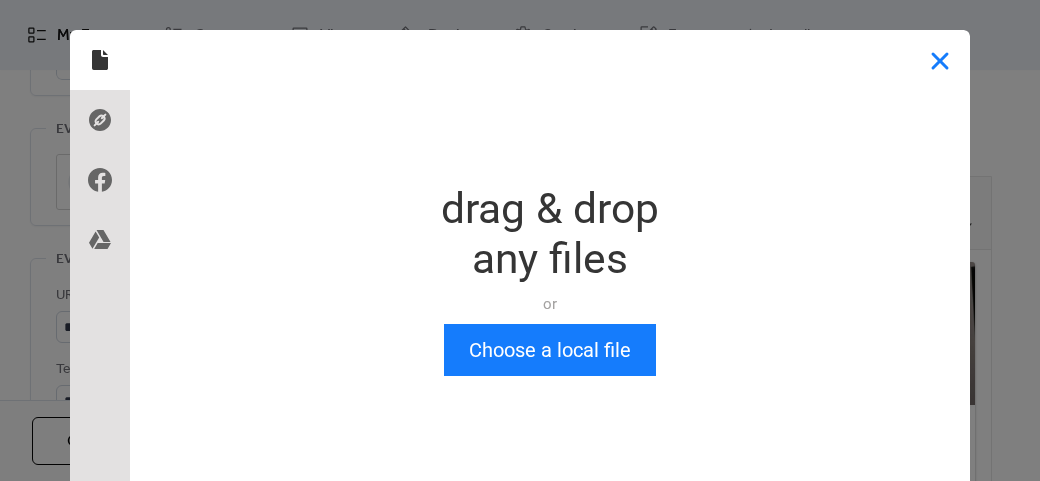 click at bounding box center (940, 60) 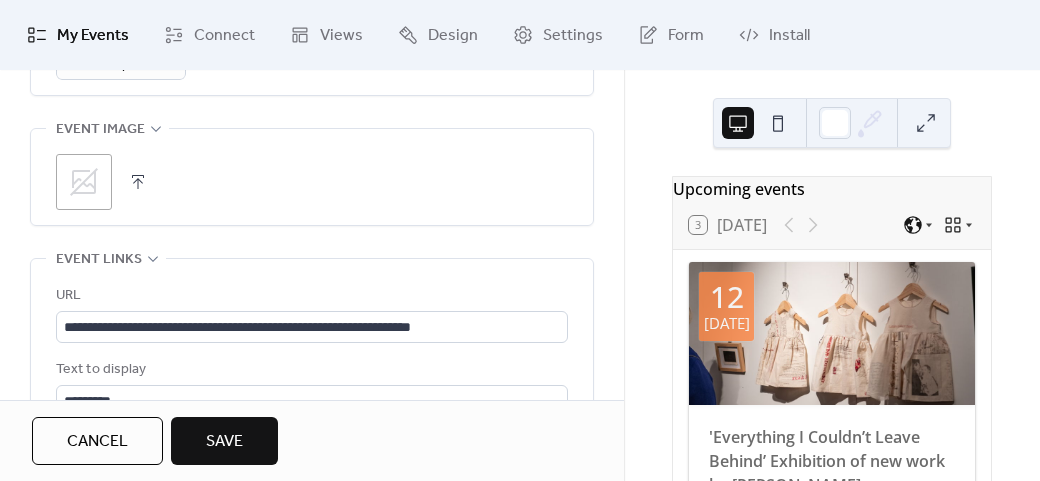 click 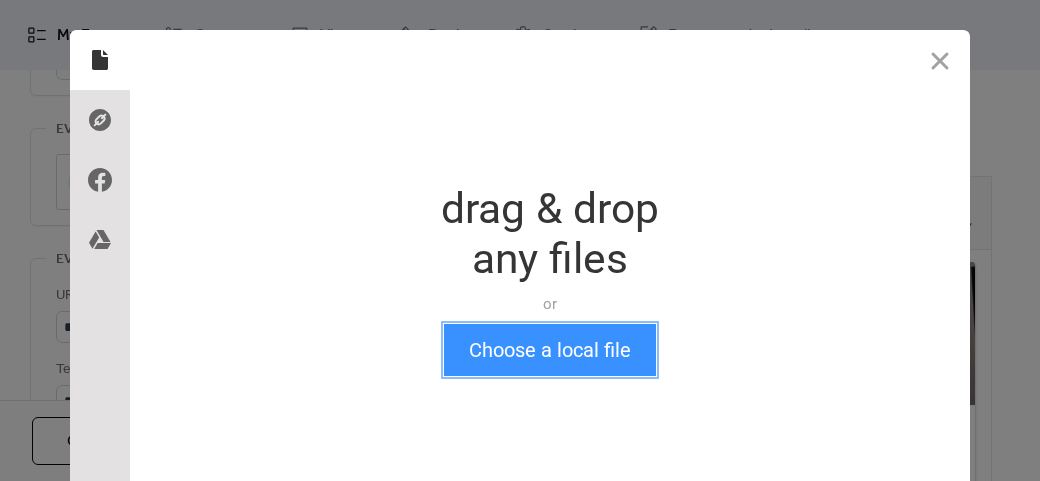 click on "Choose a local file" at bounding box center (550, 350) 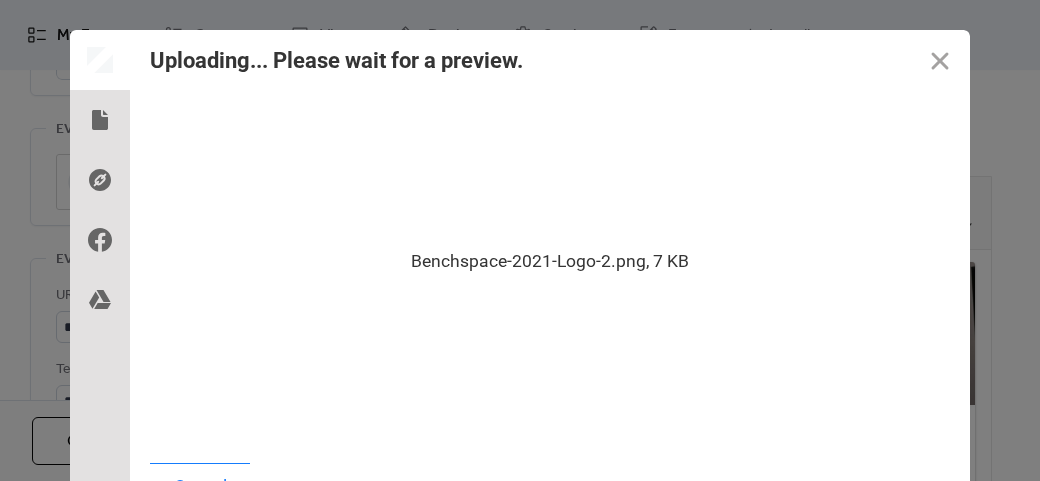 scroll, scrollTop: 24, scrollLeft: 0, axis: vertical 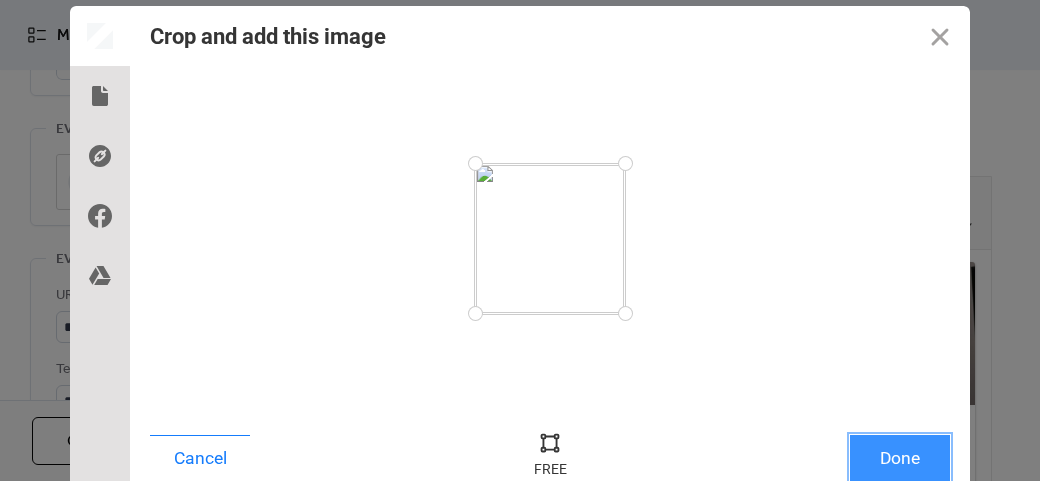 click on "Done" at bounding box center (900, 458) 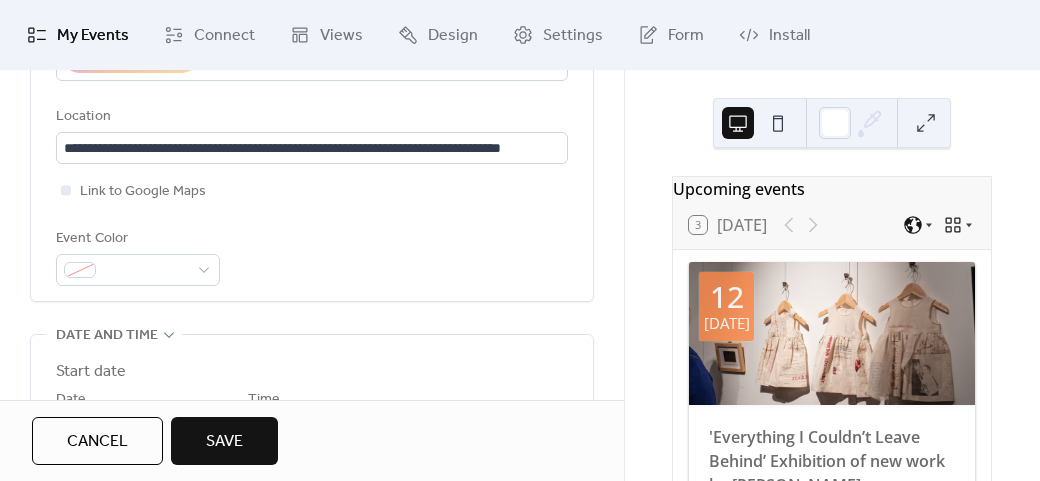 scroll, scrollTop: 128, scrollLeft: 0, axis: vertical 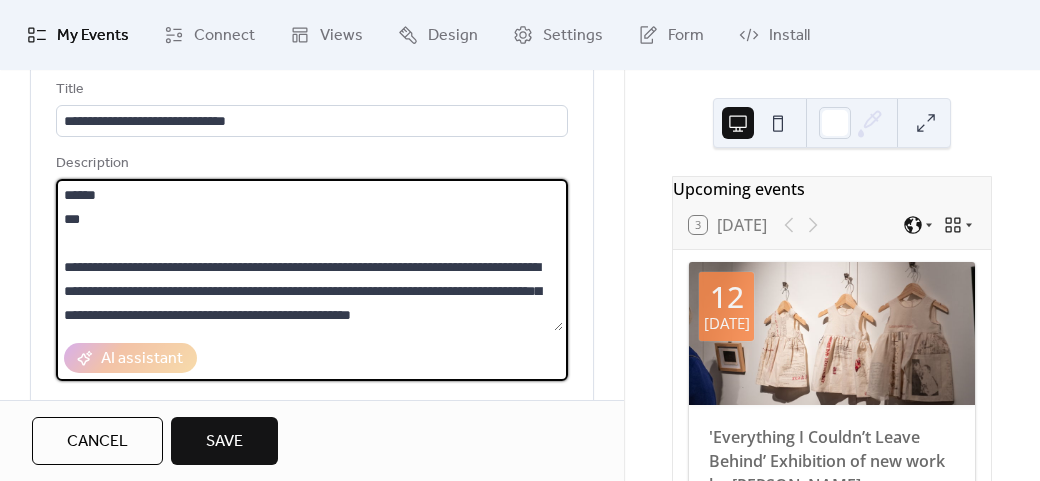 click on "**********" at bounding box center (309, 255) 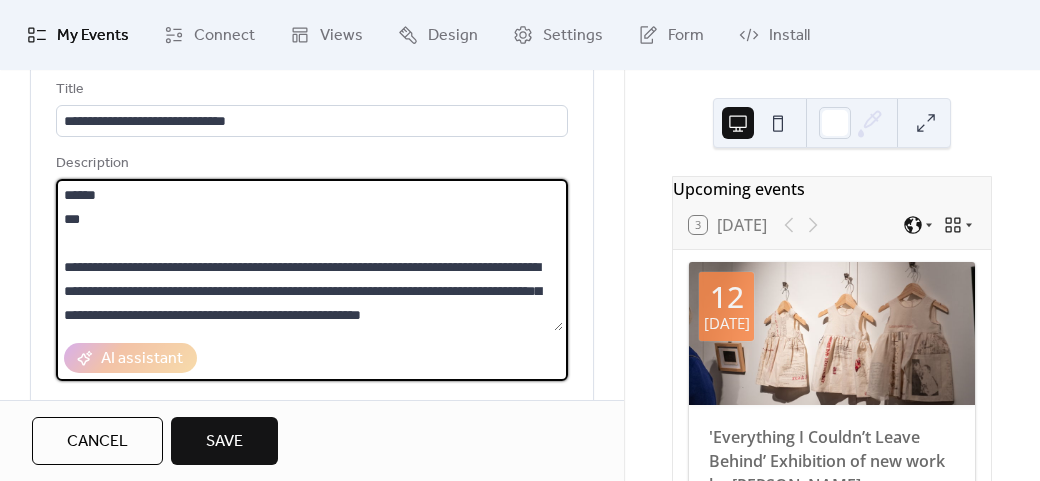 scroll, scrollTop: 93, scrollLeft: 0, axis: vertical 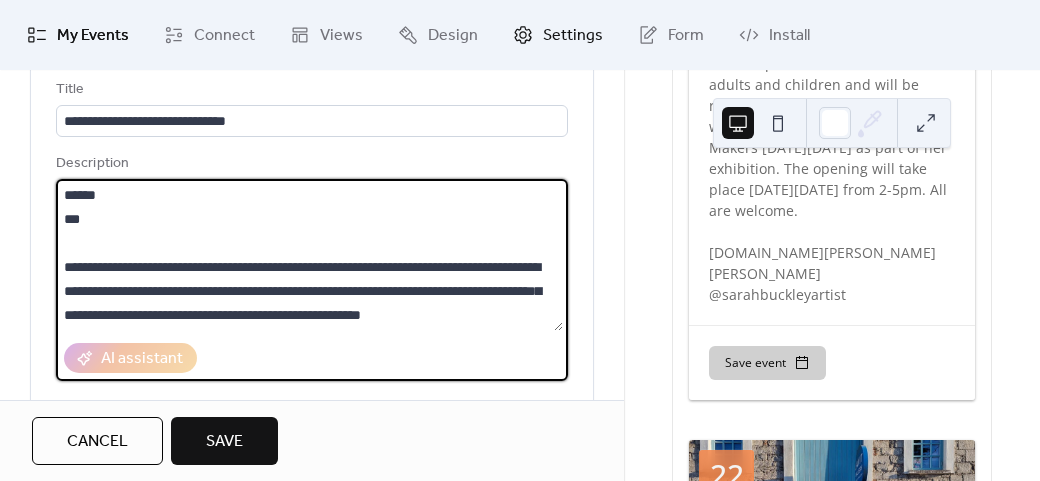type on "**********" 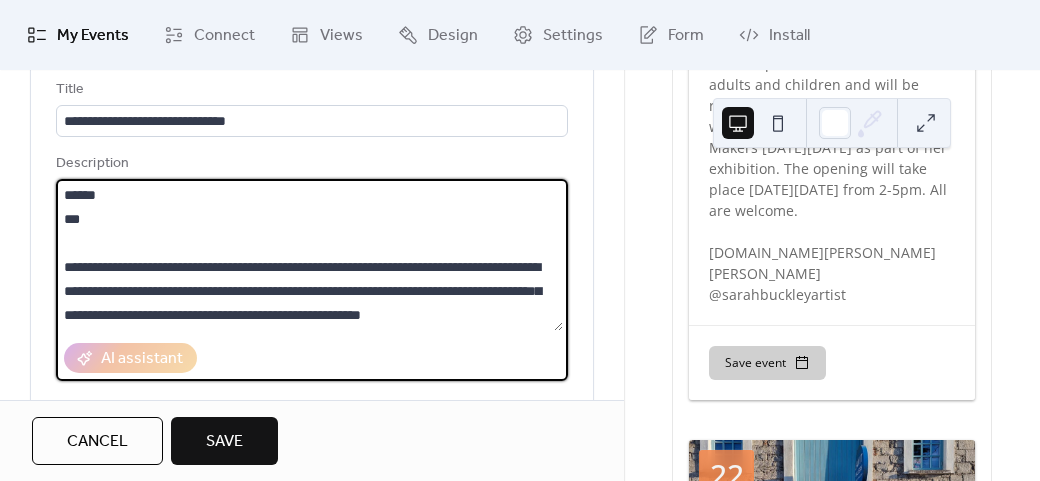 scroll, scrollTop: 120, scrollLeft: 0, axis: vertical 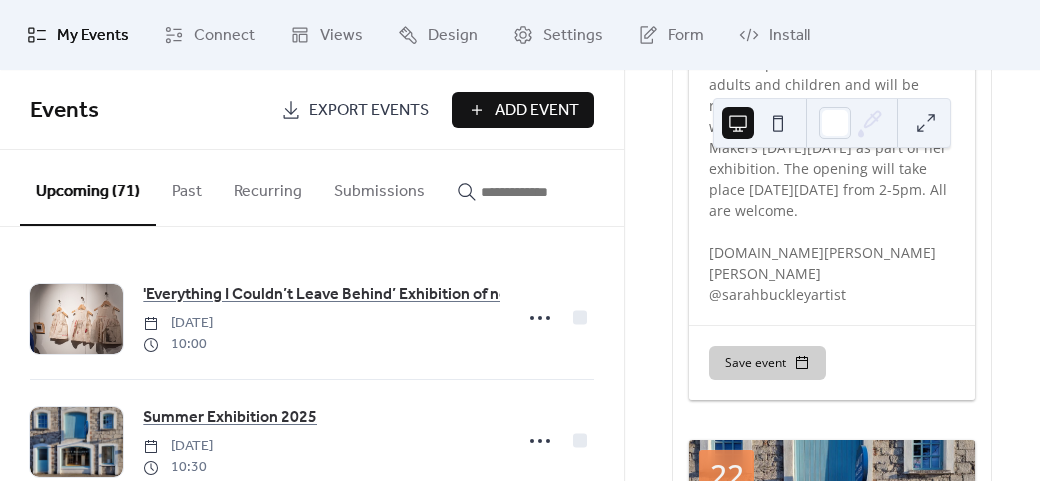 click on "Add Event" at bounding box center [537, 111] 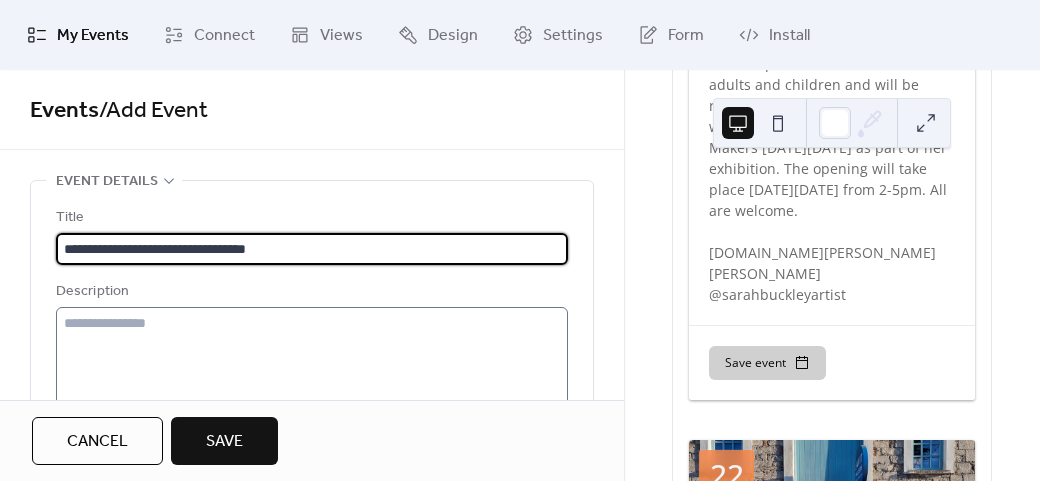type on "**********" 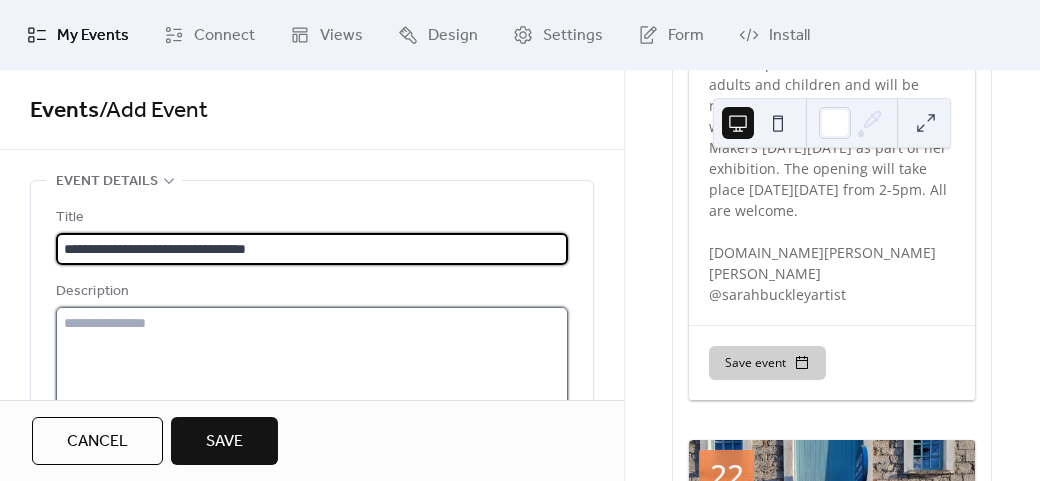 click at bounding box center [312, 383] 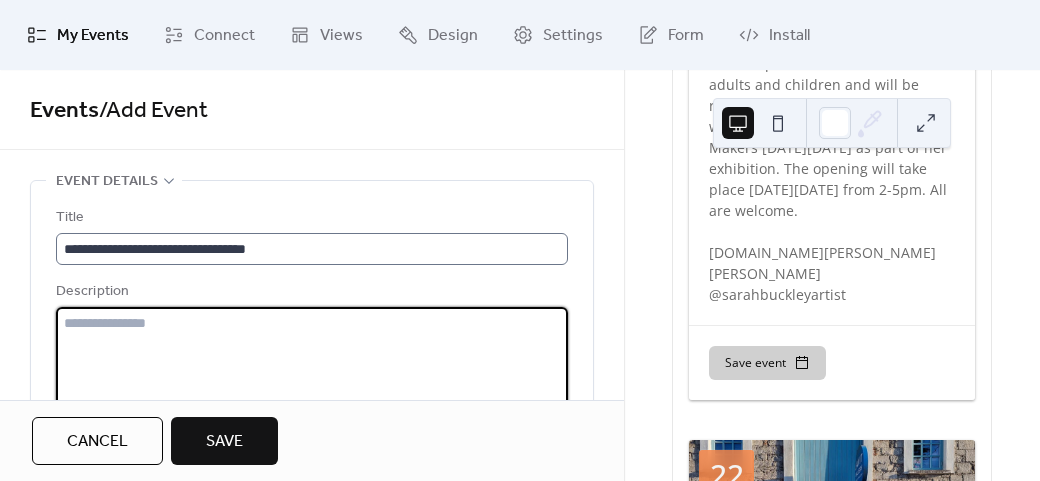 paste on "**********" 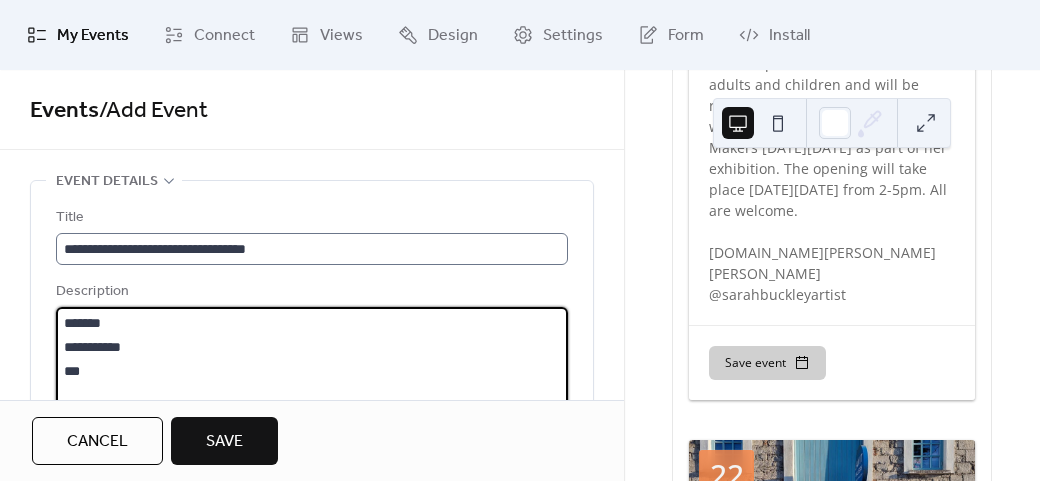 scroll, scrollTop: 117, scrollLeft: 0, axis: vertical 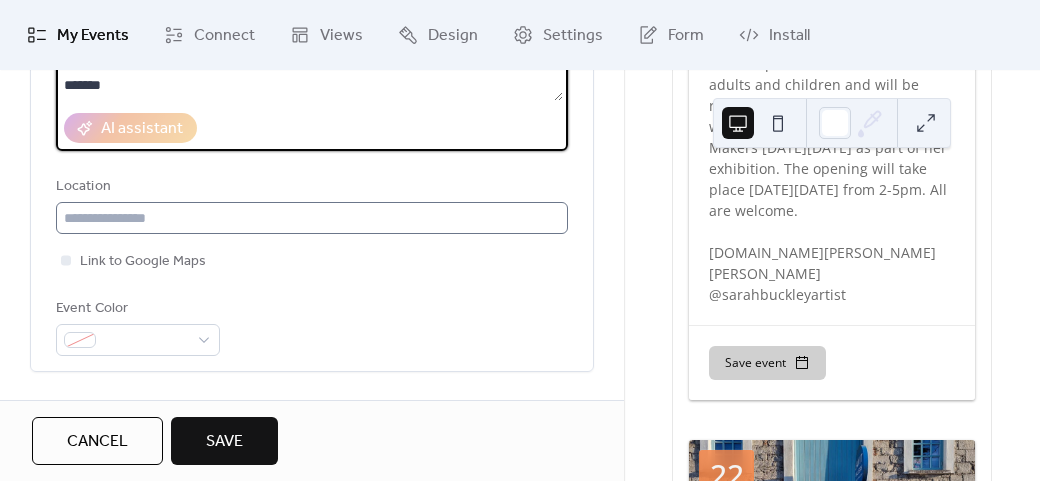 type on "**********" 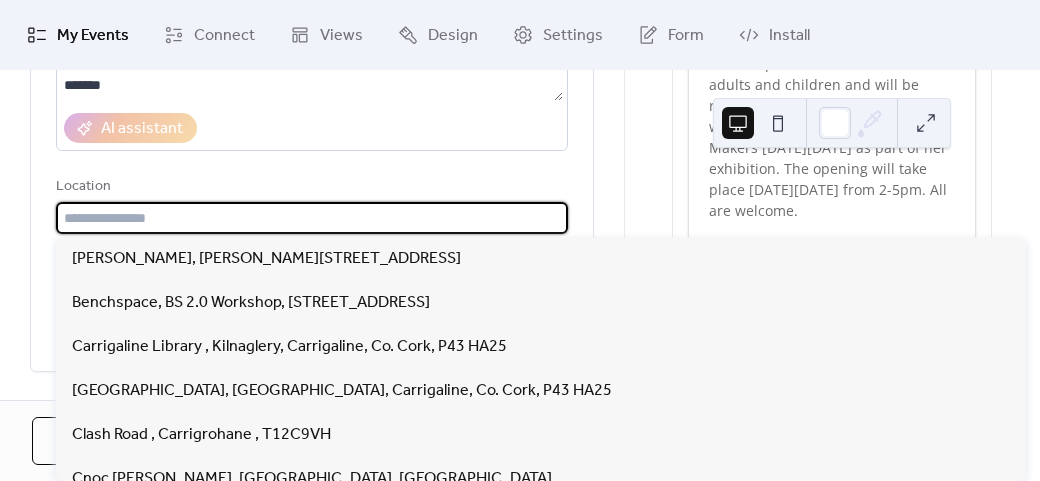click at bounding box center [312, 218] 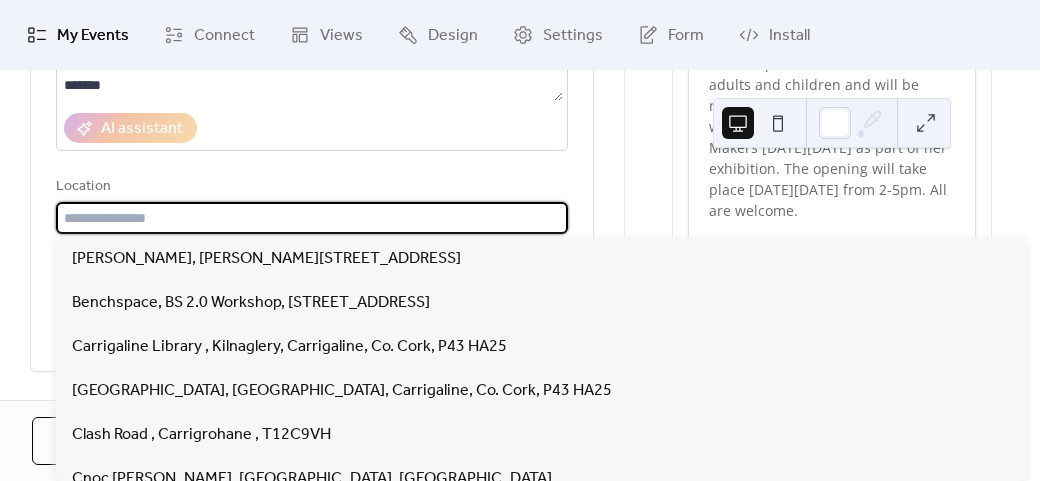 paste on "**********" 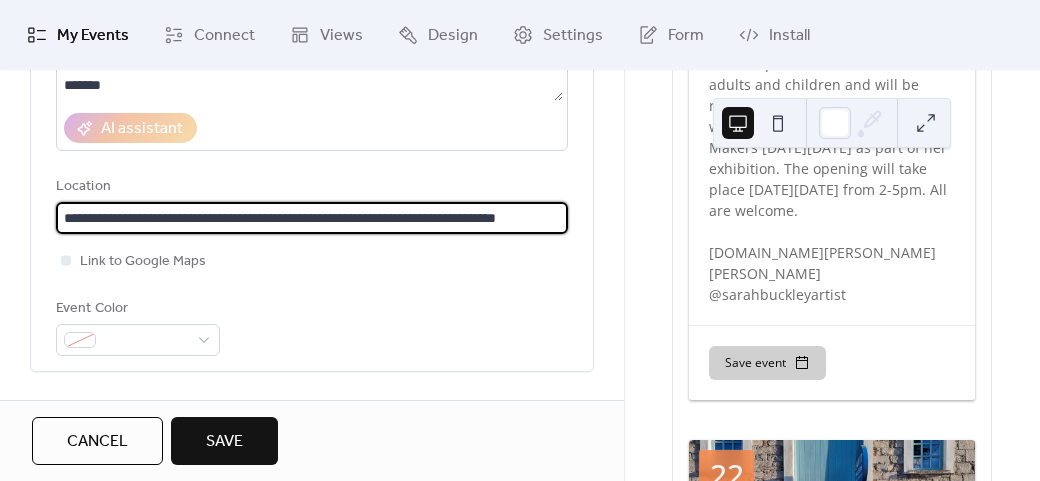 scroll, scrollTop: 0, scrollLeft: 47, axis: horizontal 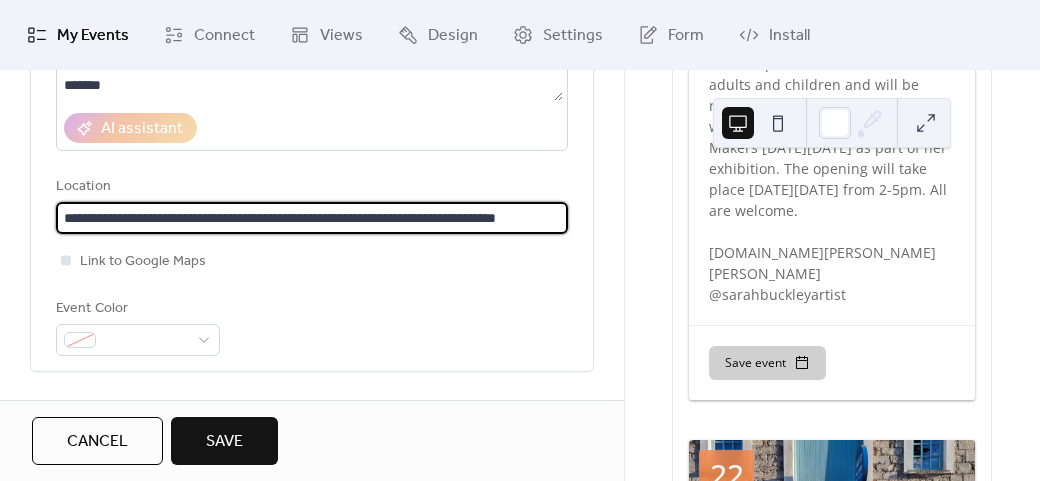 type on "**********" 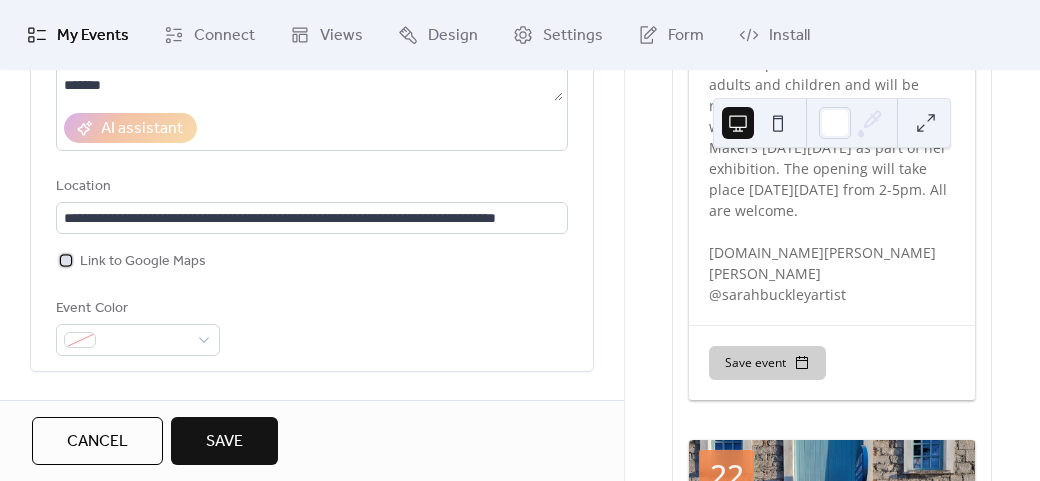 click on "Link to Google Maps" at bounding box center [143, 262] 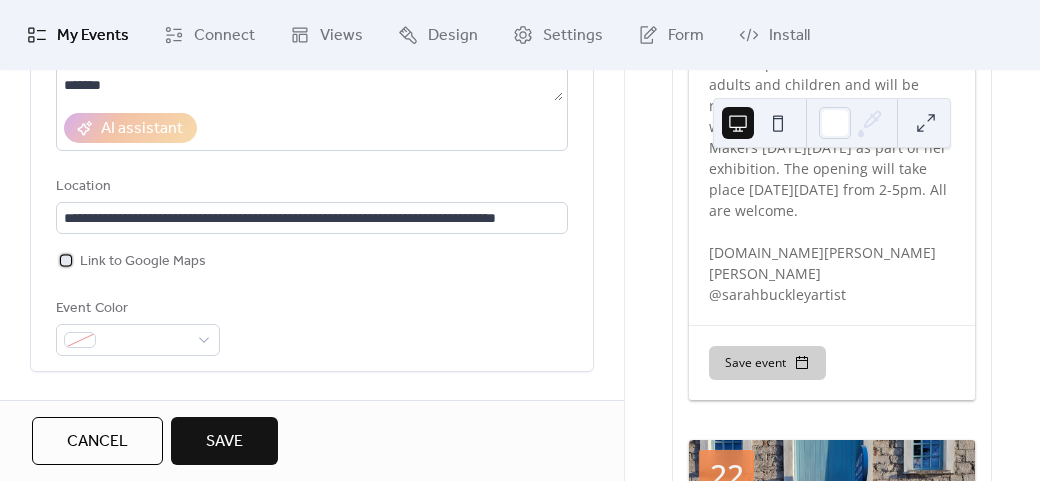 scroll, scrollTop: 0, scrollLeft: 0, axis: both 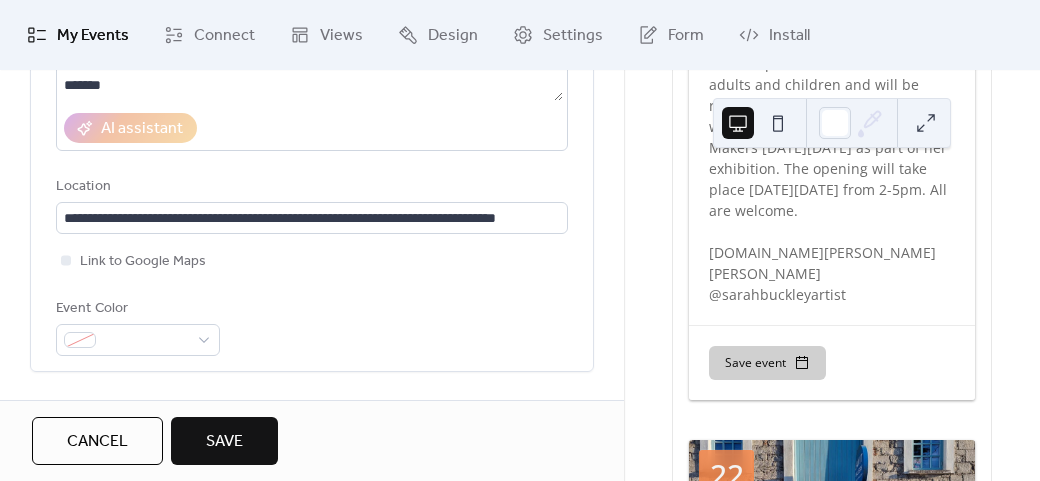 click on "Link to Google Maps" at bounding box center [312, 261] 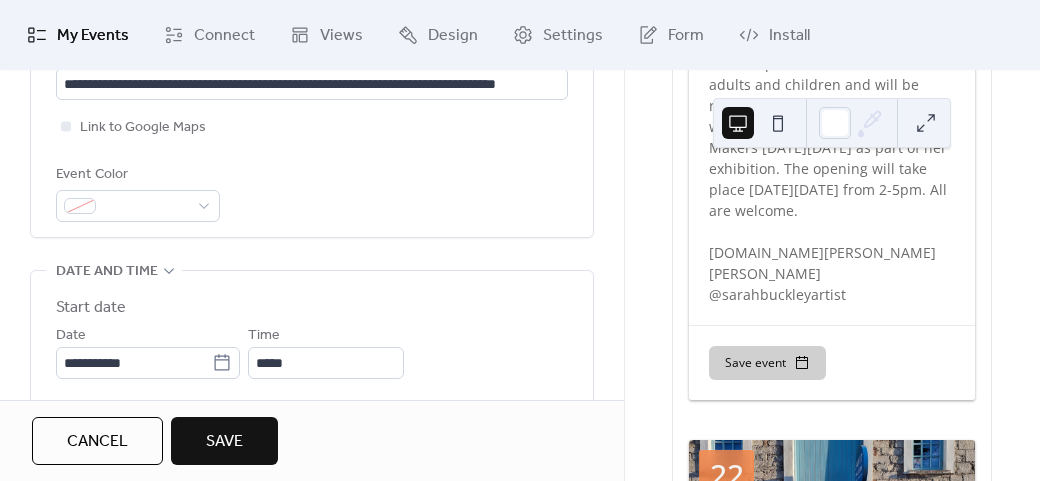 scroll, scrollTop: 658, scrollLeft: 0, axis: vertical 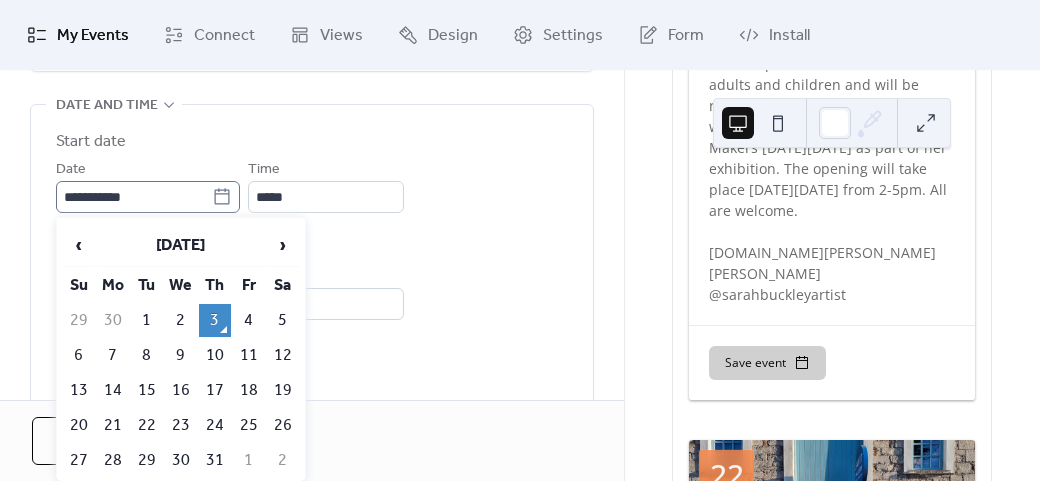 click 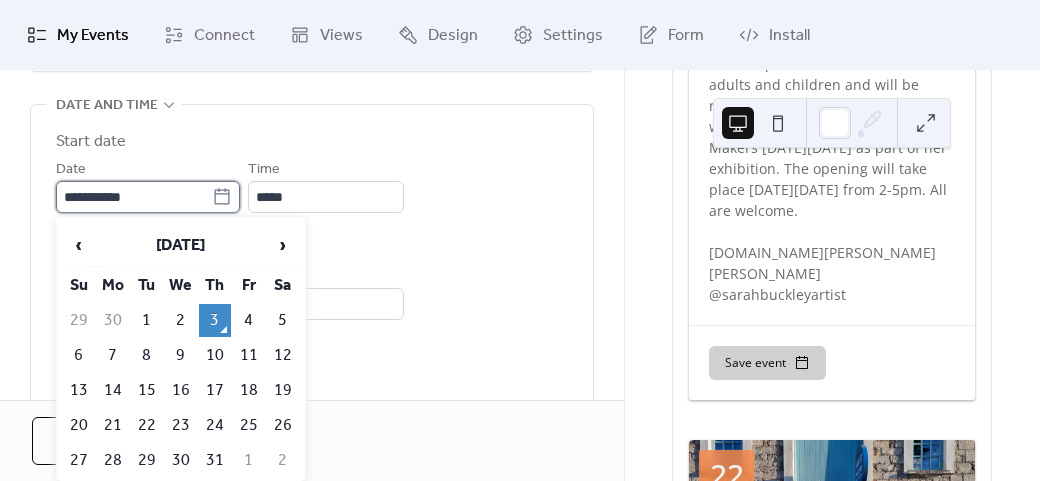 click on "**********" at bounding box center [134, 197] 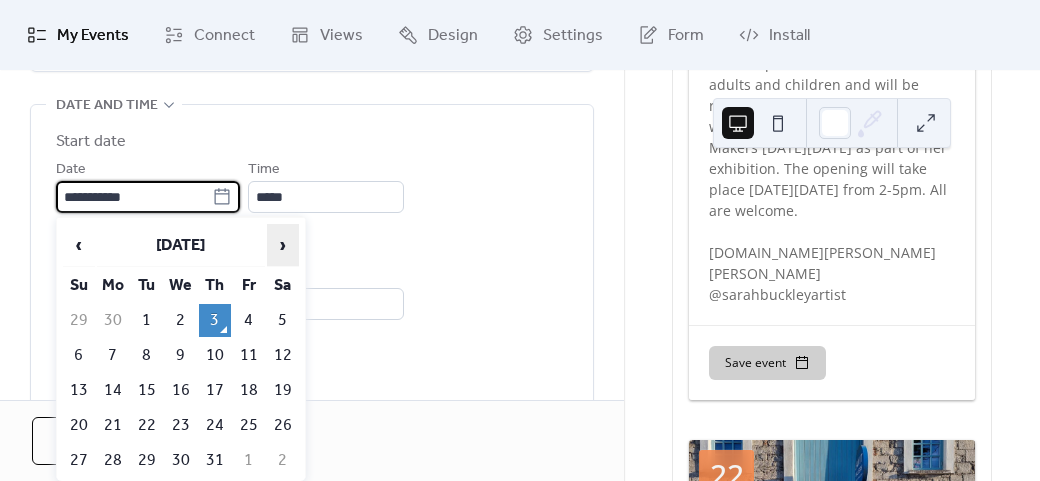 click on "›" at bounding box center [283, 245] 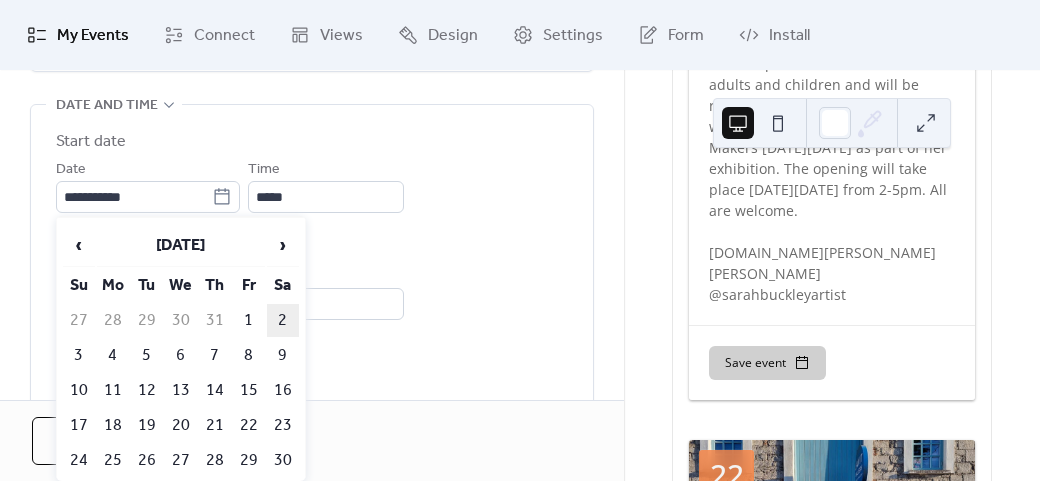 click on "2" at bounding box center (283, 320) 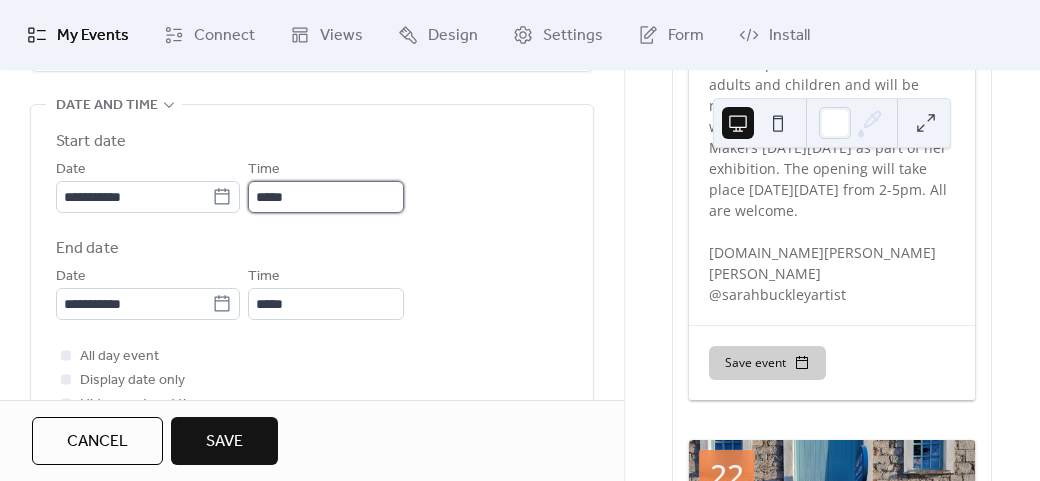click on "*****" at bounding box center (326, 197) 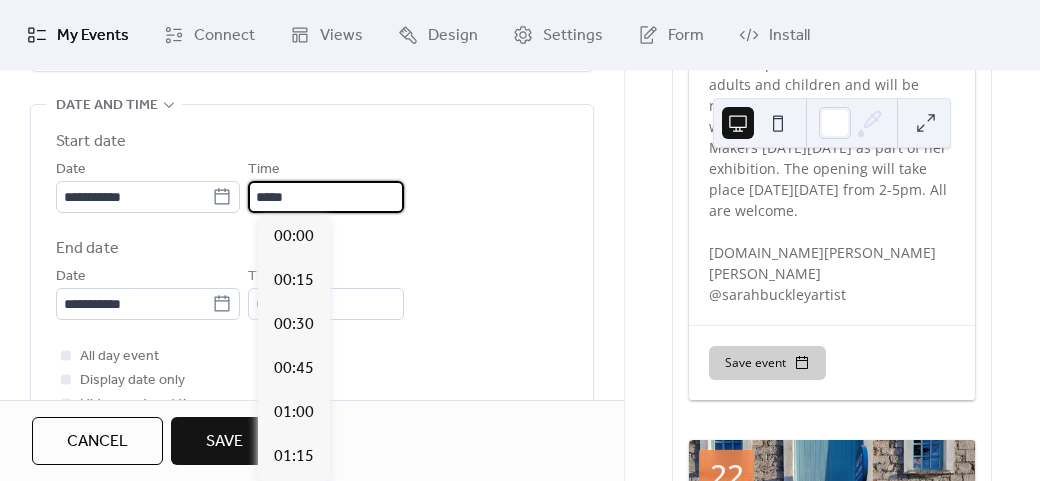 scroll, scrollTop: 1, scrollLeft: 0, axis: vertical 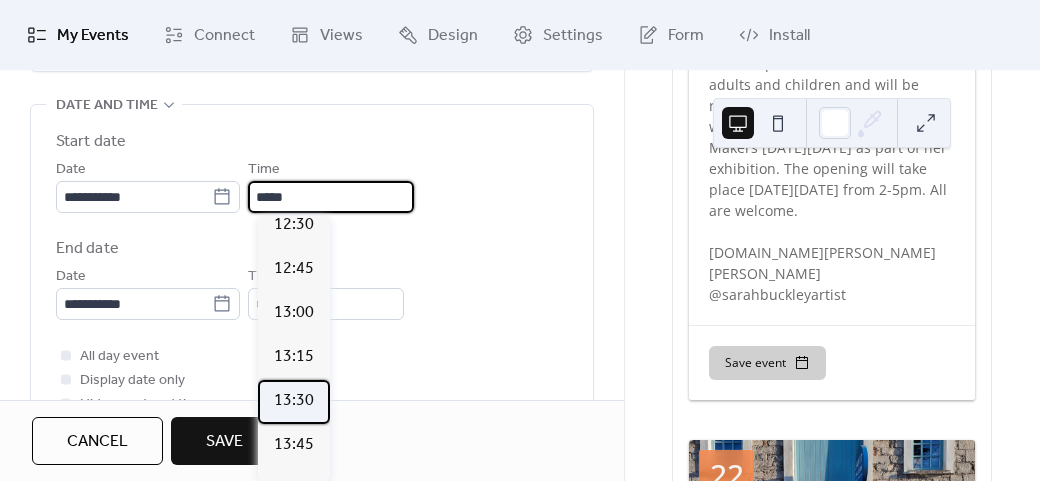 click on "13:30" at bounding box center [294, 401] 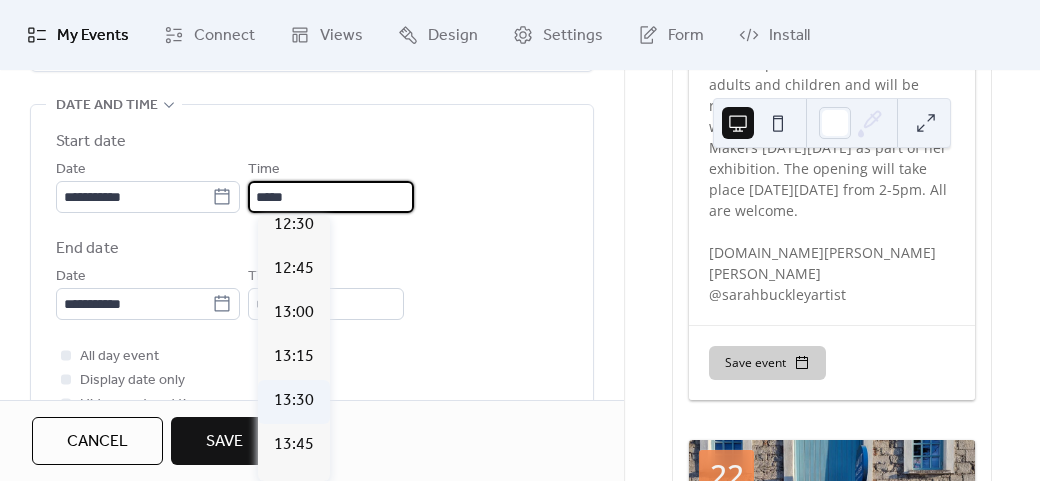 type on "*****" 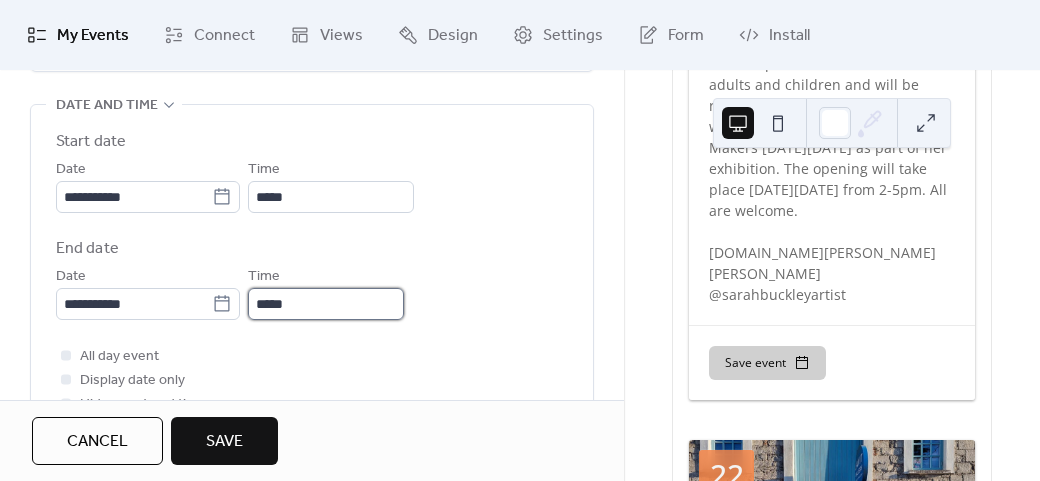 click on "*****" at bounding box center [326, 304] 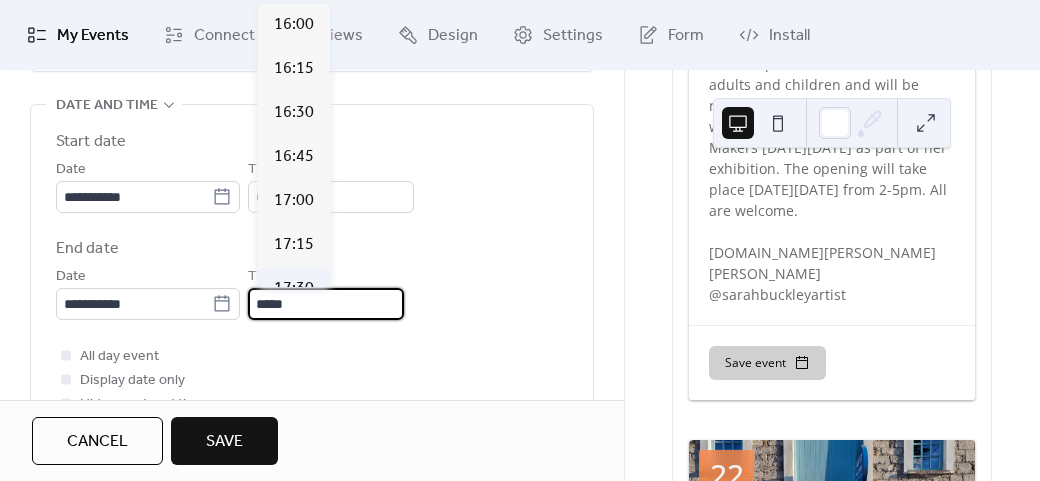 scroll, scrollTop: 500, scrollLeft: 0, axis: vertical 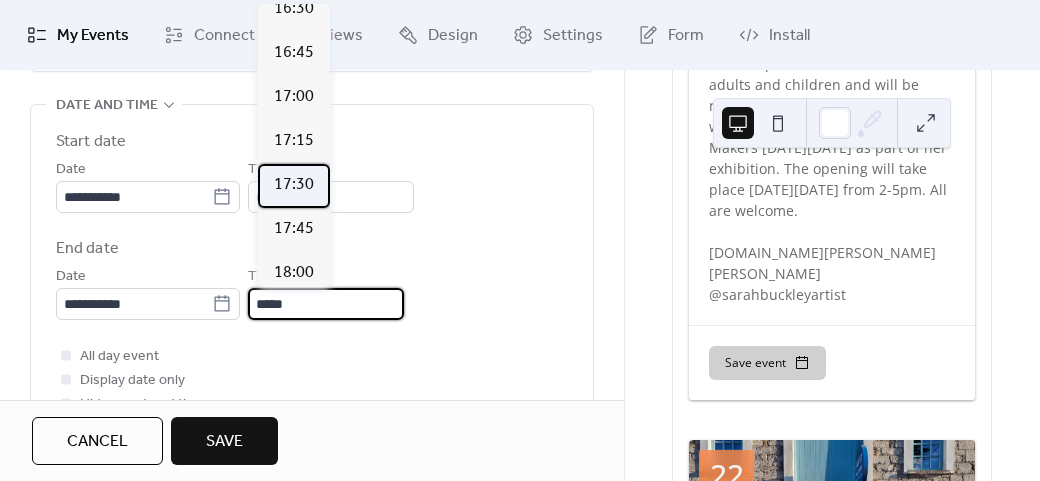 click on "17:30" at bounding box center (294, 185) 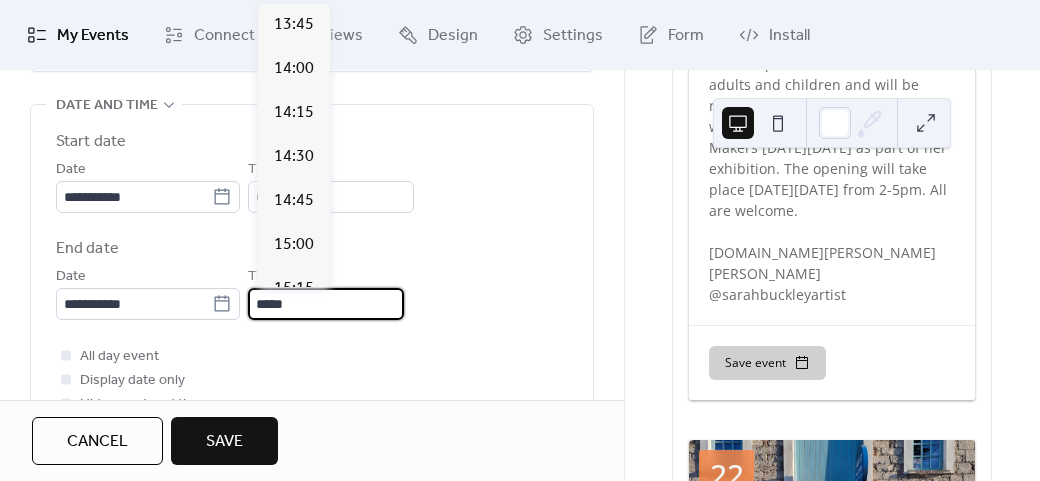click on "*****" at bounding box center (326, 304) 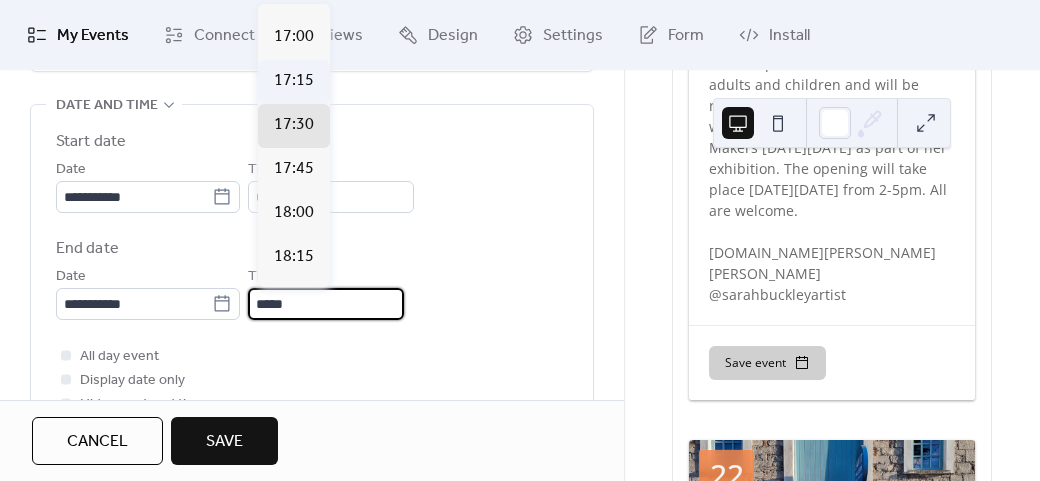 scroll, scrollTop: 460, scrollLeft: 0, axis: vertical 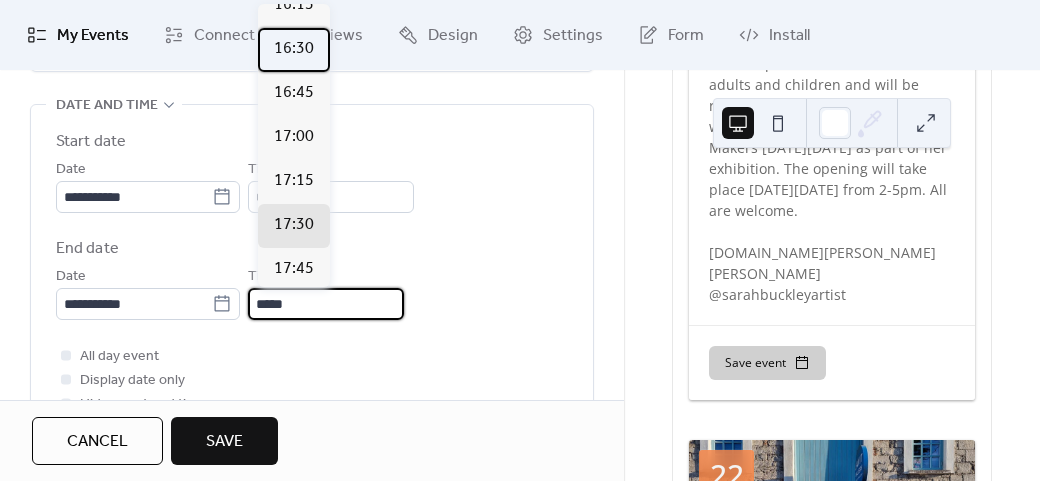 click on "16:30" at bounding box center [294, 49] 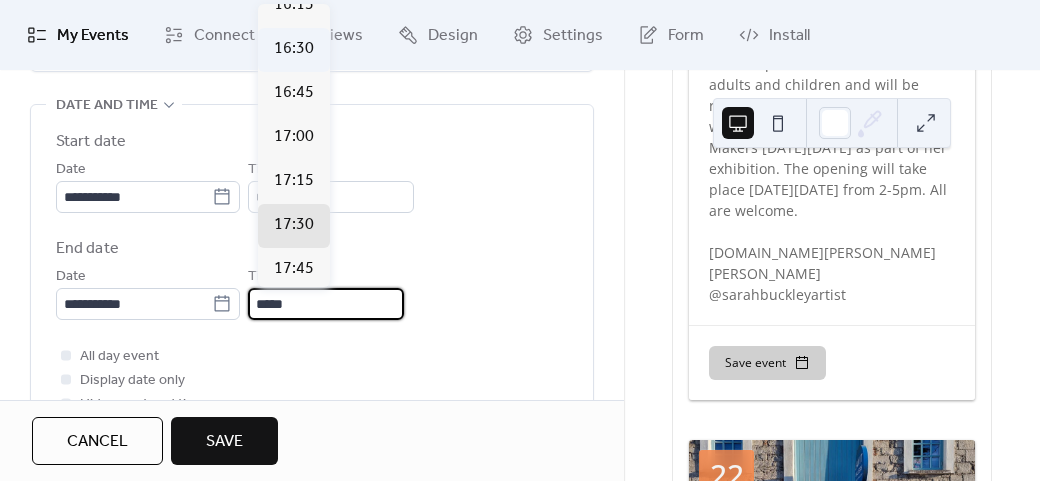 type on "*****" 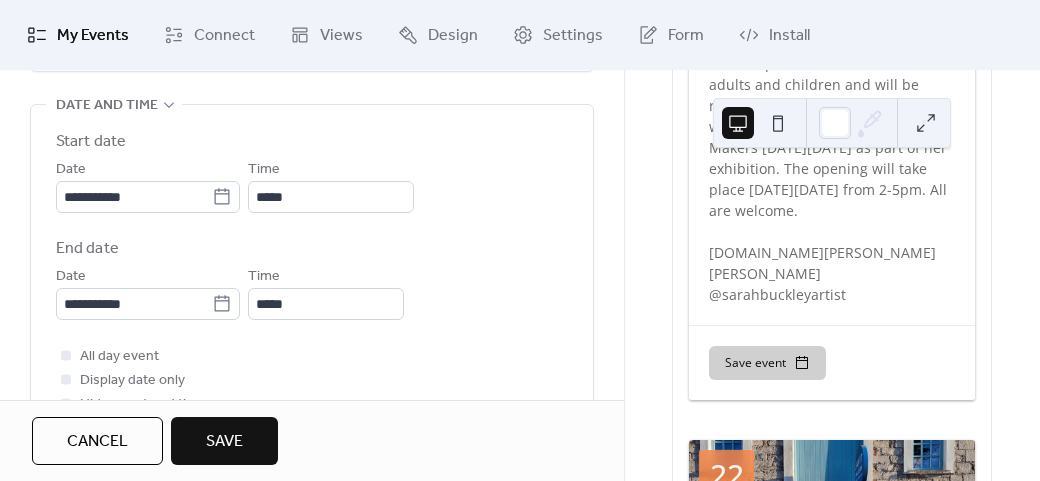 click on "All day event Display date only Hide event end time" at bounding box center [312, 380] 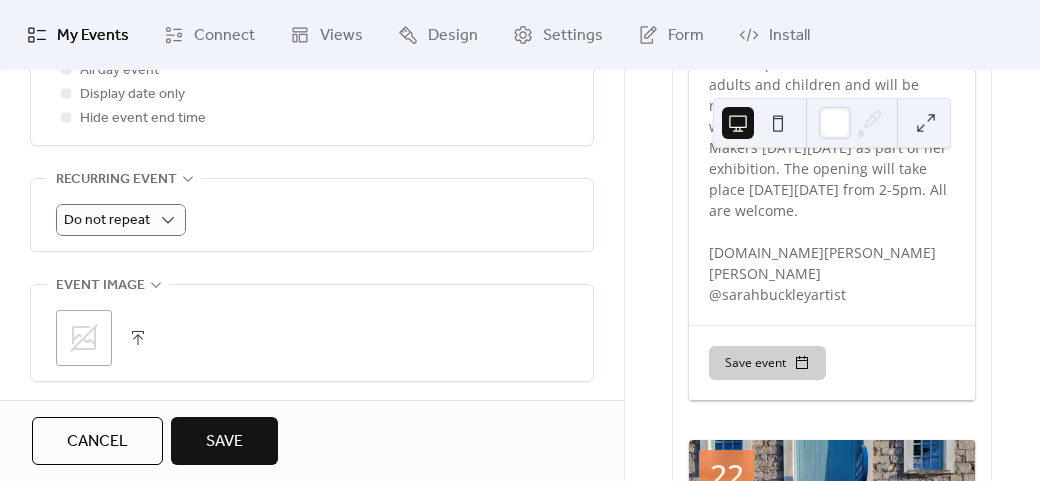 scroll, scrollTop: 1058, scrollLeft: 0, axis: vertical 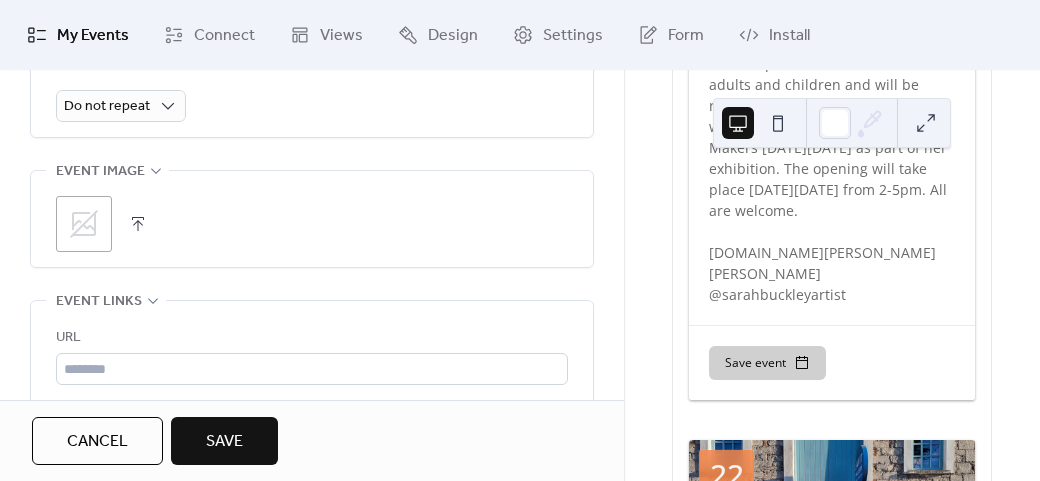 click 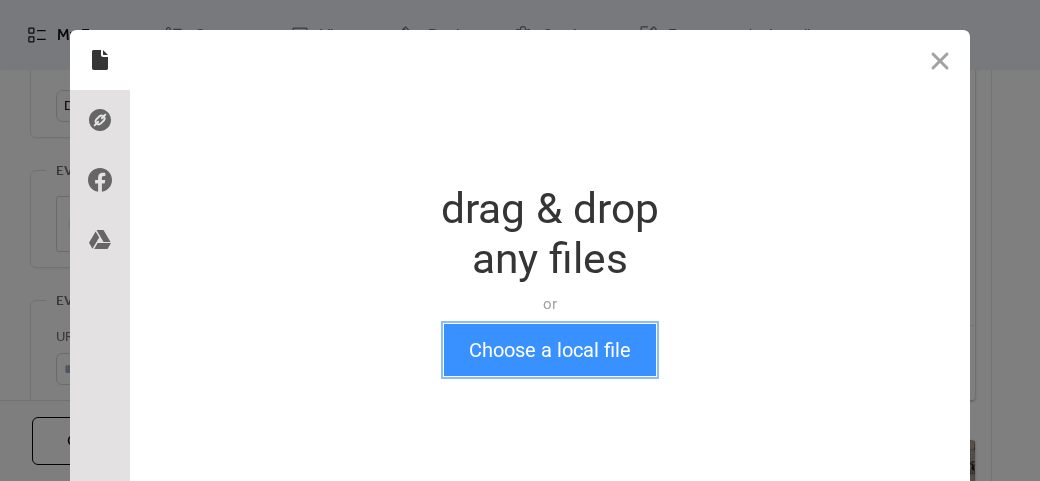click on "Choose a local file" at bounding box center [550, 350] 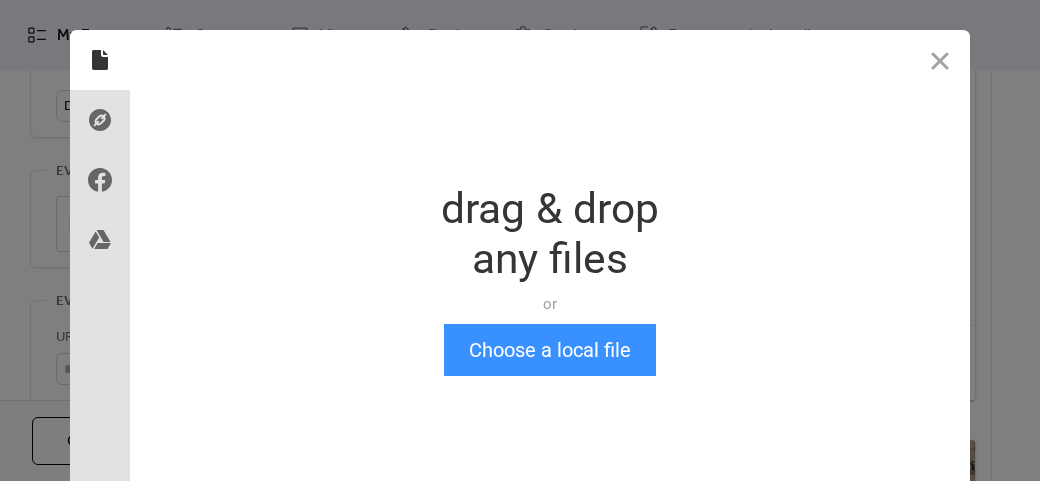 scroll, scrollTop: 24, scrollLeft: 0, axis: vertical 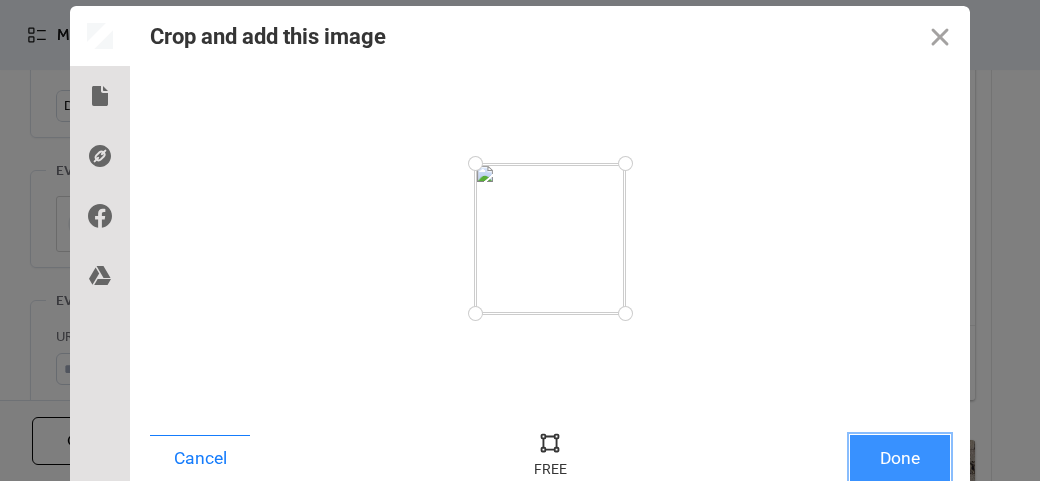 click on "Done" at bounding box center [900, 458] 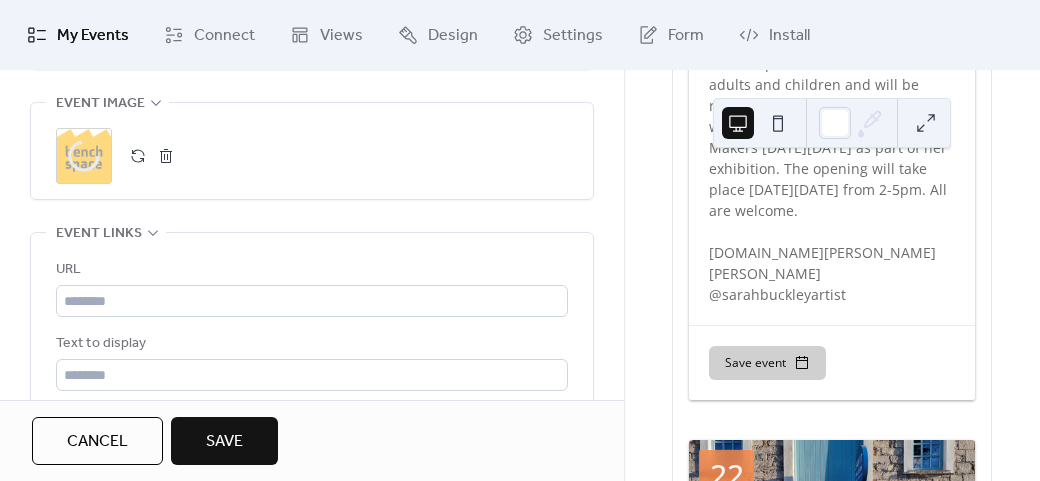 scroll, scrollTop: 1158, scrollLeft: 0, axis: vertical 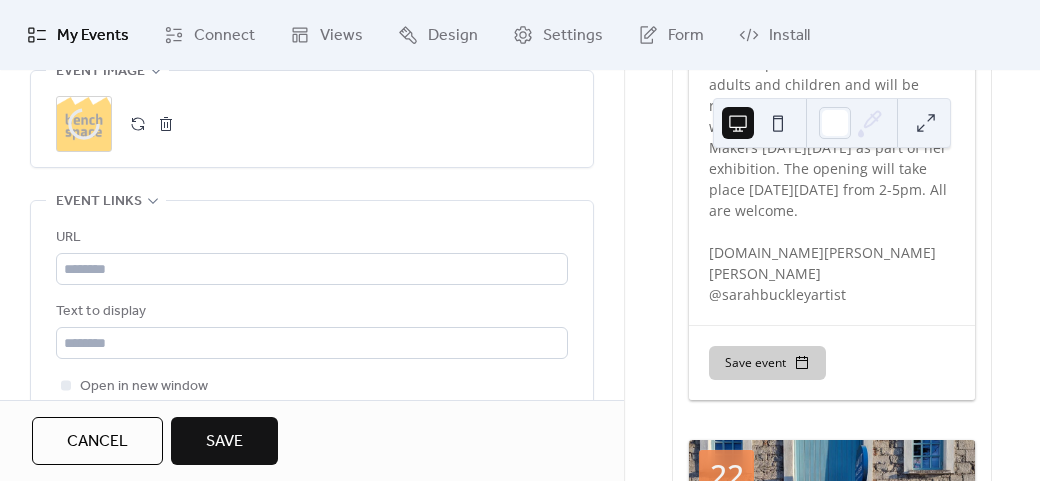 click on "URL Text to display Open in new window" at bounding box center [312, 312] 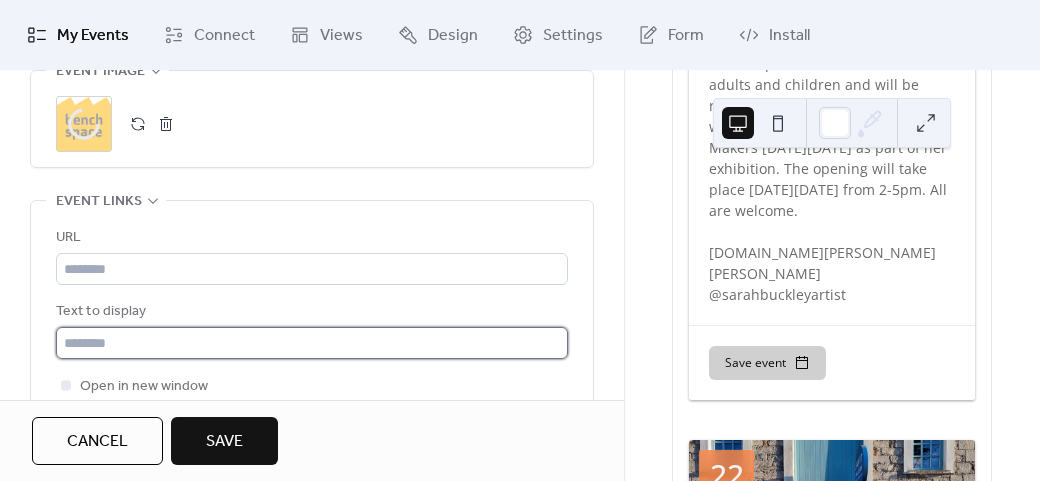click at bounding box center [312, 343] 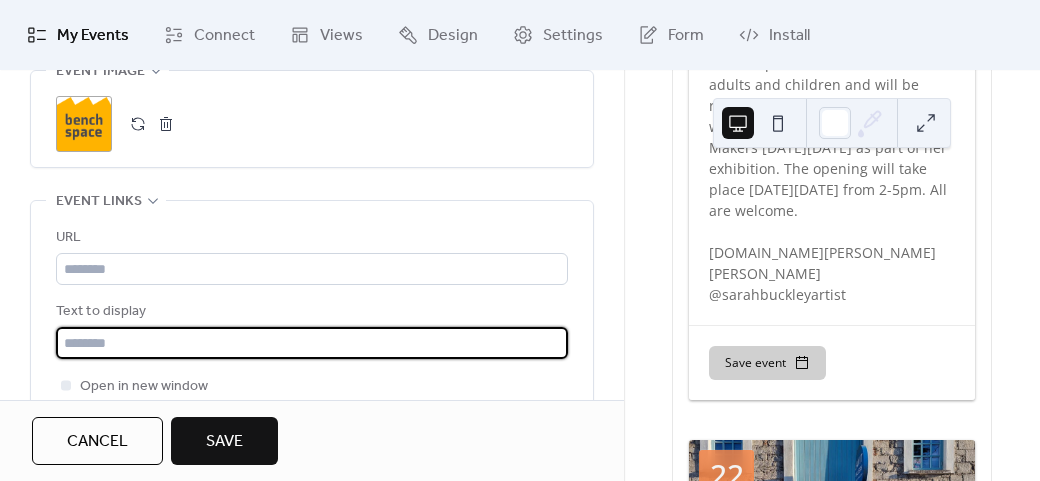 type on "*********" 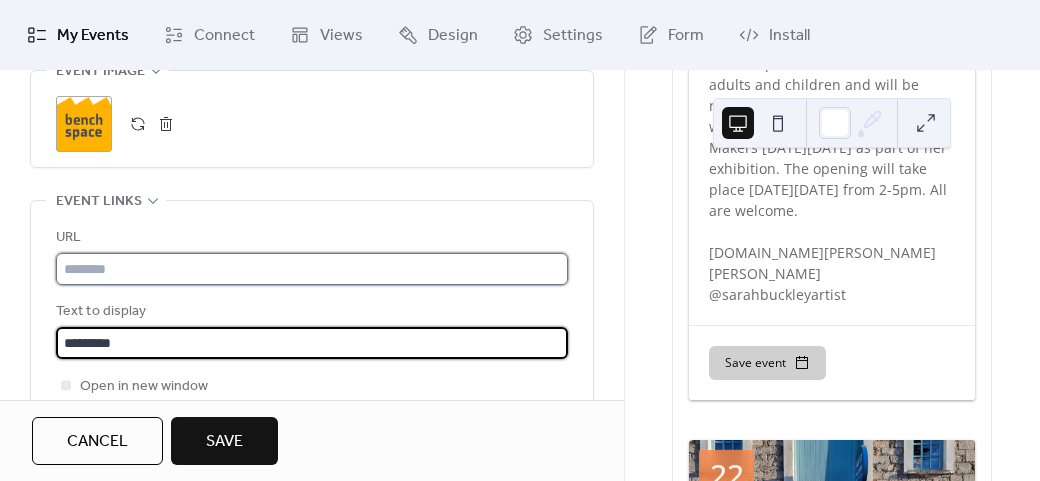 click at bounding box center [312, 269] 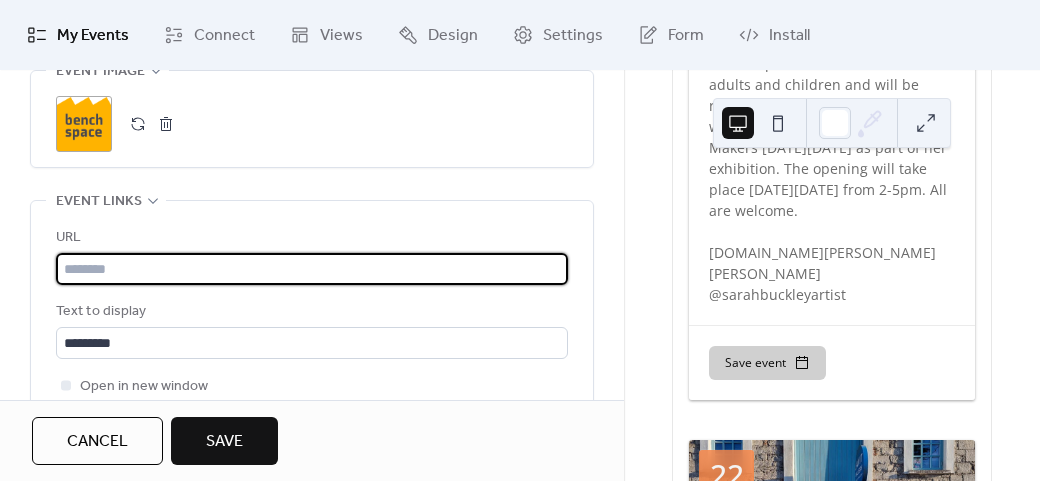 paste on "**********" 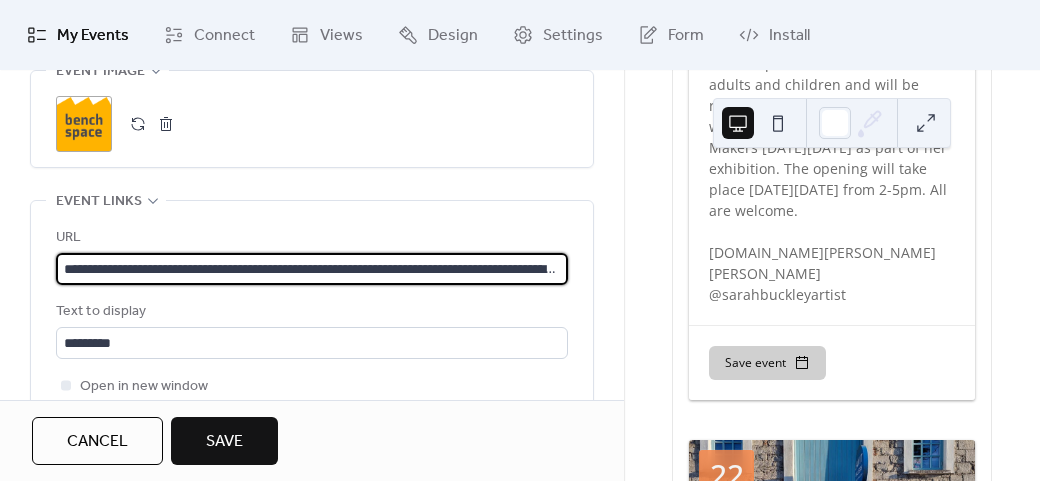 scroll, scrollTop: 0, scrollLeft: 166, axis: horizontal 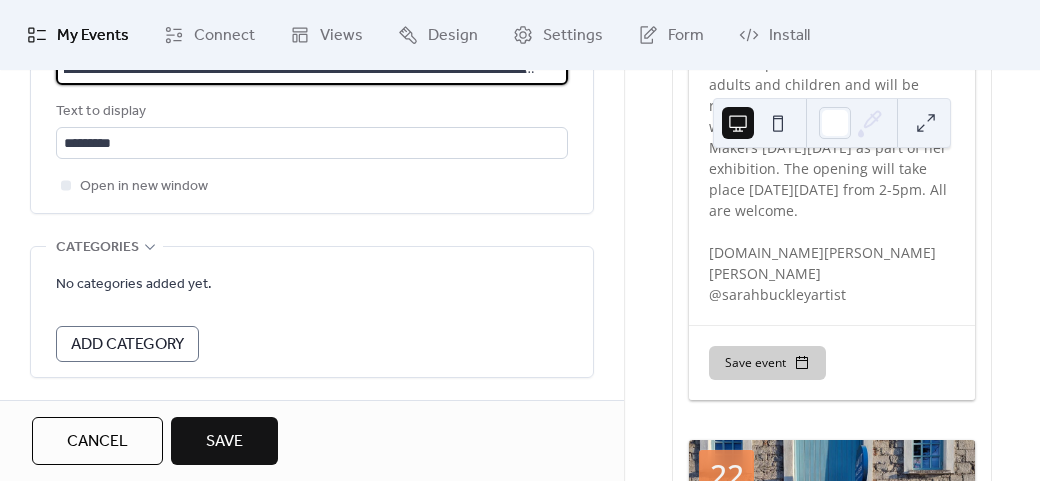 type on "**********" 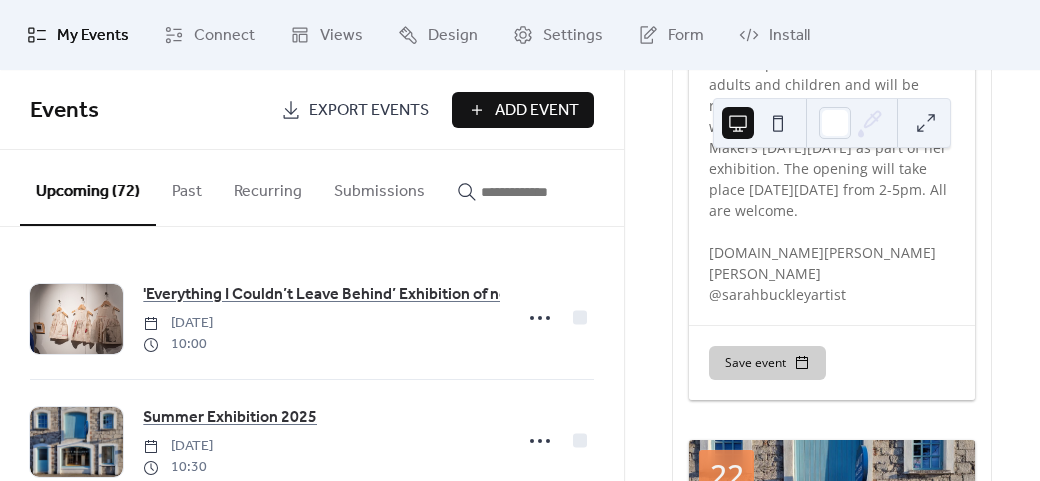 click on "Events Export Events Add Event" at bounding box center (312, 110) 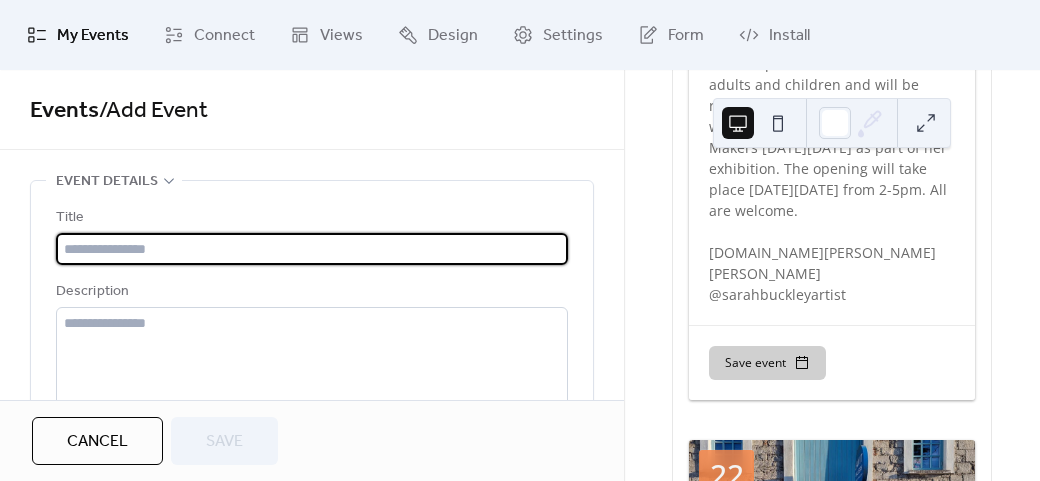 click on "Title" at bounding box center (312, 235) 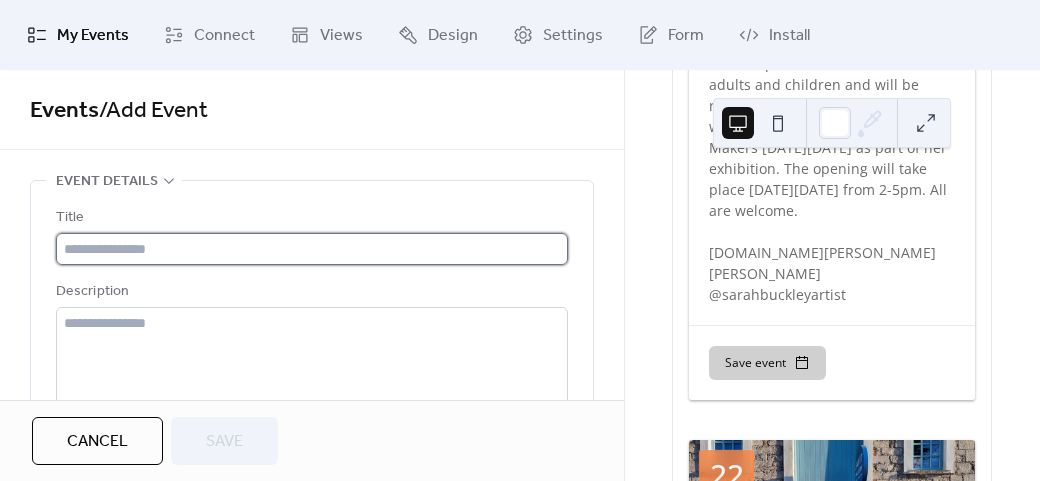 click at bounding box center [312, 249] 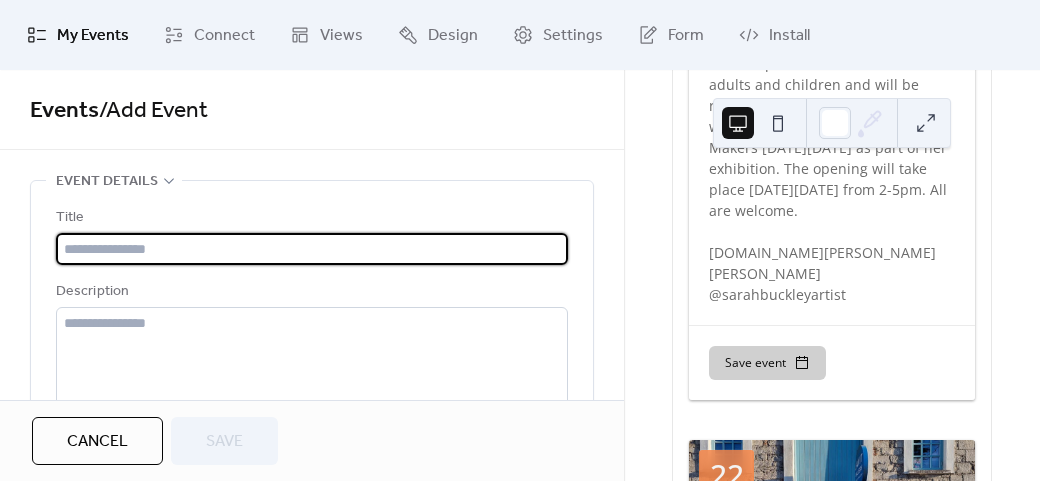 paste on "**********" 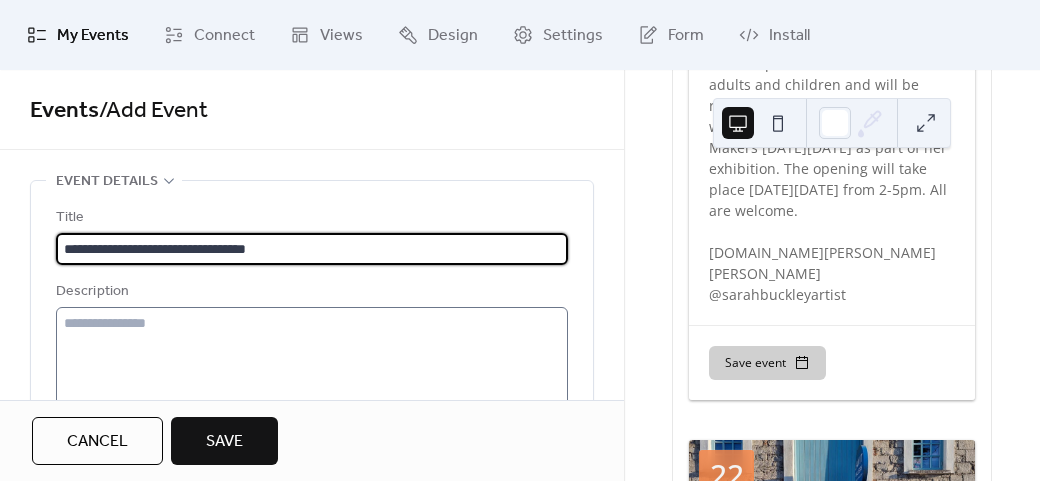 type on "**********" 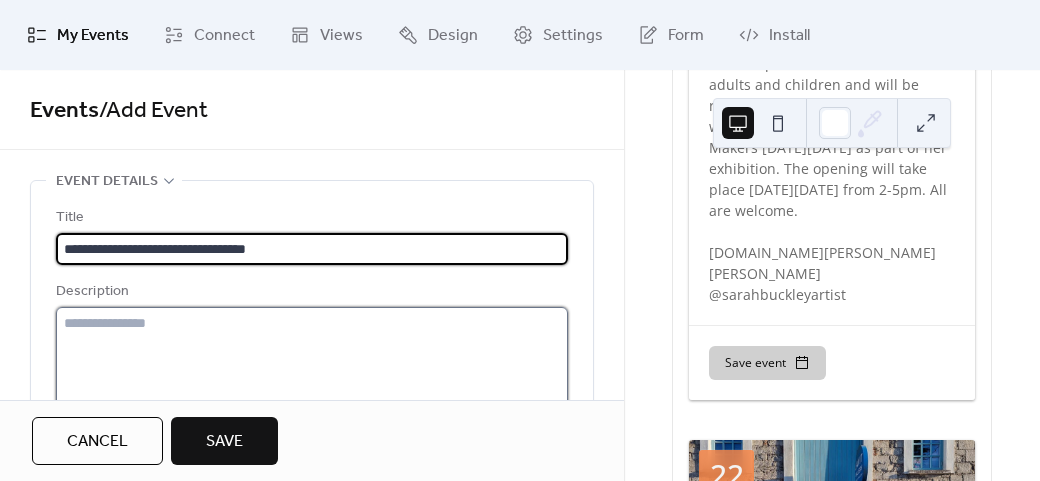 click at bounding box center [312, 383] 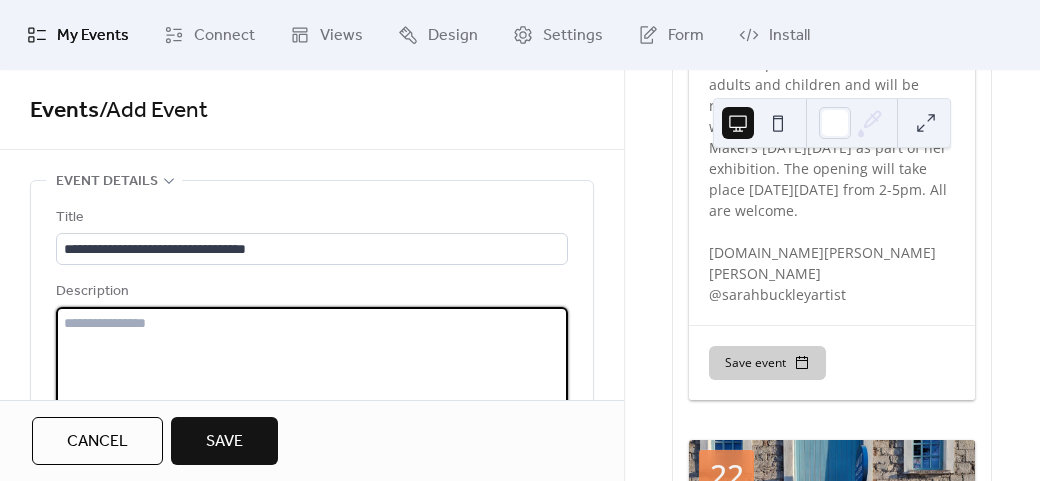 paste on "**********" 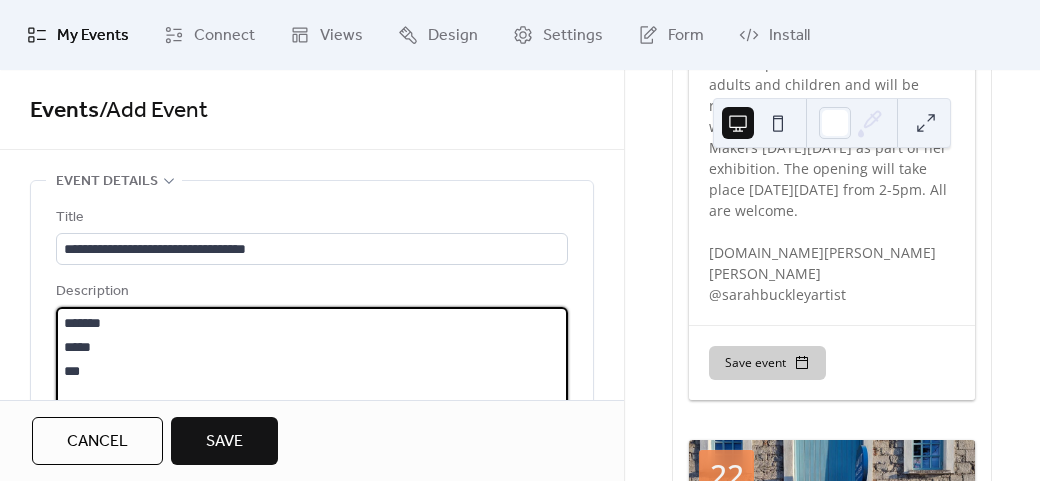 scroll, scrollTop: 69, scrollLeft: 0, axis: vertical 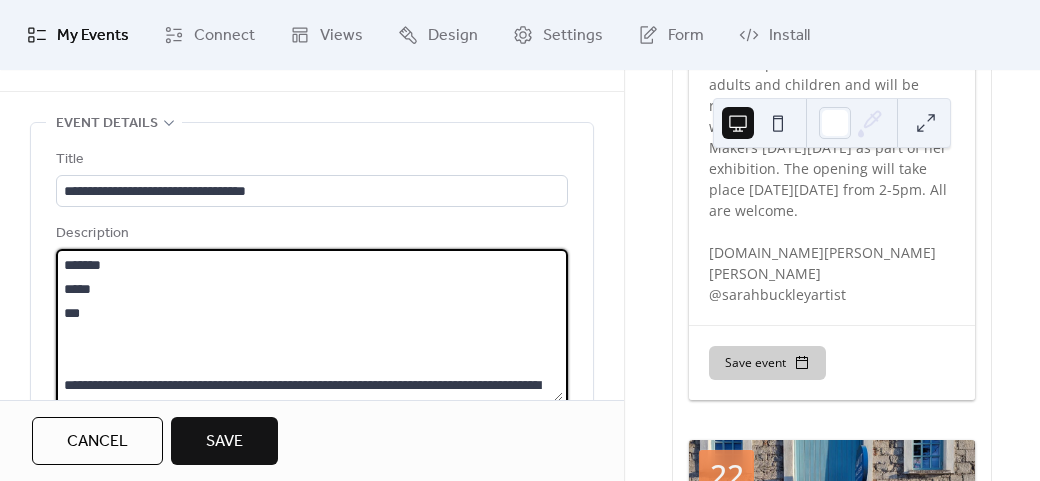 click on "**********" at bounding box center (309, 325) 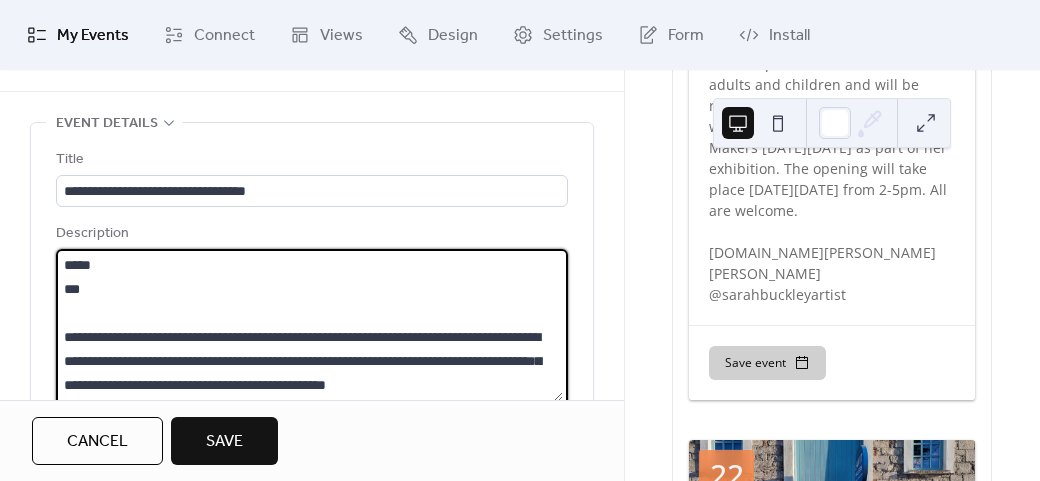scroll, scrollTop: 48, scrollLeft: 0, axis: vertical 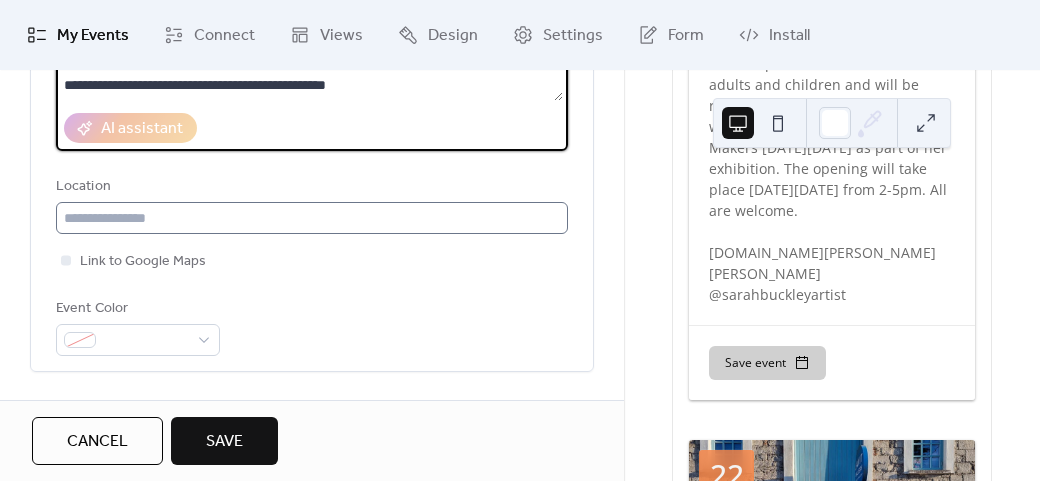 type on "**********" 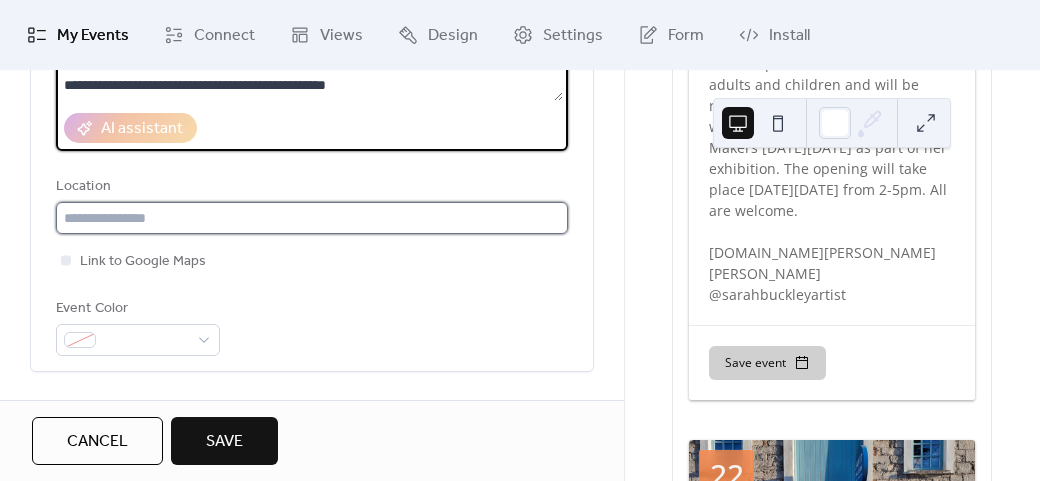 click at bounding box center (312, 218) 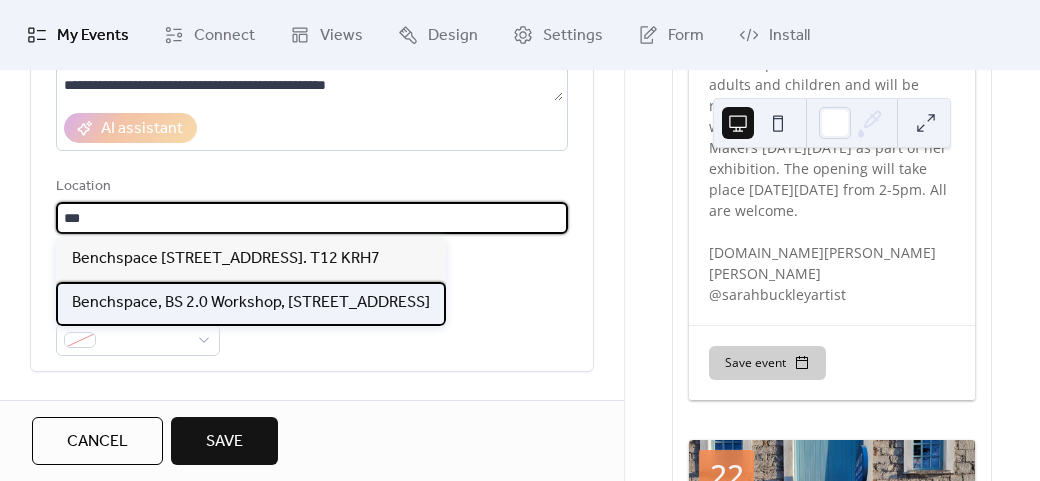 click on "Benchspace, BS 2.0 Workshop, [STREET_ADDRESS]" at bounding box center (251, 303) 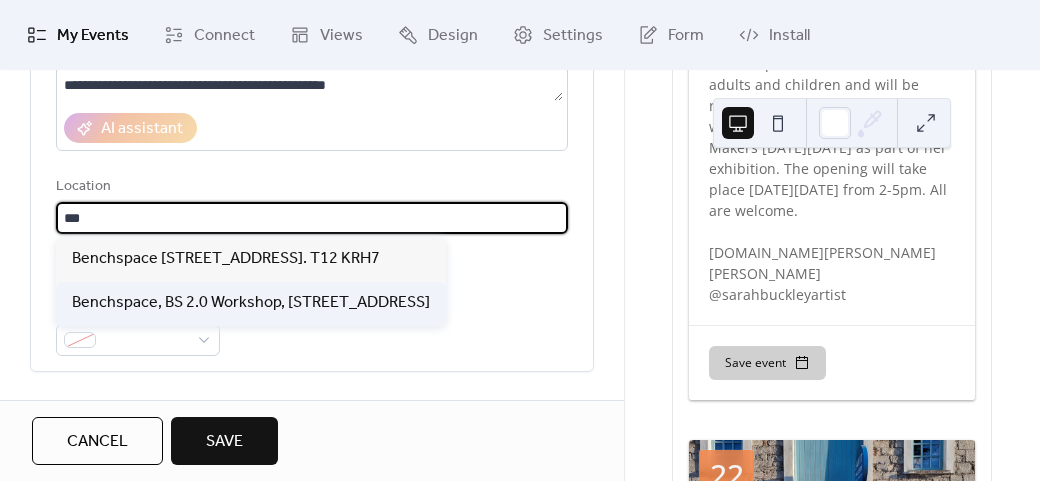 type on "**********" 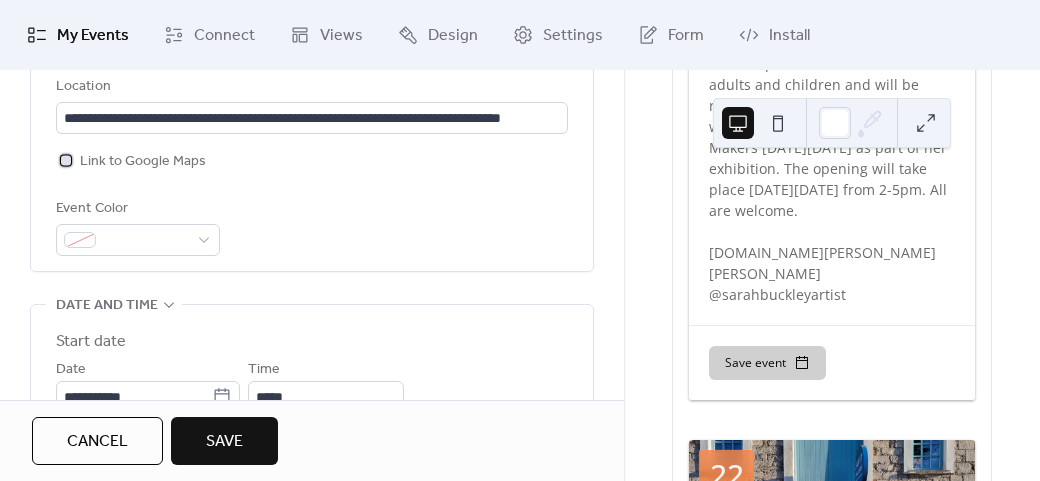click on "Link to Google Maps" at bounding box center (143, 162) 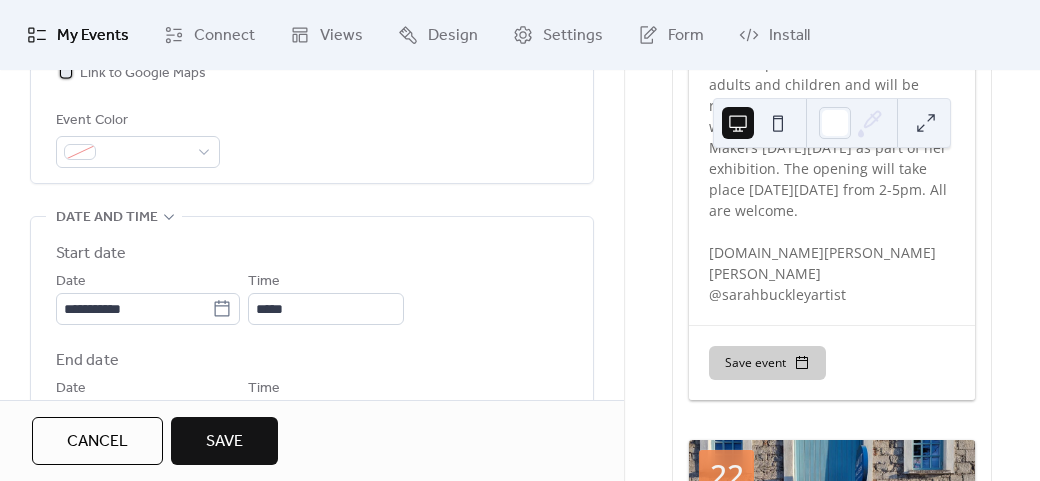 scroll, scrollTop: 658, scrollLeft: 0, axis: vertical 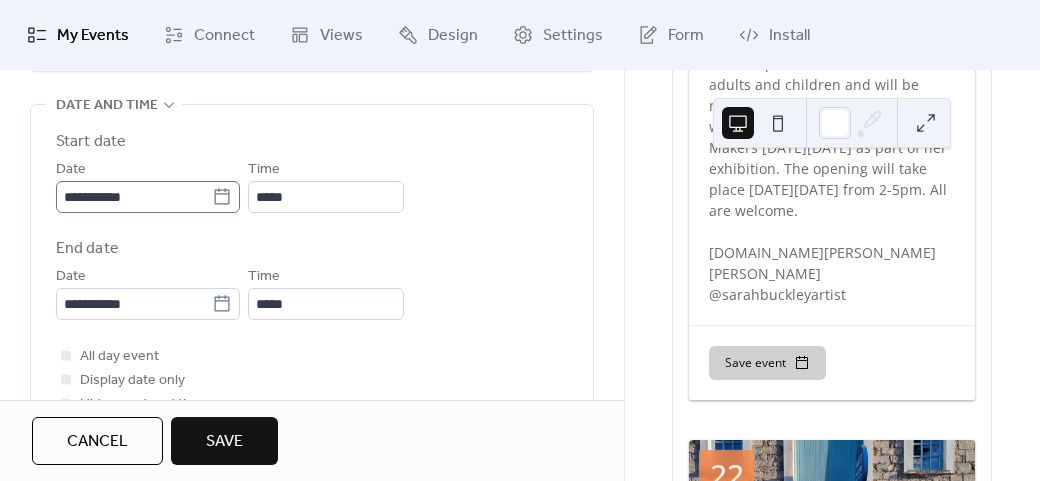 click 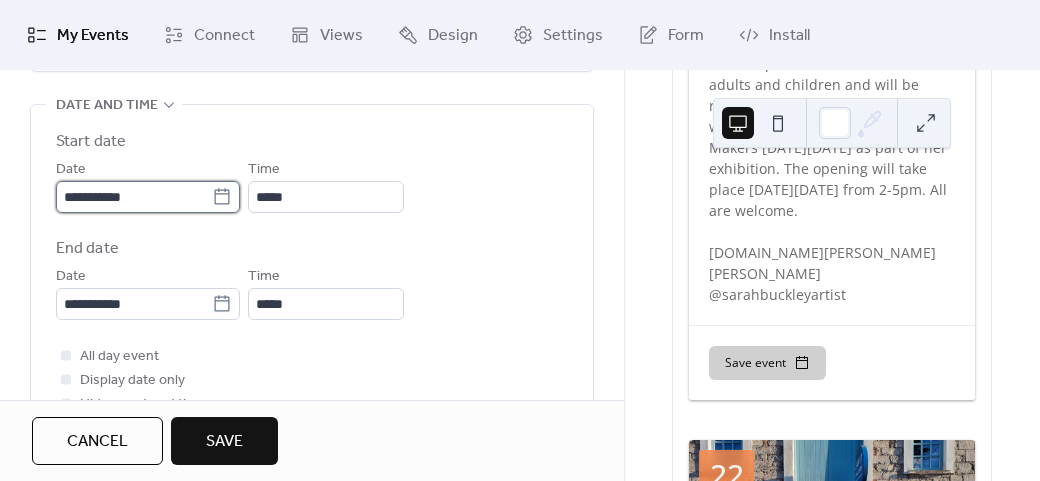 click on "**********" at bounding box center (134, 197) 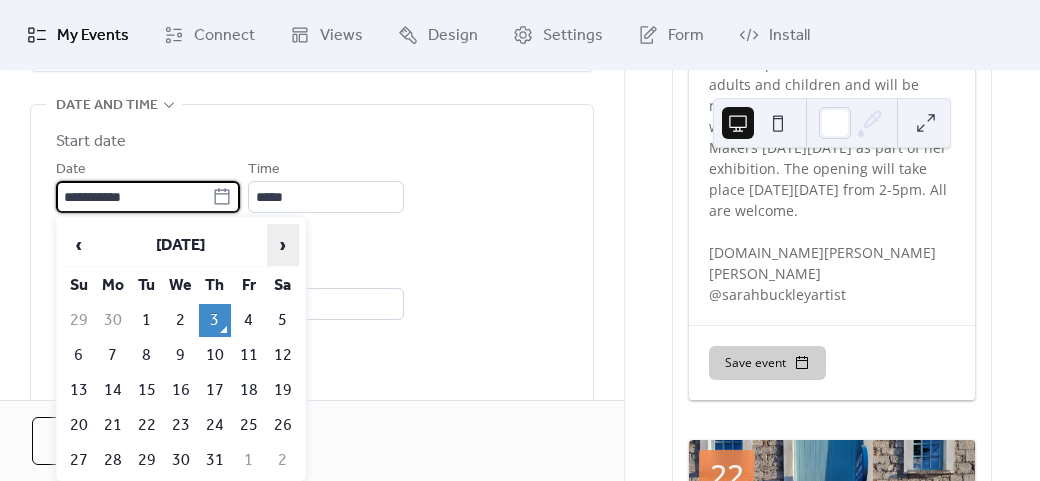 click on "›" at bounding box center [283, 245] 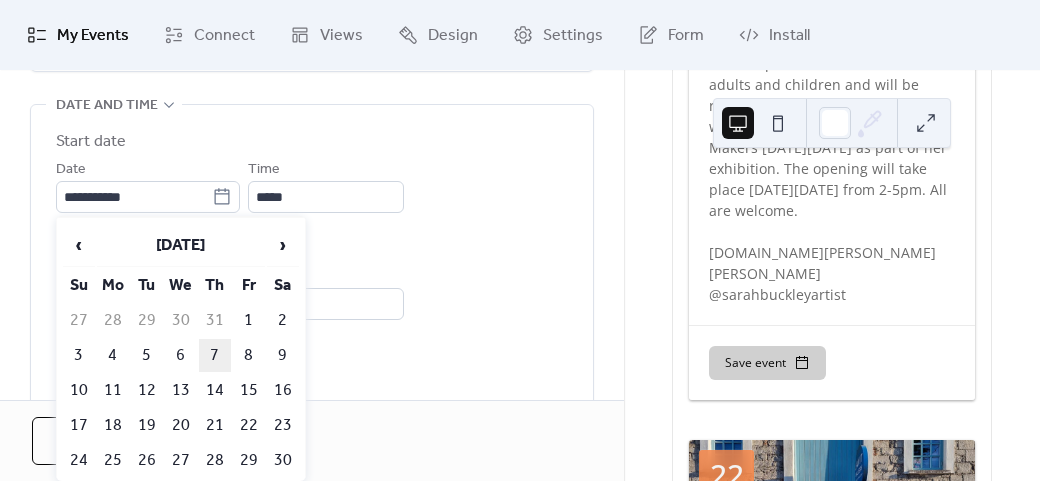 click on "7" at bounding box center (215, 355) 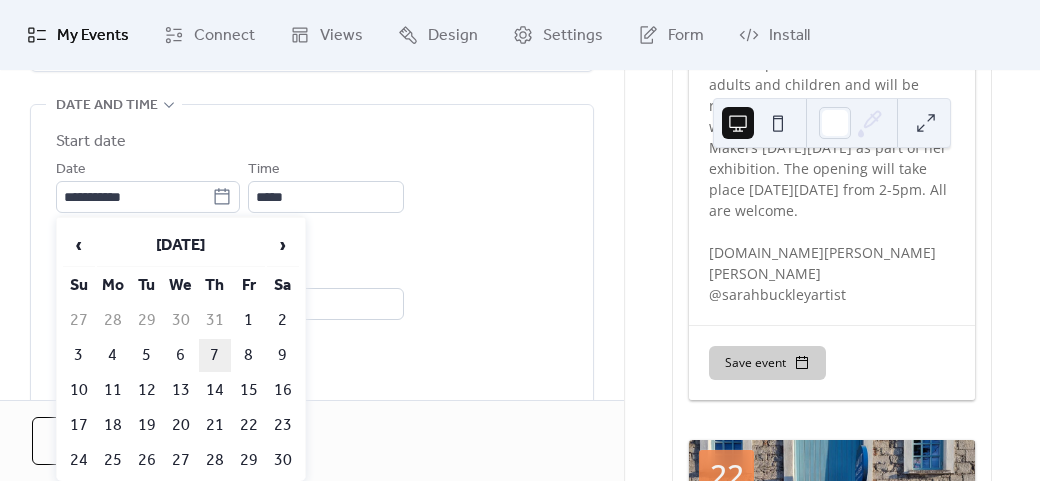 type on "**********" 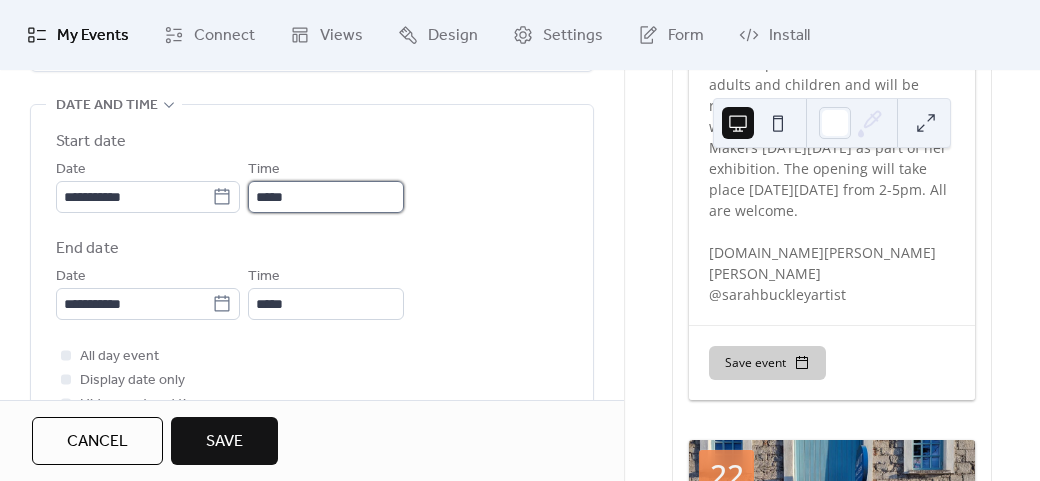 click on "*****" at bounding box center [326, 197] 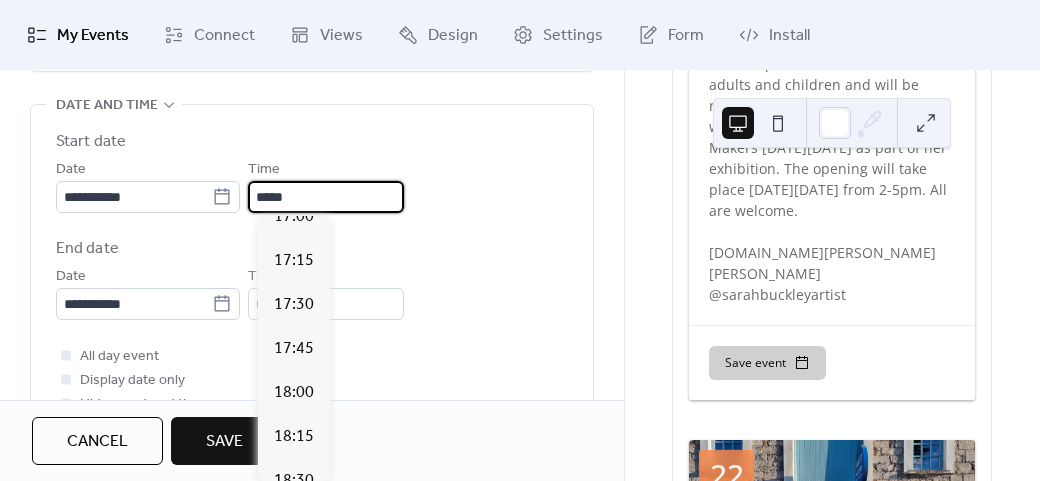 scroll, scrollTop: 3212, scrollLeft: 0, axis: vertical 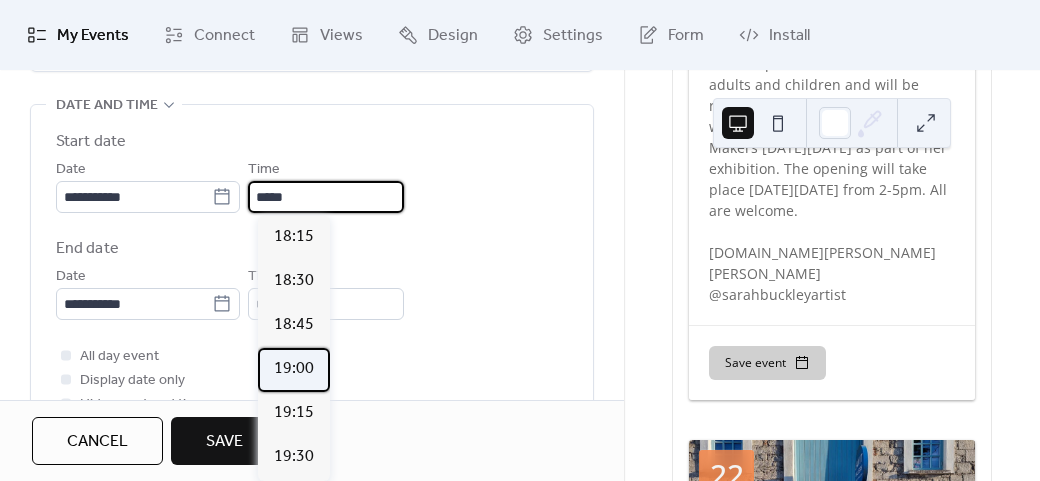 click on "19:00" at bounding box center [294, 369] 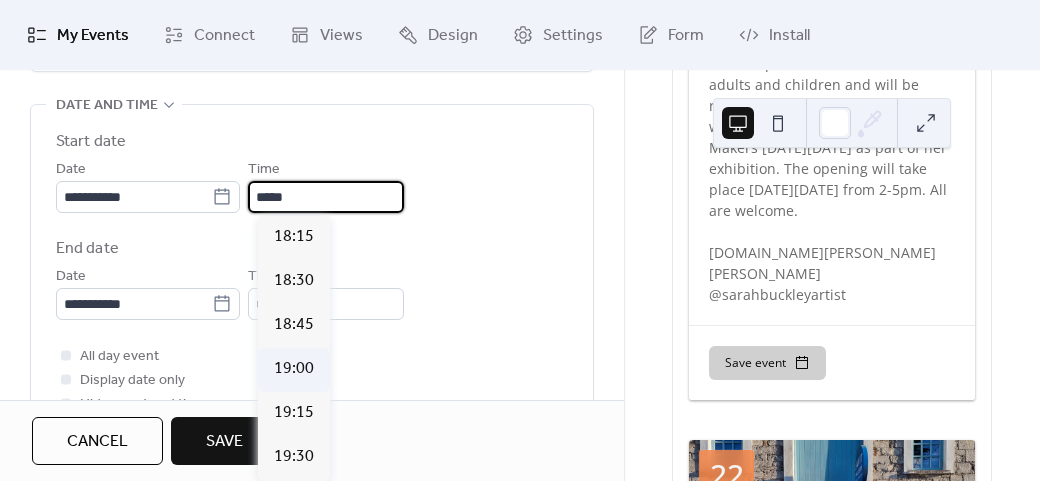 type on "*****" 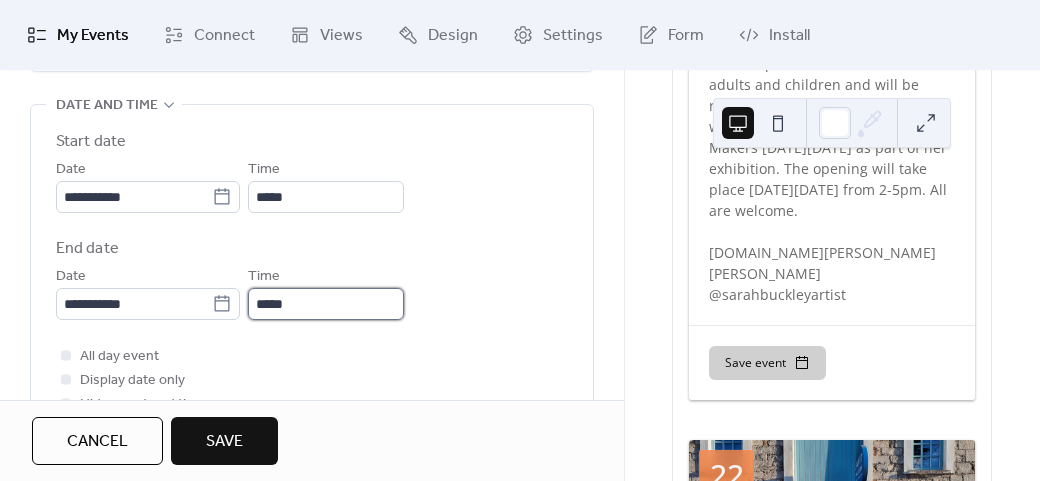 click on "*****" at bounding box center (326, 304) 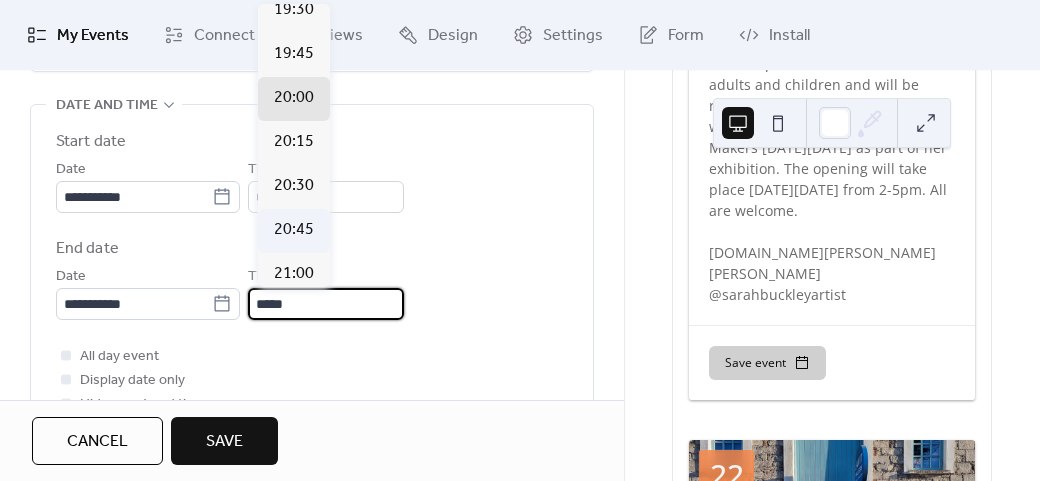 scroll, scrollTop: 100, scrollLeft: 0, axis: vertical 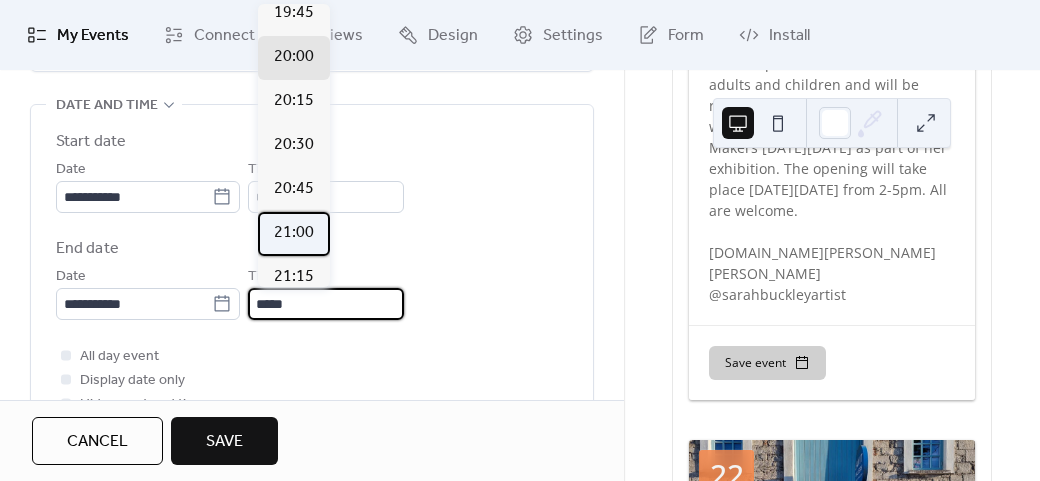 click on "21:00" at bounding box center (294, 233) 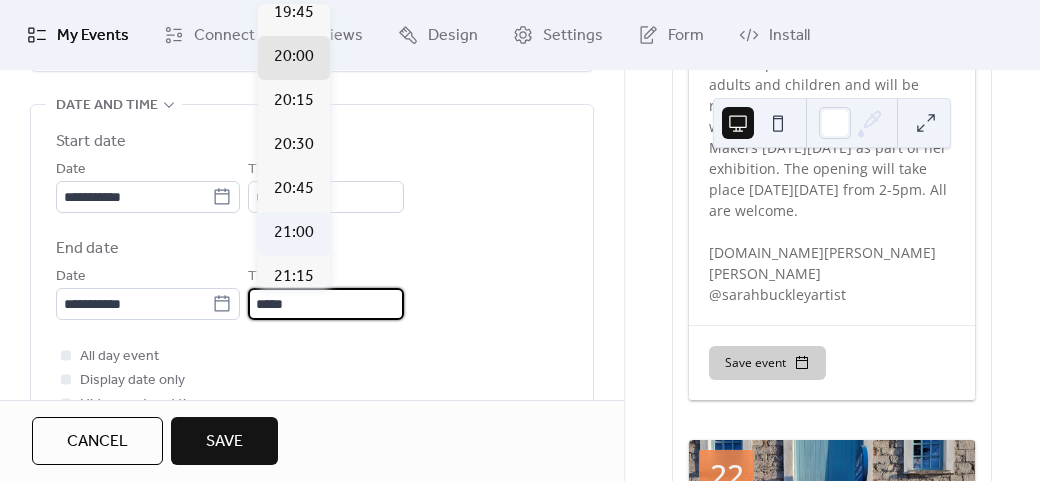 type on "*****" 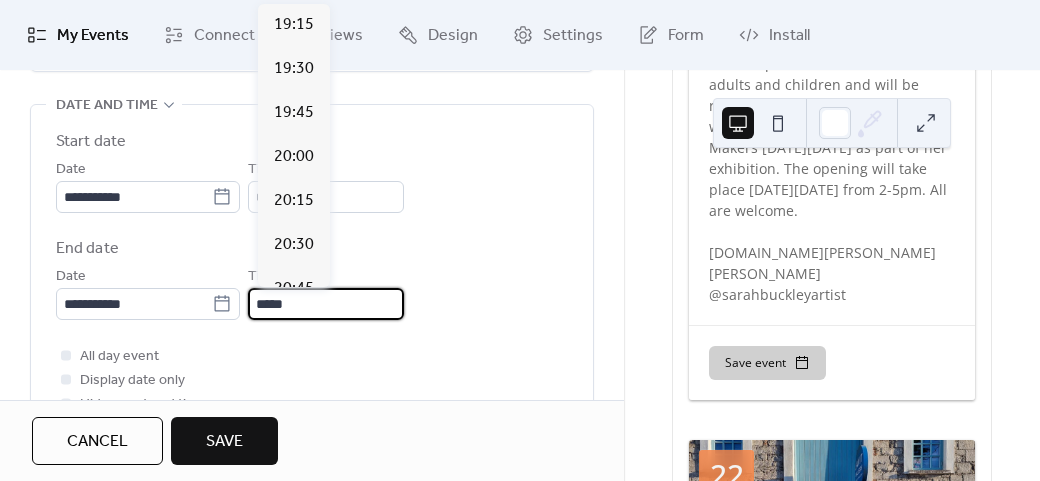 click on "*****" at bounding box center (326, 304) 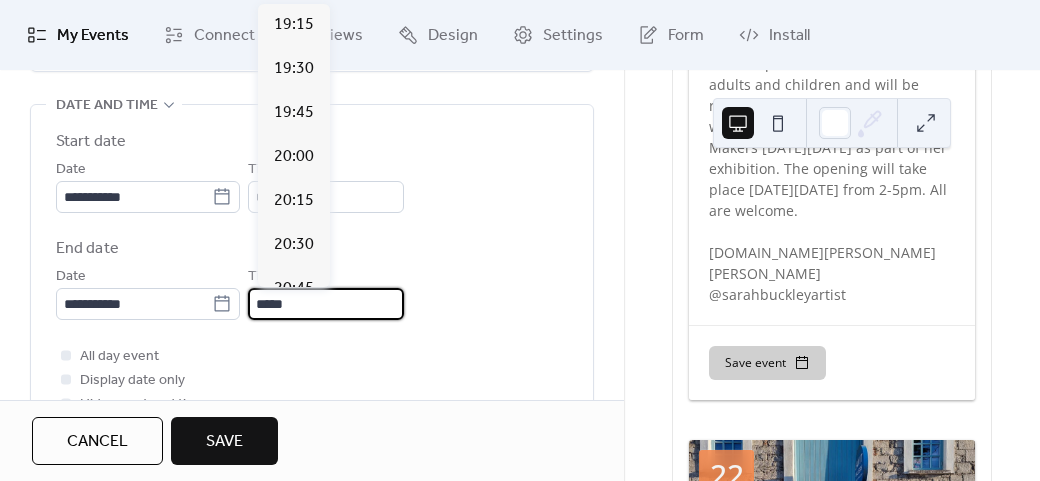 scroll, scrollTop: 308, scrollLeft: 0, axis: vertical 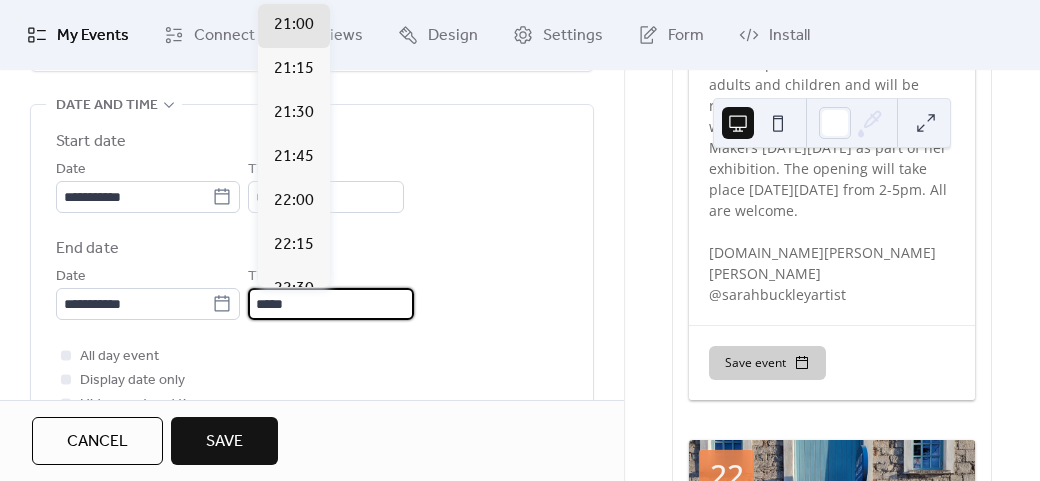 click on "All day event Display date only Hide event end time" at bounding box center (312, 380) 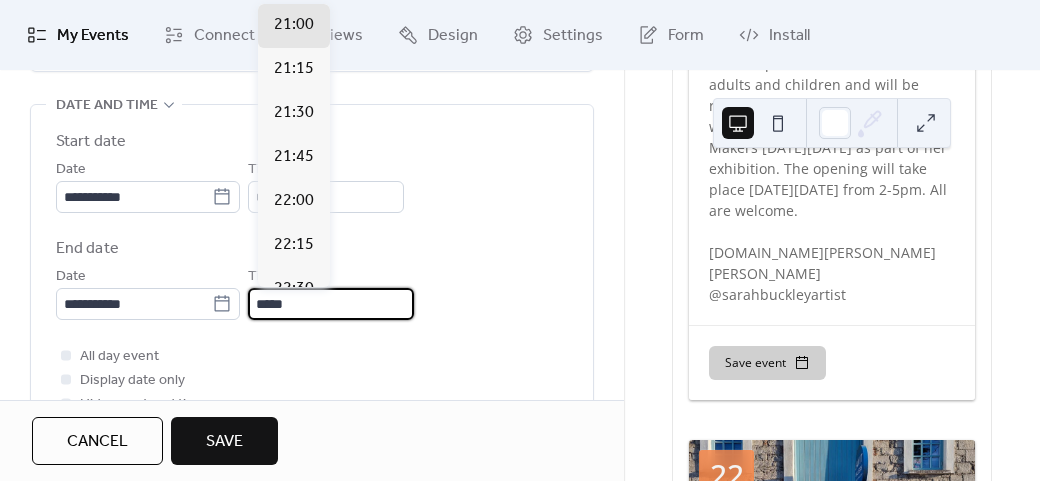 scroll, scrollTop: 0, scrollLeft: 0, axis: both 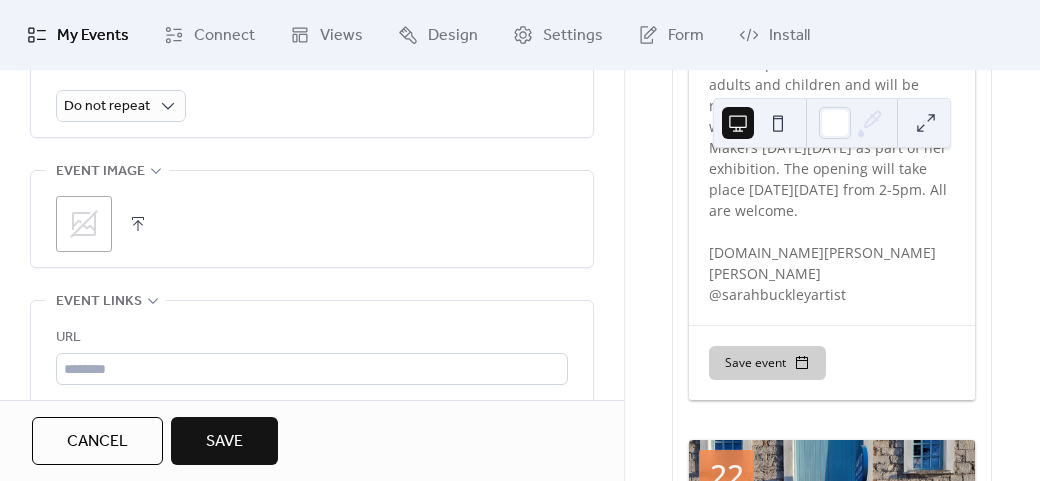 click 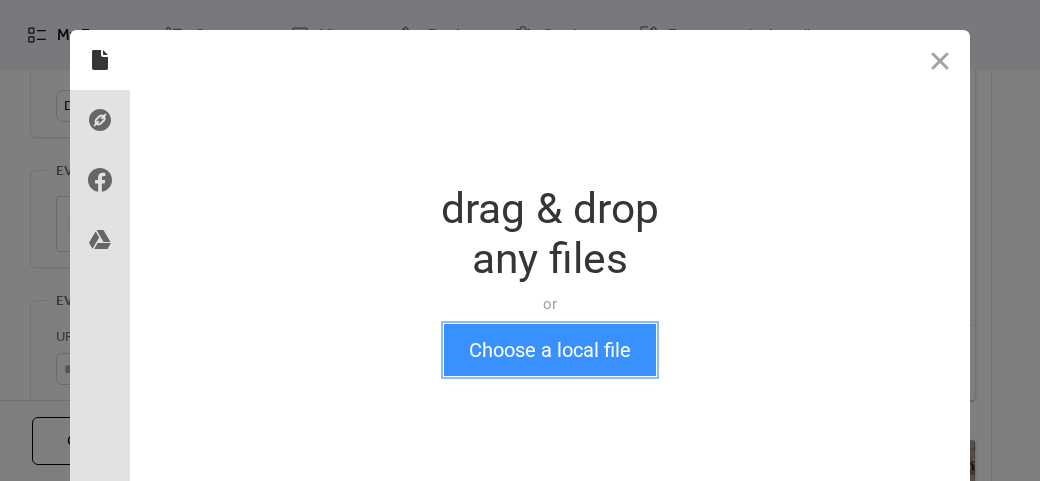 click on "Choose a local file" at bounding box center [550, 350] 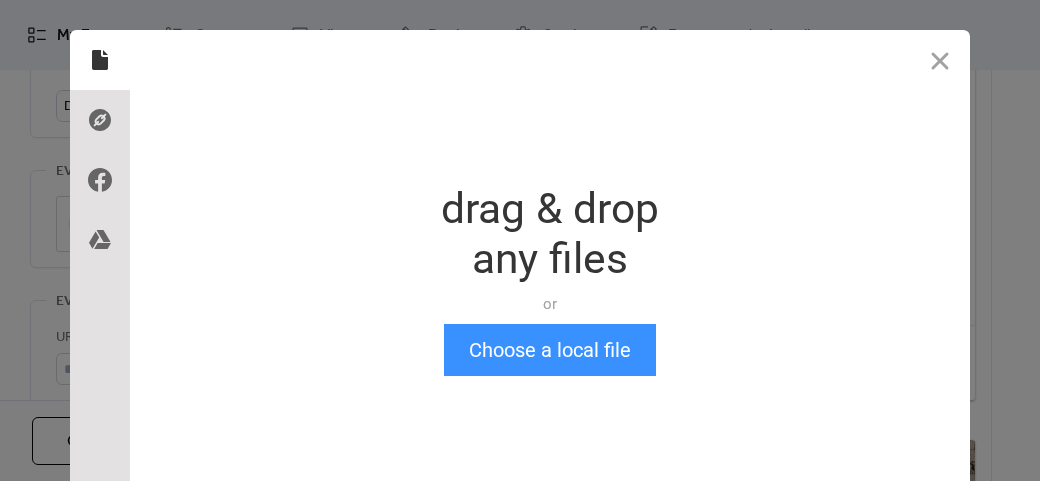 scroll, scrollTop: 24, scrollLeft: 0, axis: vertical 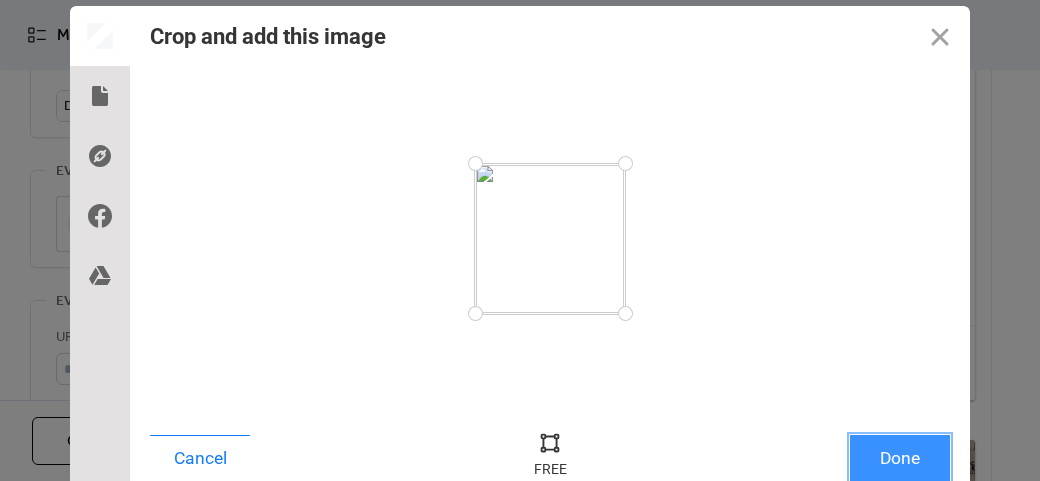 click on "Done" at bounding box center (900, 458) 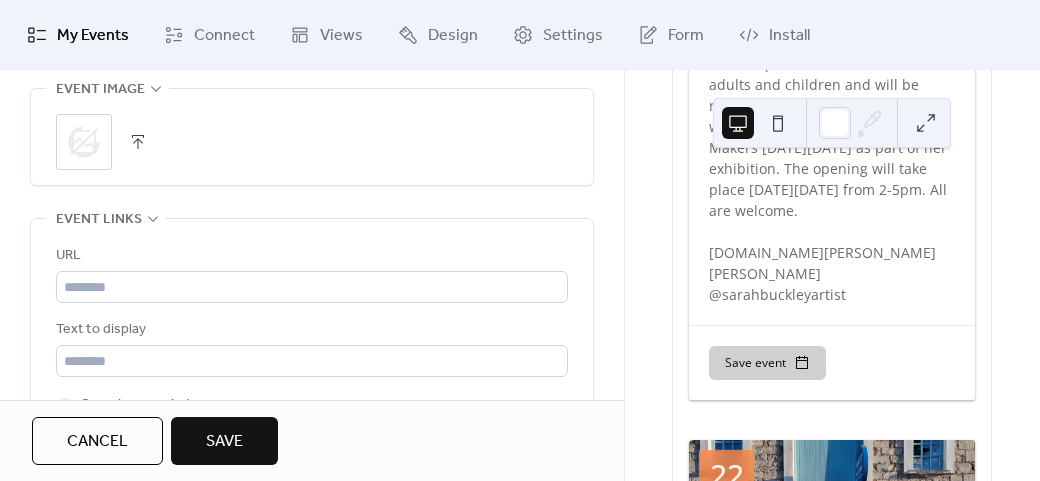 scroll, scrollTop: 1158, scrollLeft: 0, axis: vertical 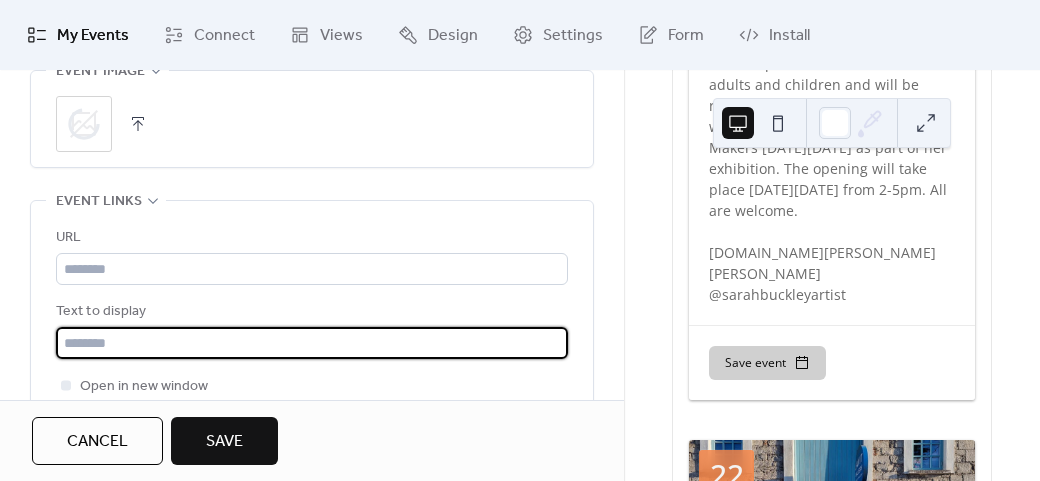 click at bounding box center [312, 343] 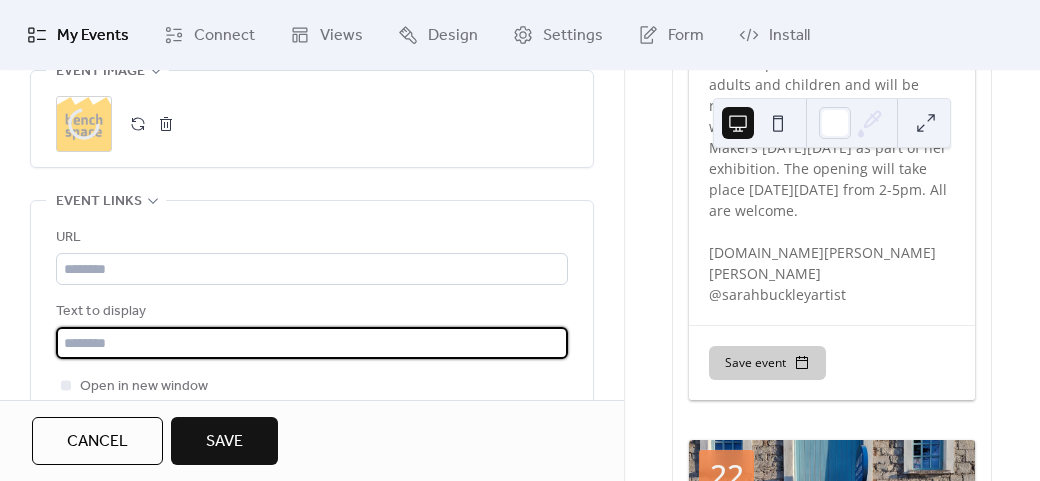 type on "*********" 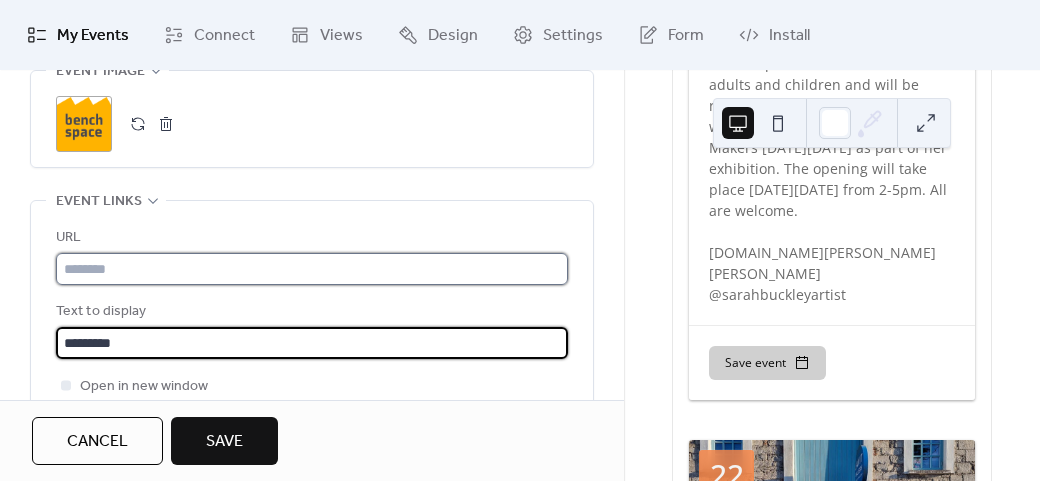 click at bounding box center [312, 269] 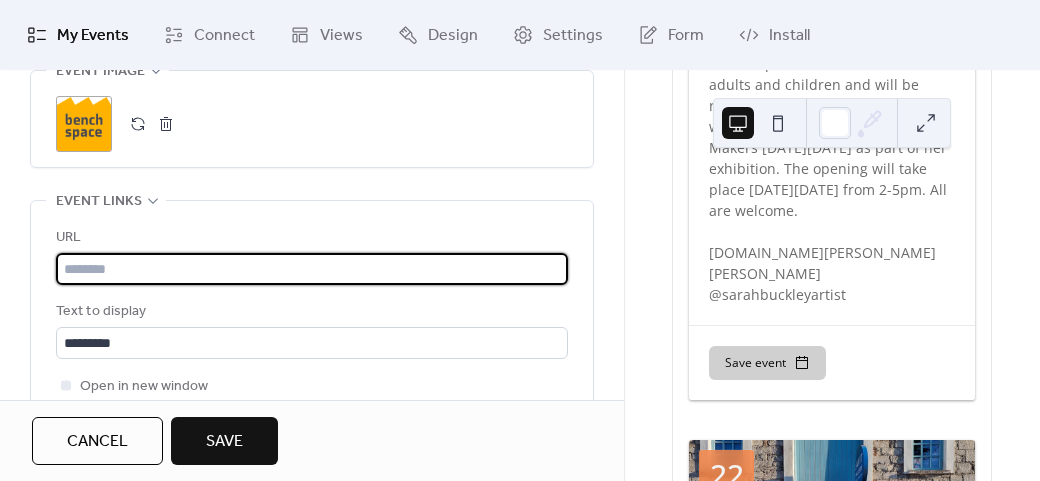 paste on "**********" 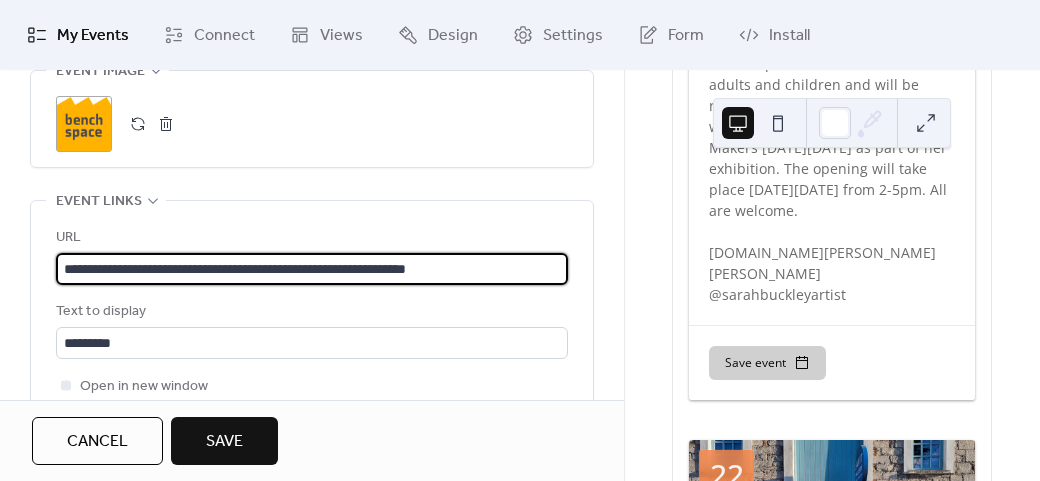 type on "**********" 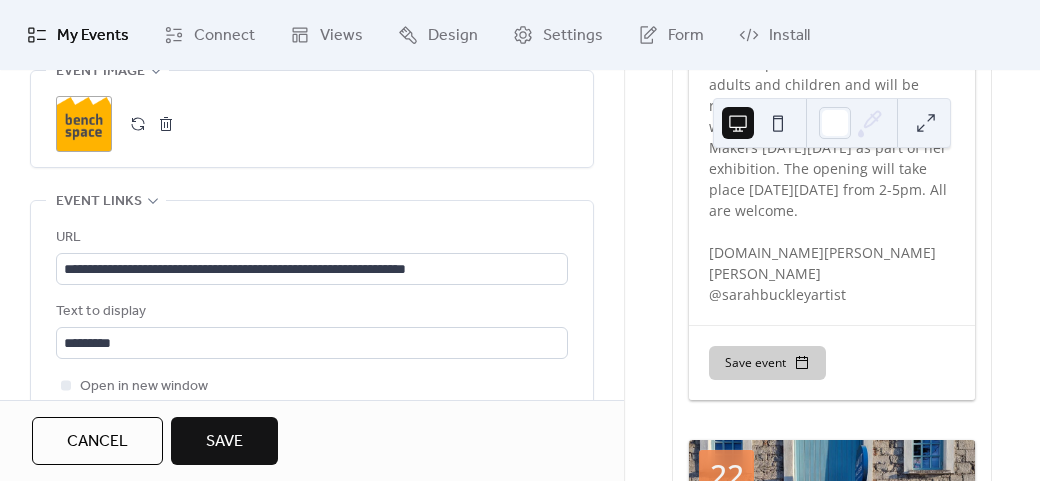 click on "**********" at bounding box center [312, -163] 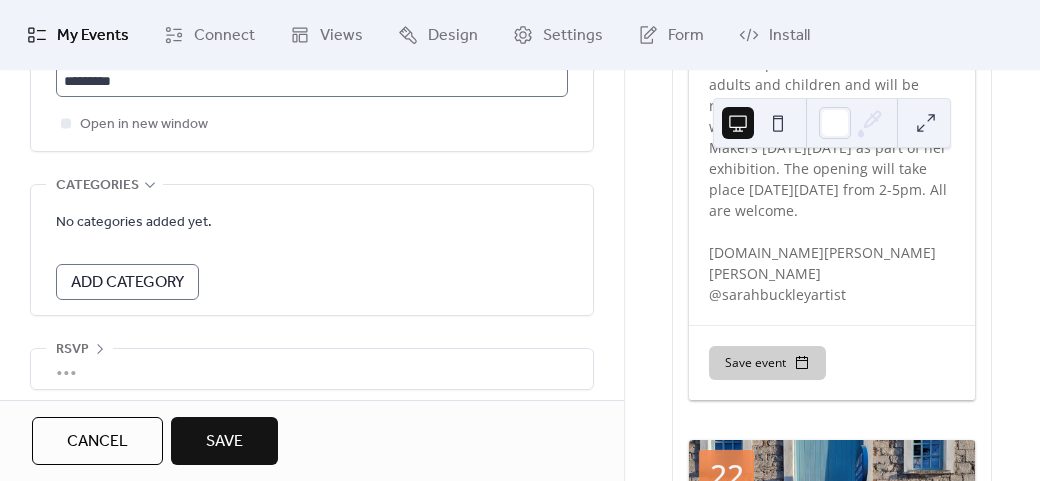 scroll, scrollTop: 1428, scrollLeft: 0, axis: vertical 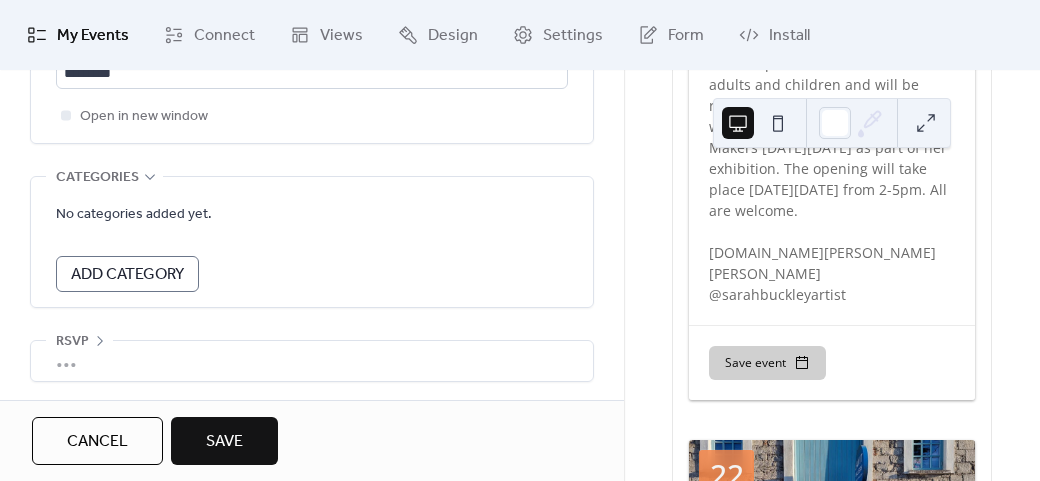 click on "Save" at bounding box center (224, 442) 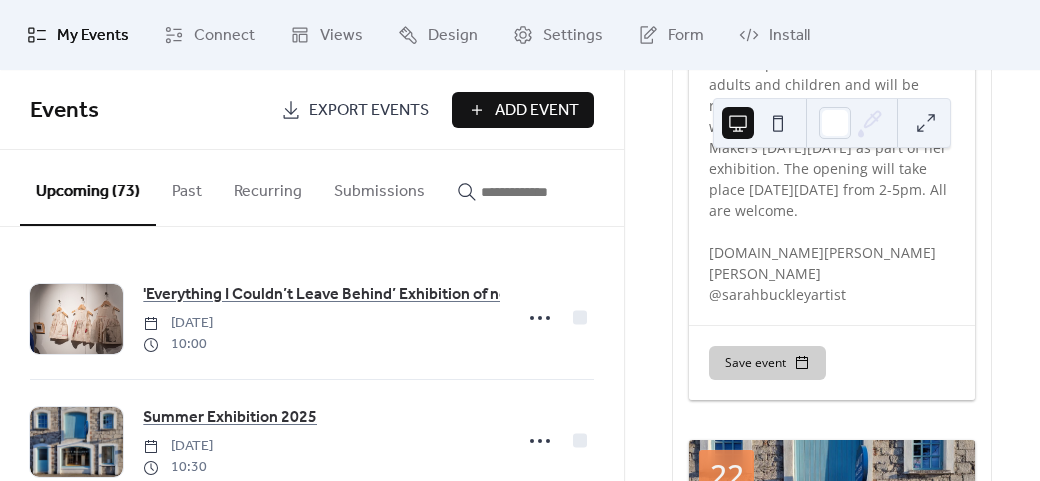 click on "Add Event" at bounding box center (537, 111) 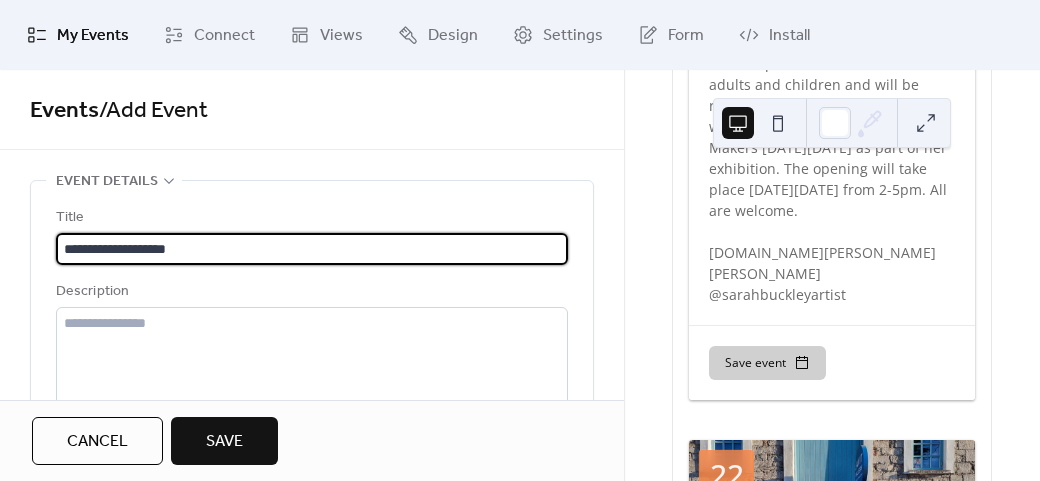 type on "**********" 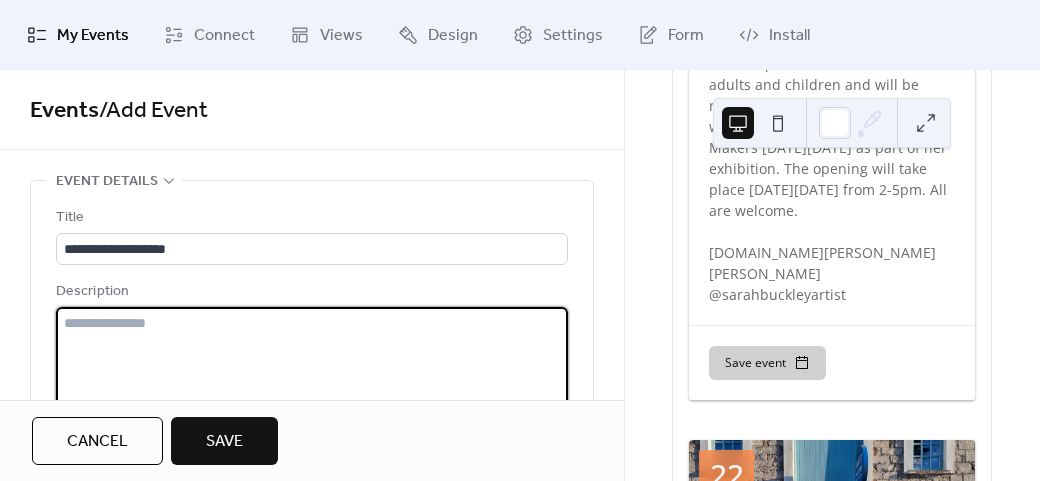 click at bounding box center [312, 383] 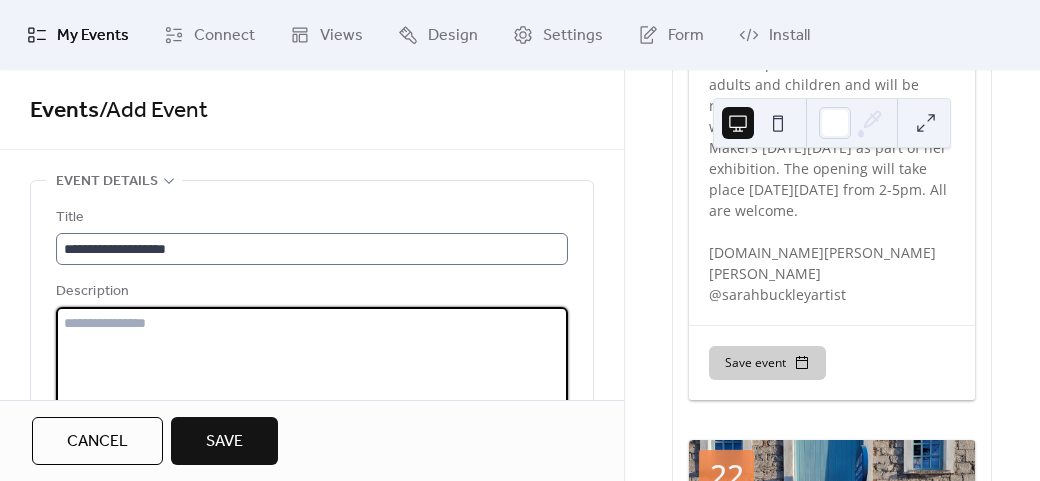 paste on "**********" 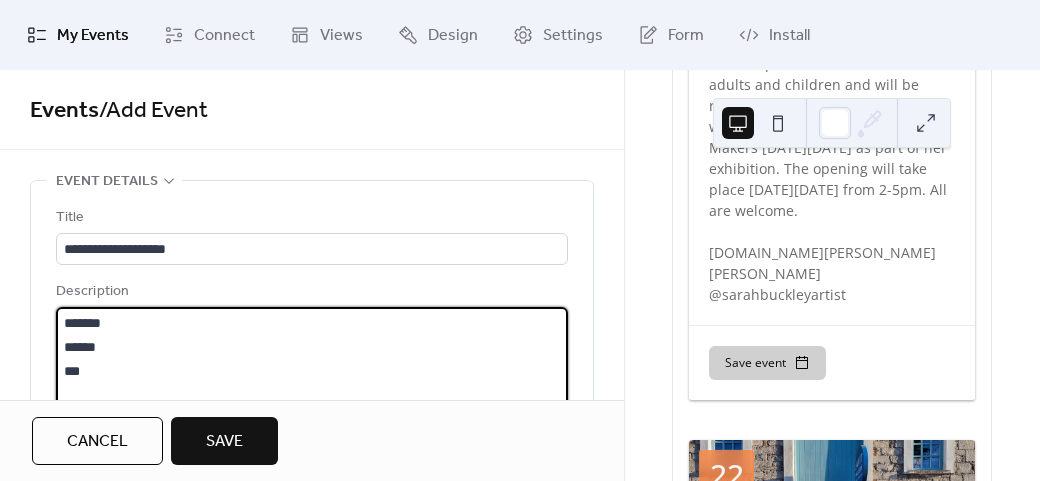 scroll, scrollTop: 117, scrollLeft: 0, axis: vertical 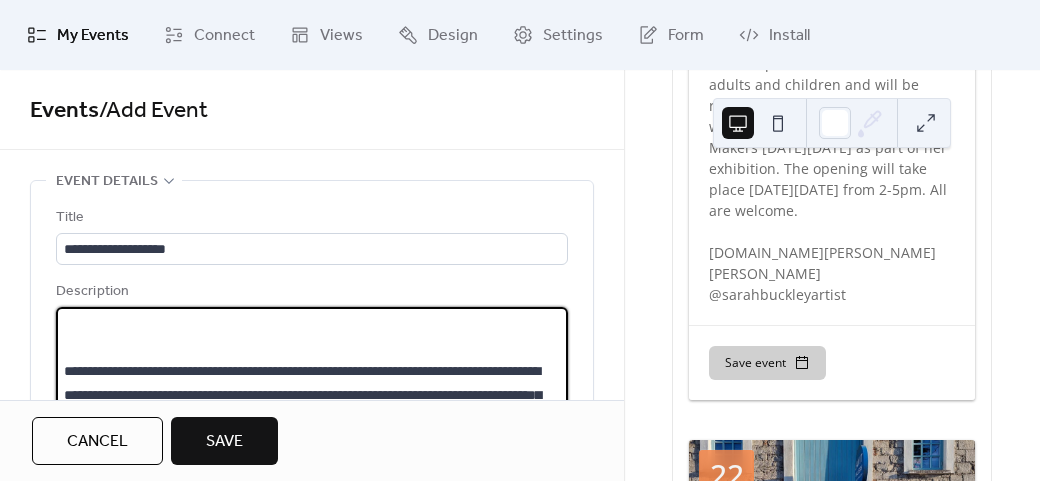 click on "**********" at bounding box center [309, 383] 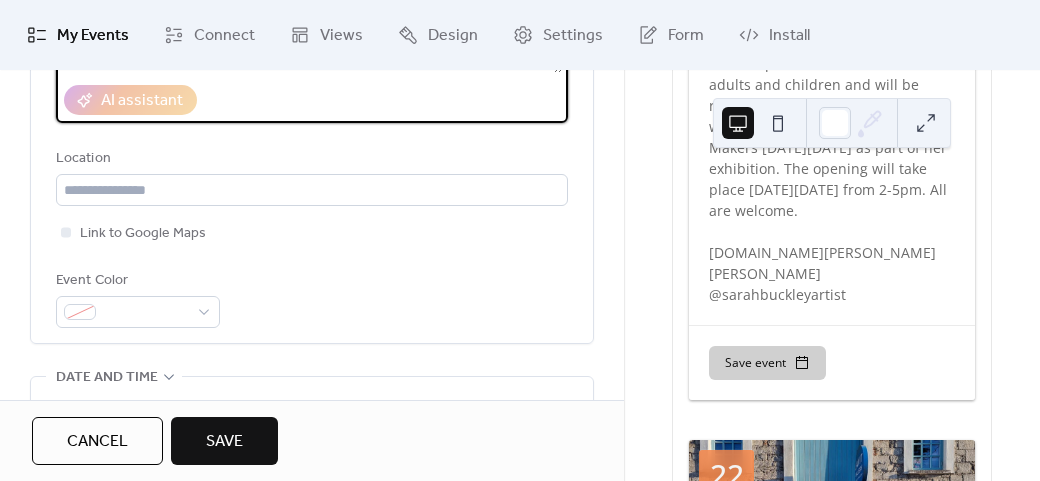 scroll, scrollTop: 504, scrollLeft: 0, axis: vertical 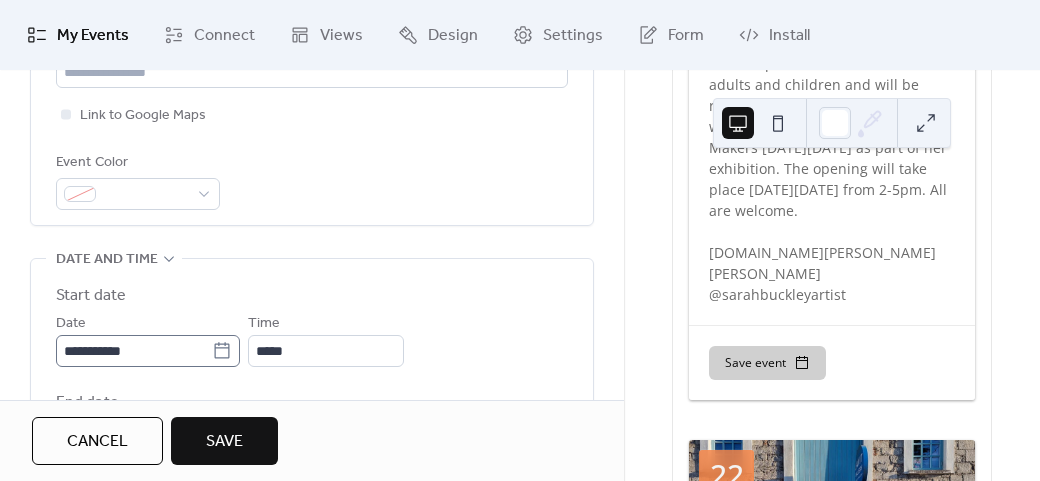 type on "**********" 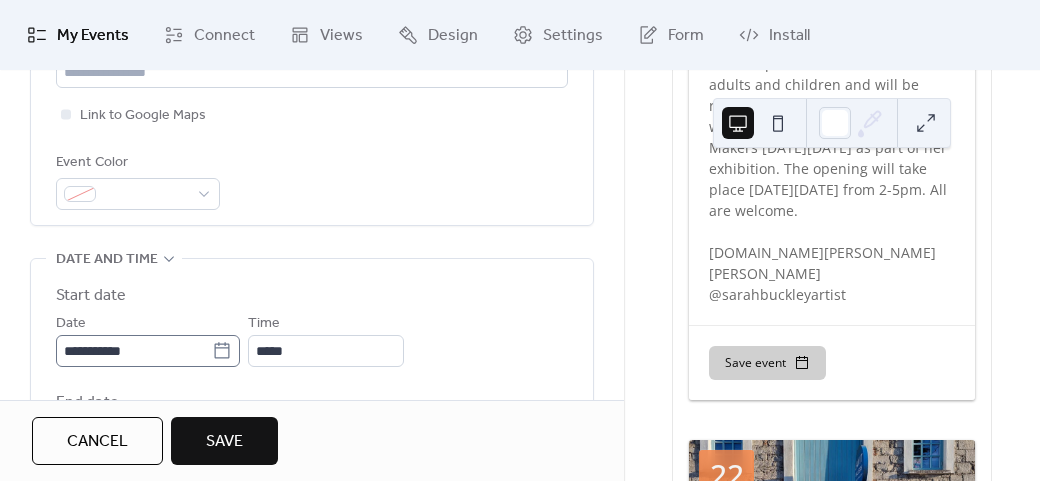 click on "**********" at bounding box center (148, 351) 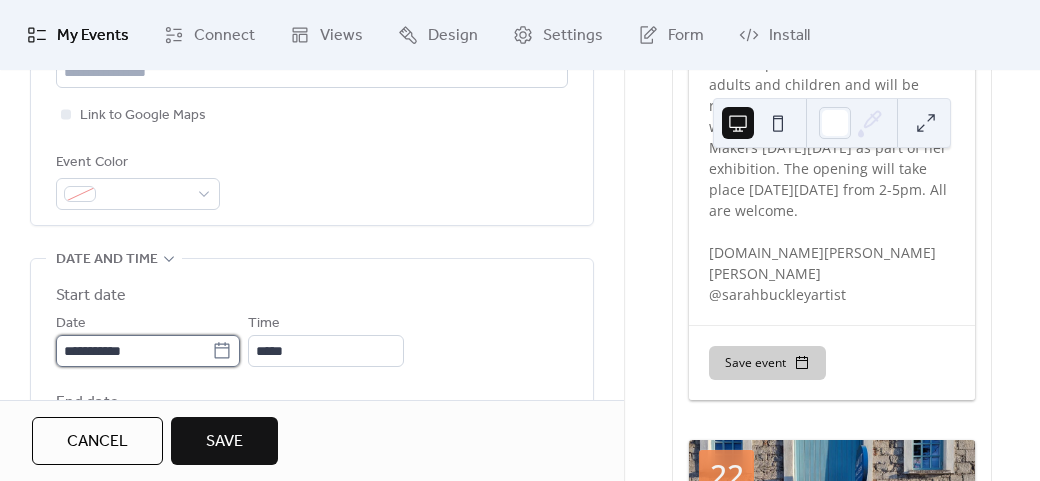 click on "**********" at bounding box center (134, 351) 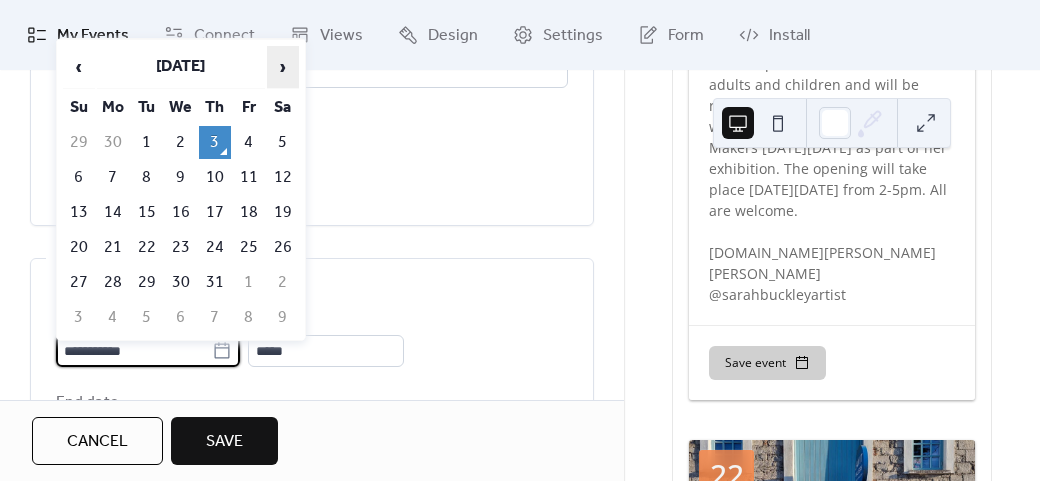 click on "›" at bounding box center (283, 67) 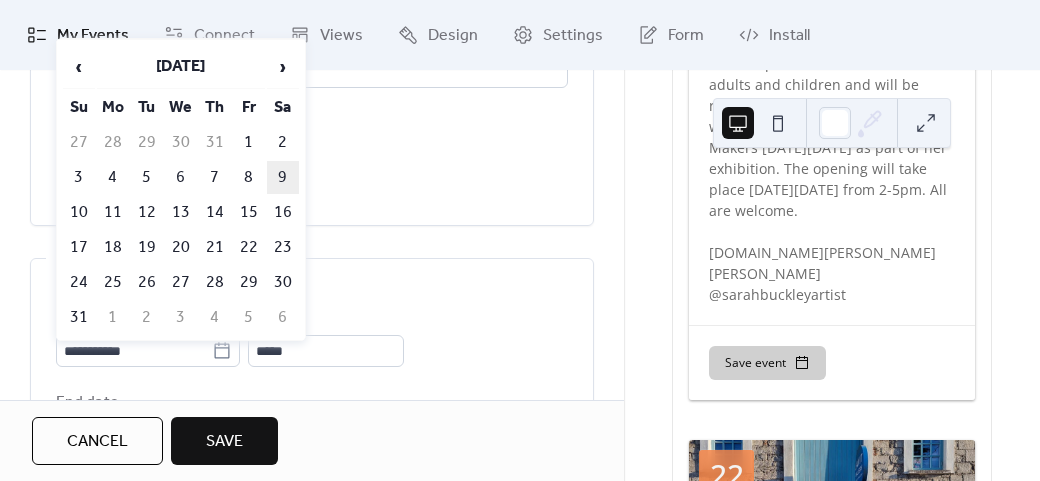 click on "9" at bounding box center (283, 177) 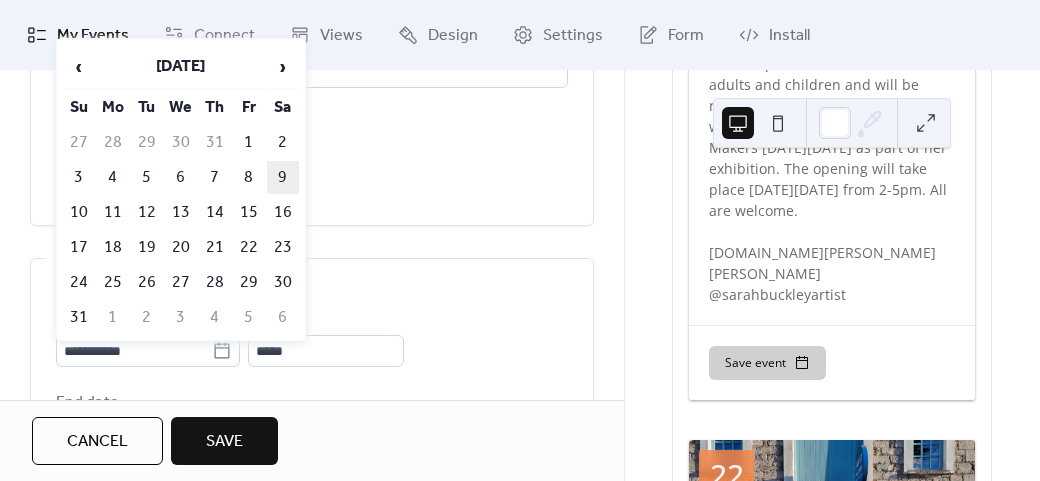 type on "**********" 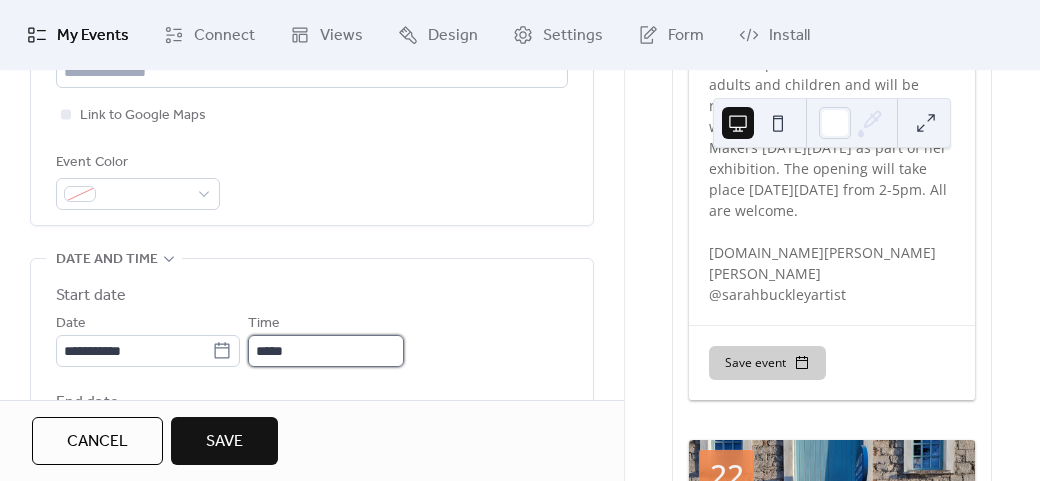 click on "*****" at bounding box center [326, 351] 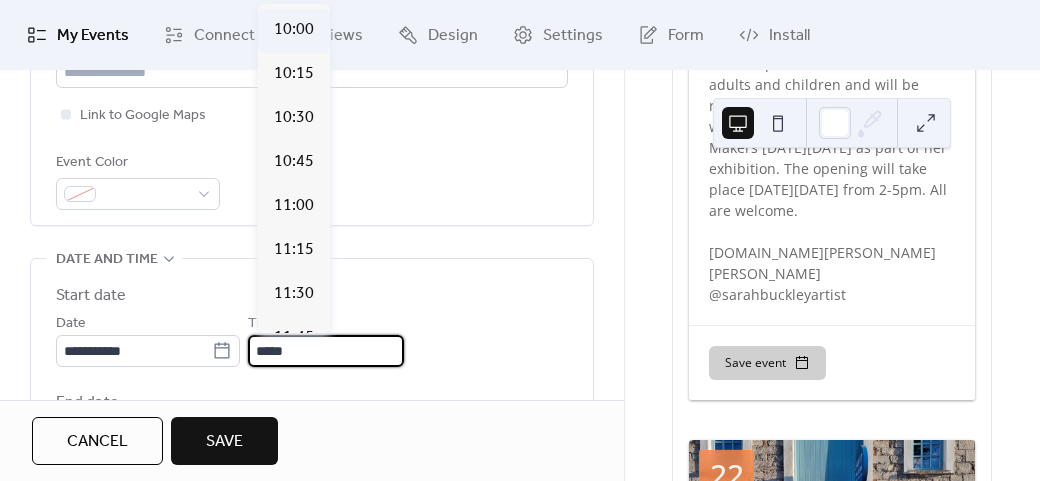 scroll, scrollTop: 1712, scrollLeft: 0, axis: vertical 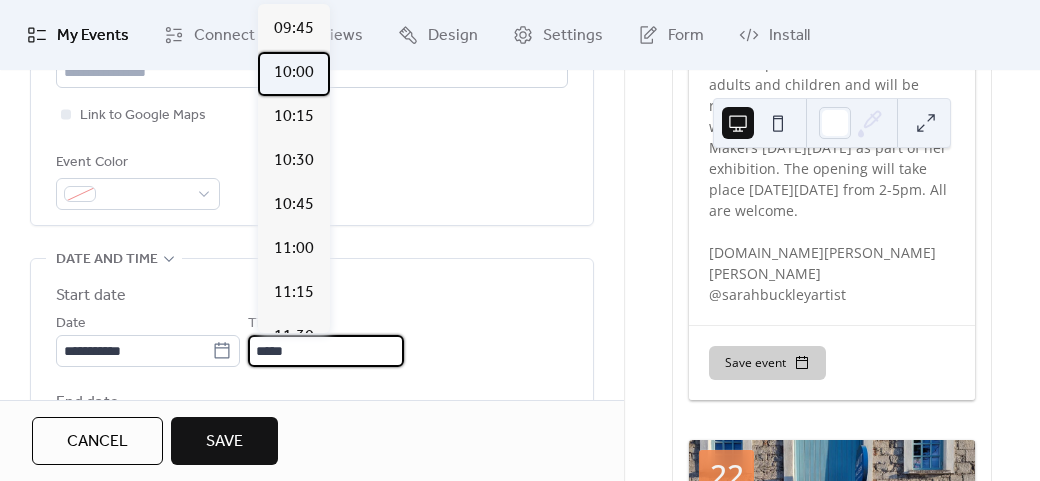 click on "10:00" at bounding box center [294, 74] 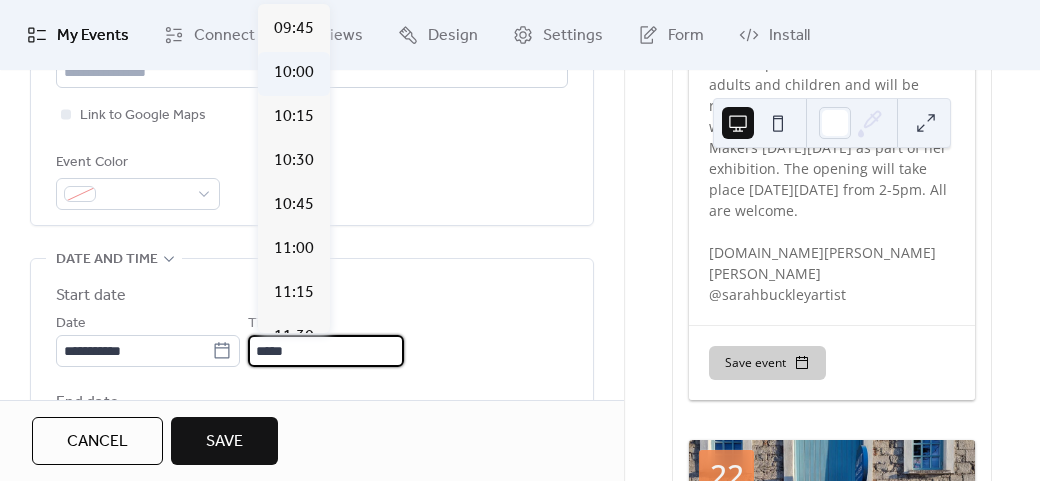 type on "*****" 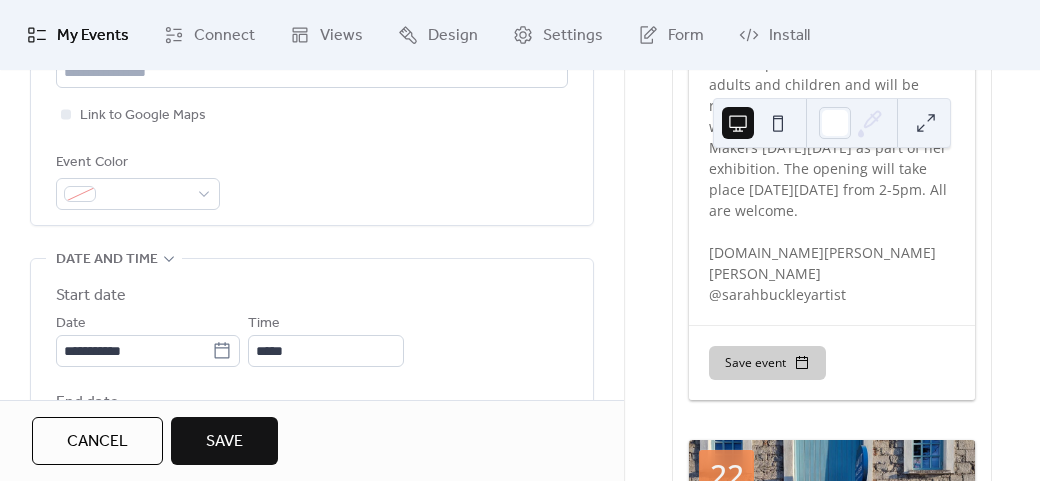click on "**********" at bounding box center (312, 379) 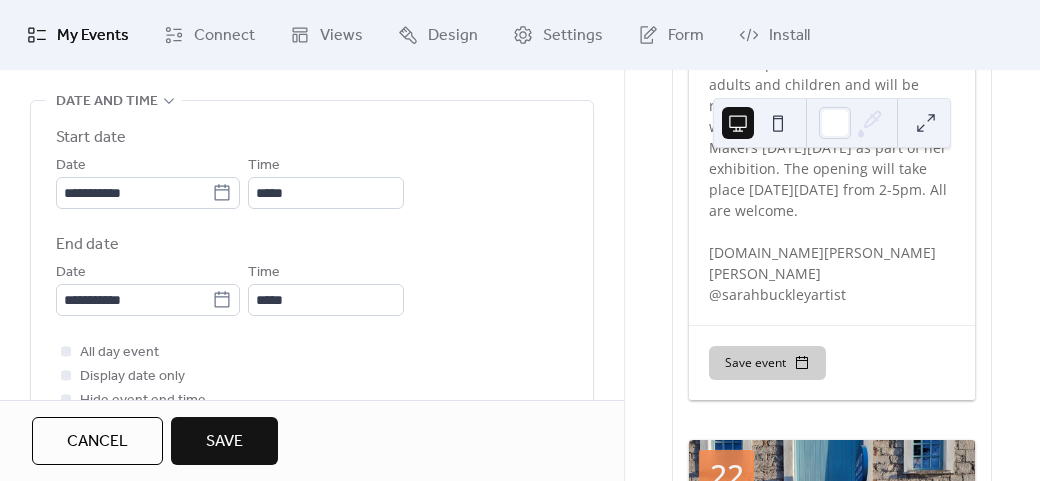 scroll, scrollTop: 704, scrollLeft: 0, axis: vertical 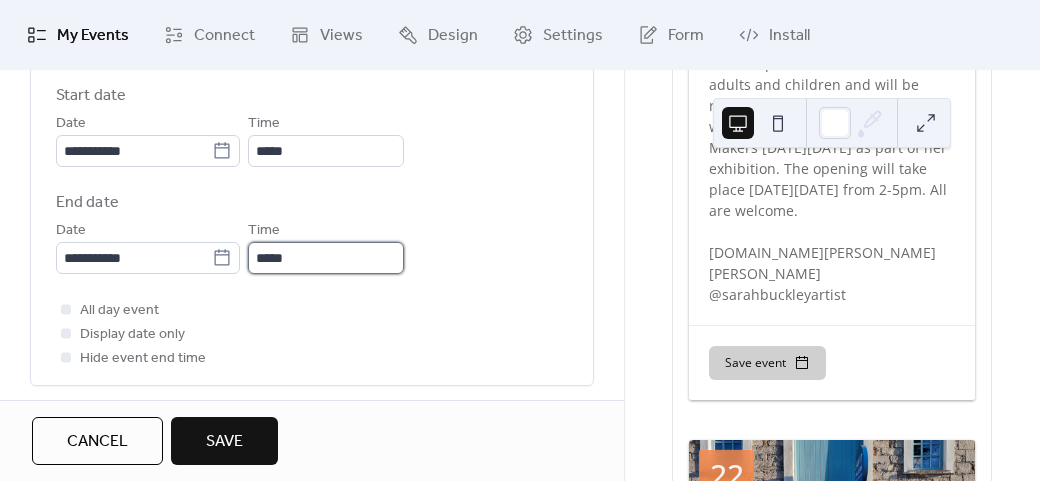 click on "*****" at bounding box center (326, 258) 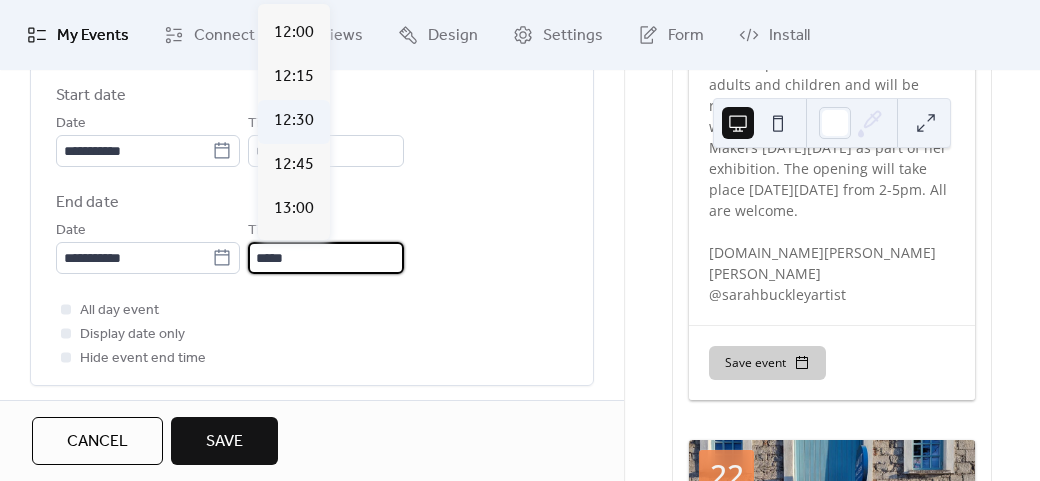 scroll, scrollTop: 400, scrollLeft: 0, axis: vertical 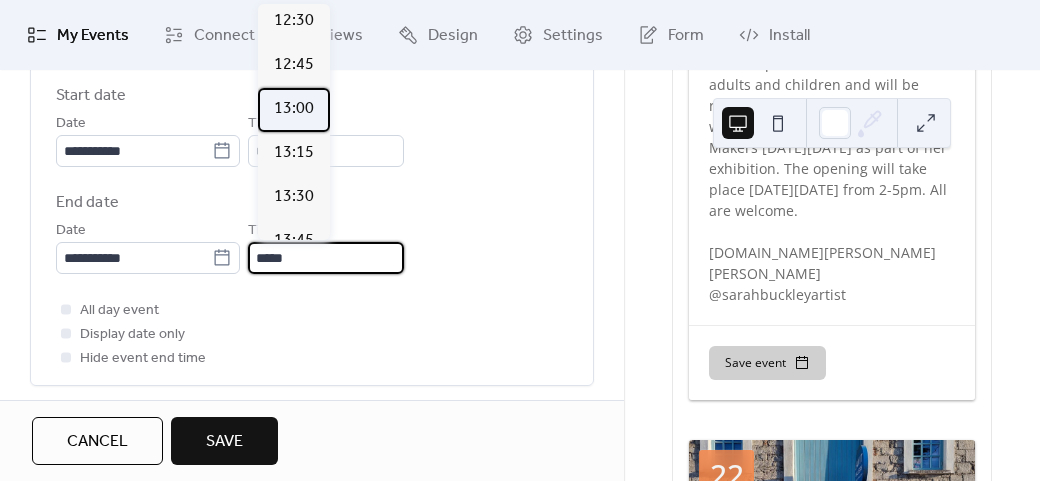 click on "13:00" at bounding box center [294, 109] 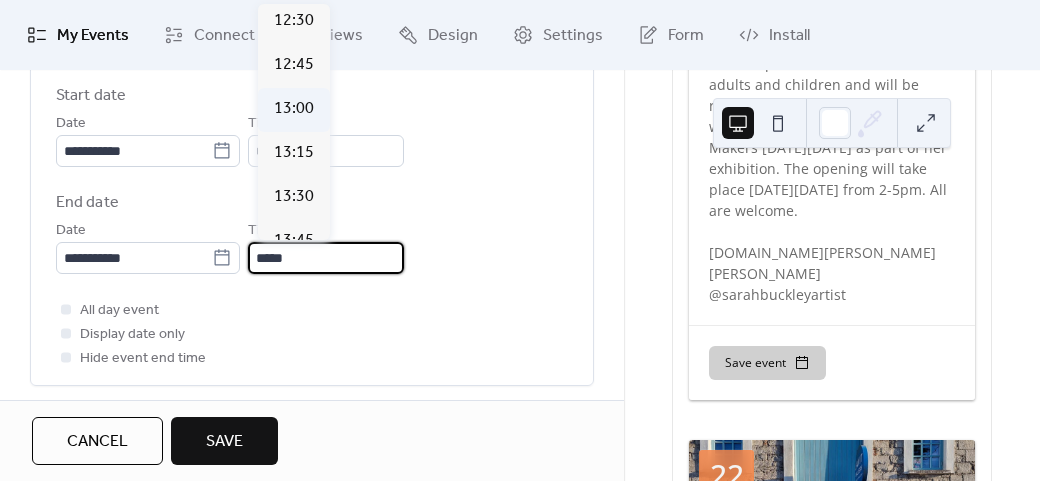 type on "*****" 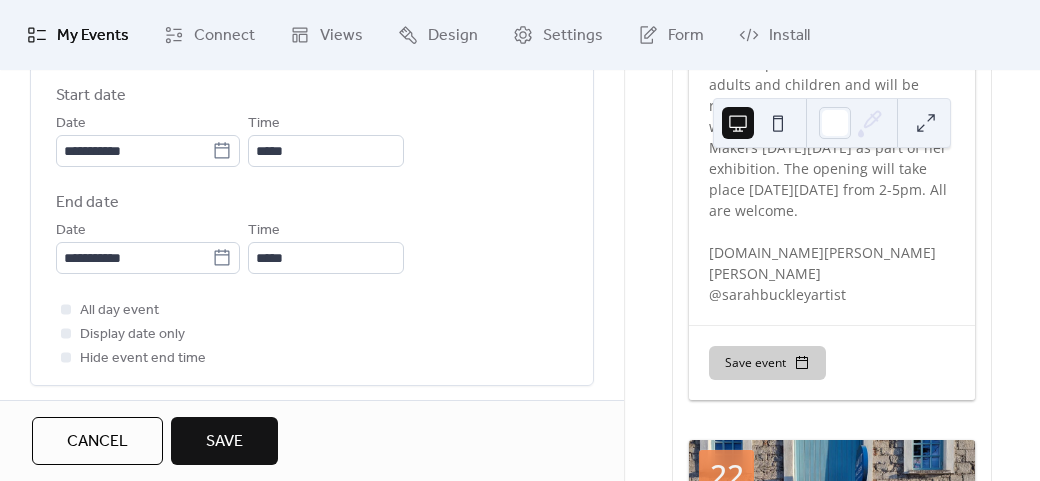 click on "All day event Display date only Hide event end time" at bounding box center (312, 334) 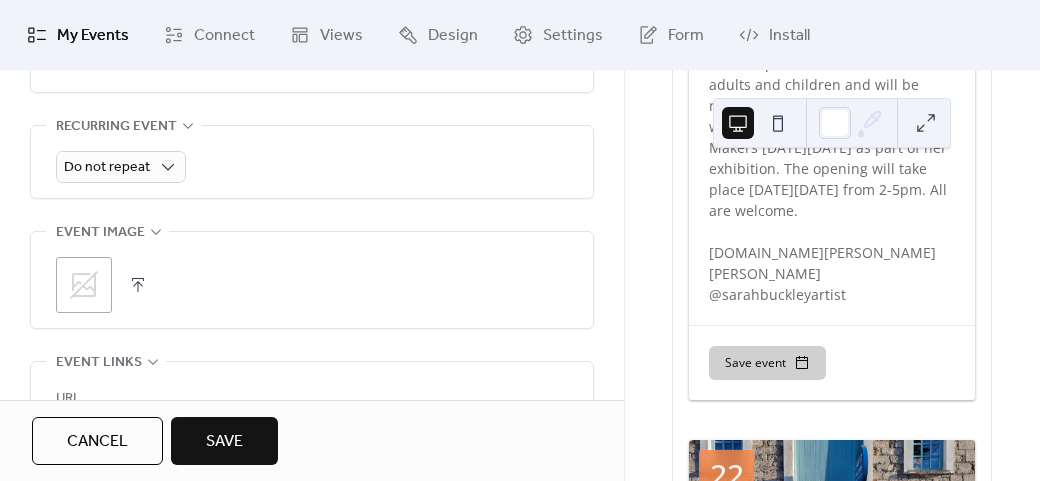 scroll, scrollTop: 1004, scrollLeft: 0, axis: vertical 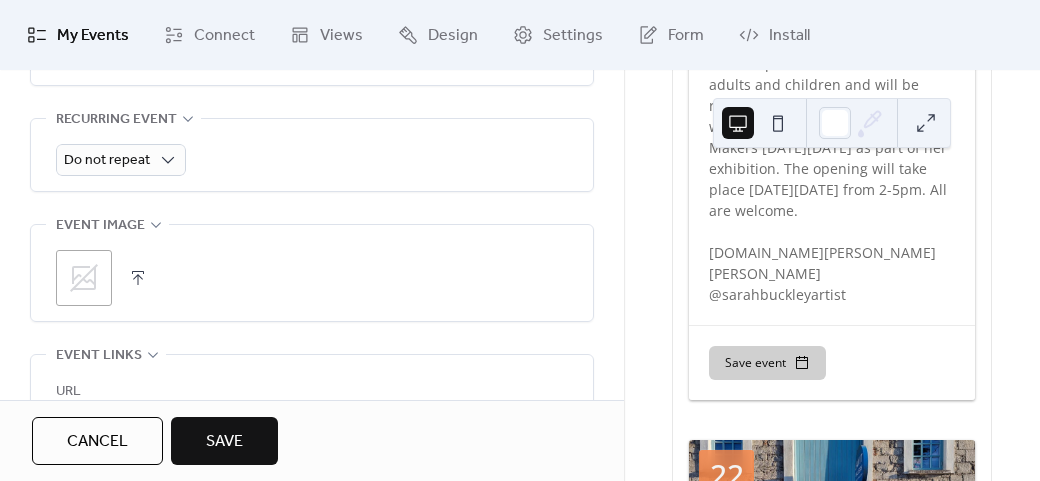 click 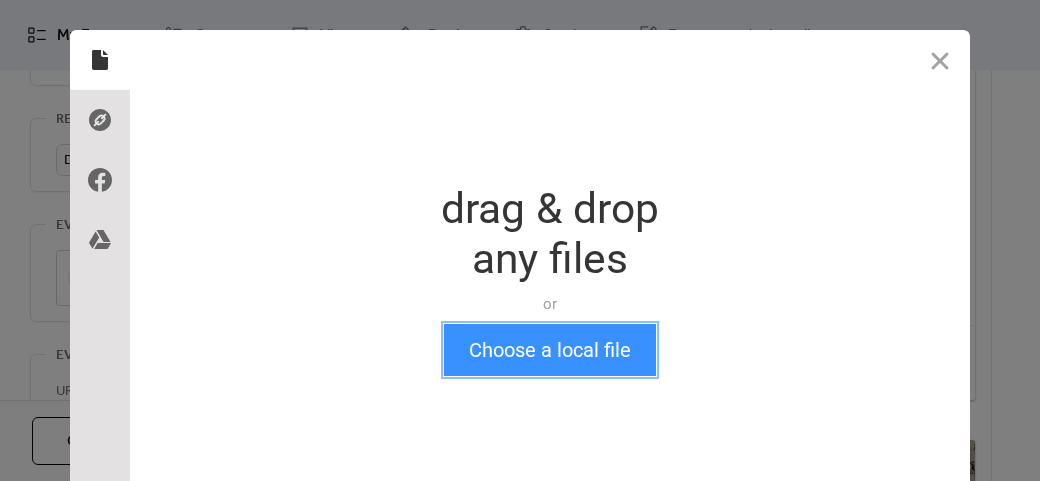 click on "Choose a local file" at bounding box center [550, 350] 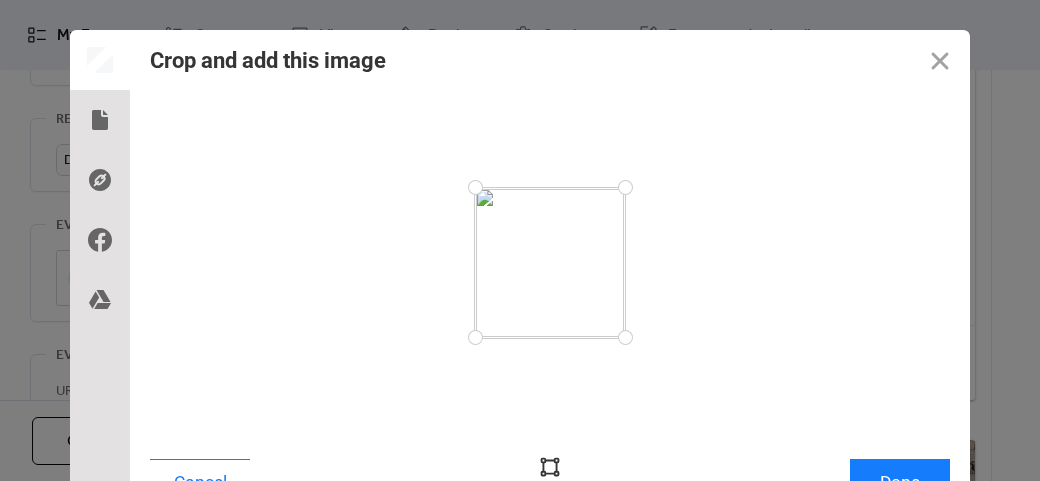 scroll, scrollTop: 24, scrollLeft: 0, axis: vertical 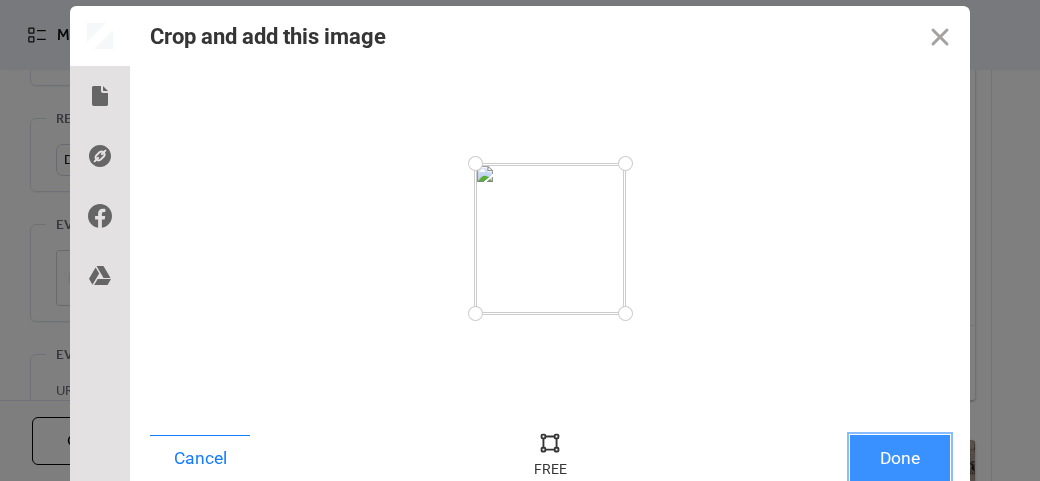 click on "Done" at bounding box center [900, 458] 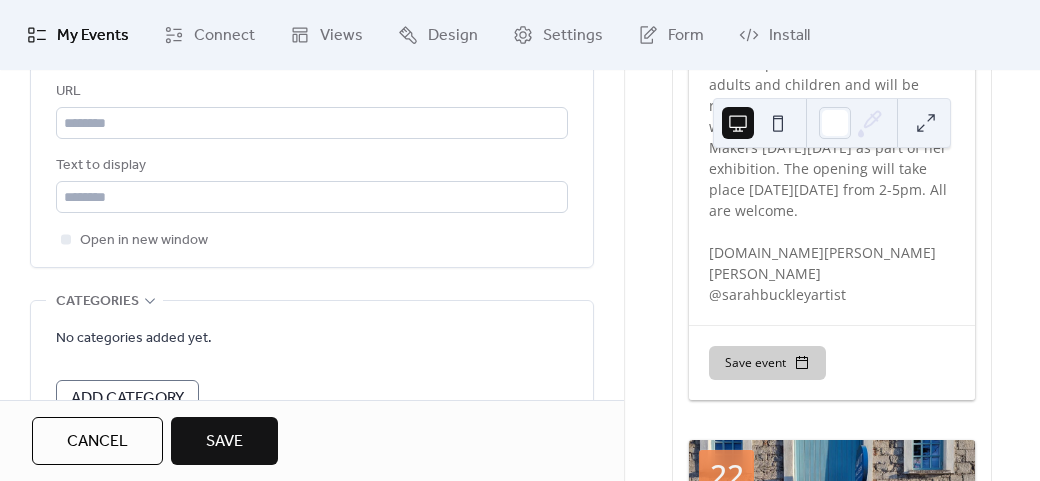 scroll, scrollTop: 1304, scrollLeft: 0, axis: vertical 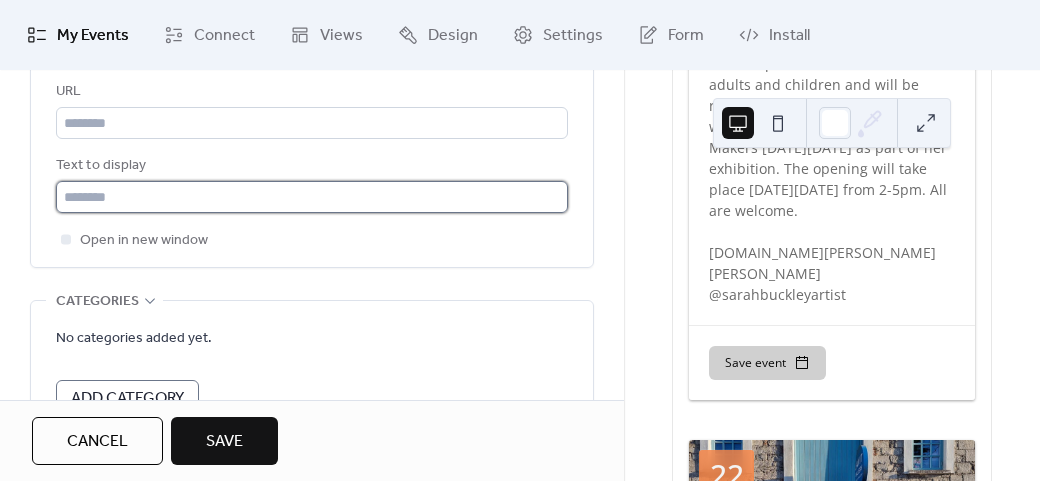 click at bounding box center [312, 197] 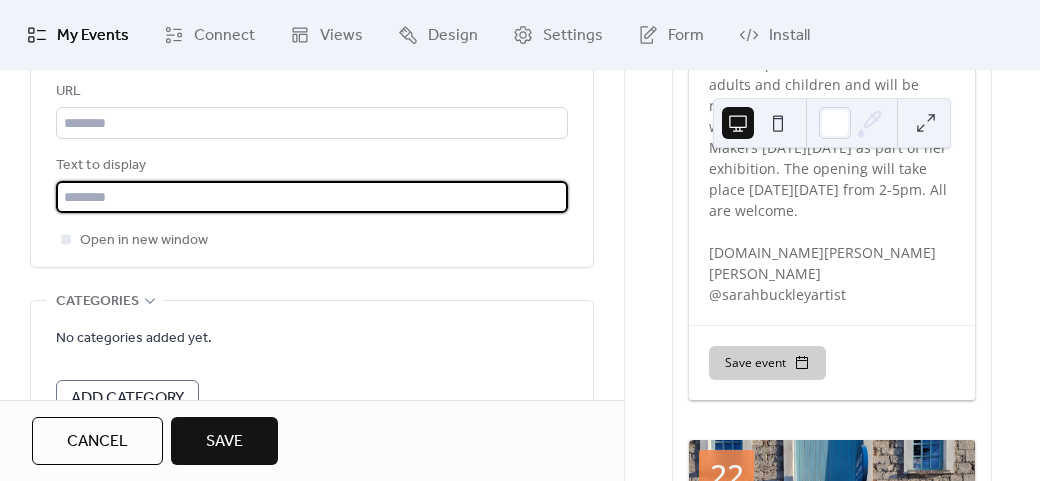 type on "*********" 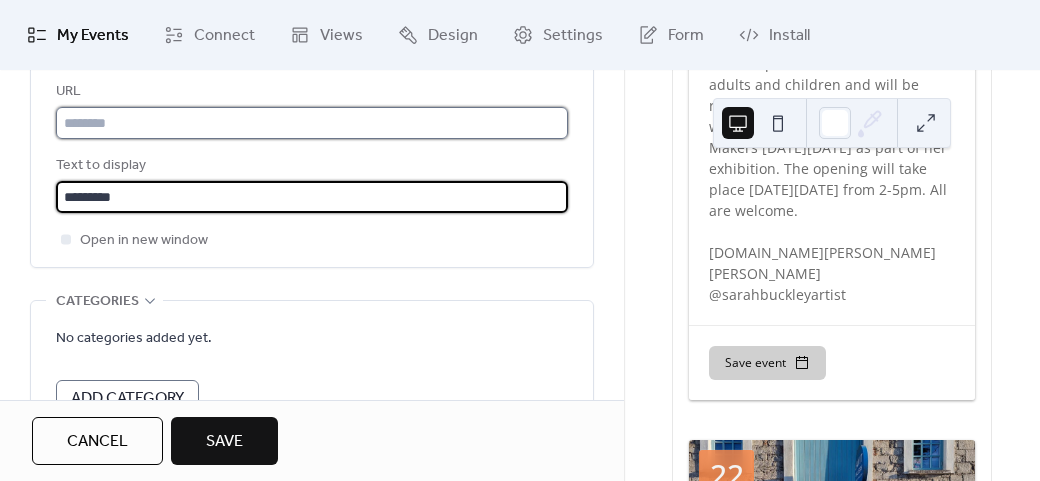 click at bounding box center [312, 123] 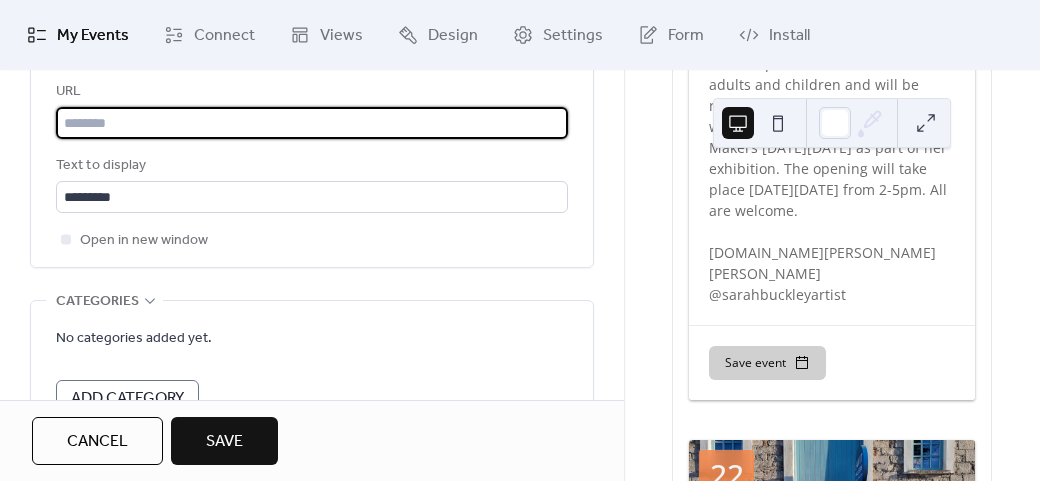 paste on "**********" 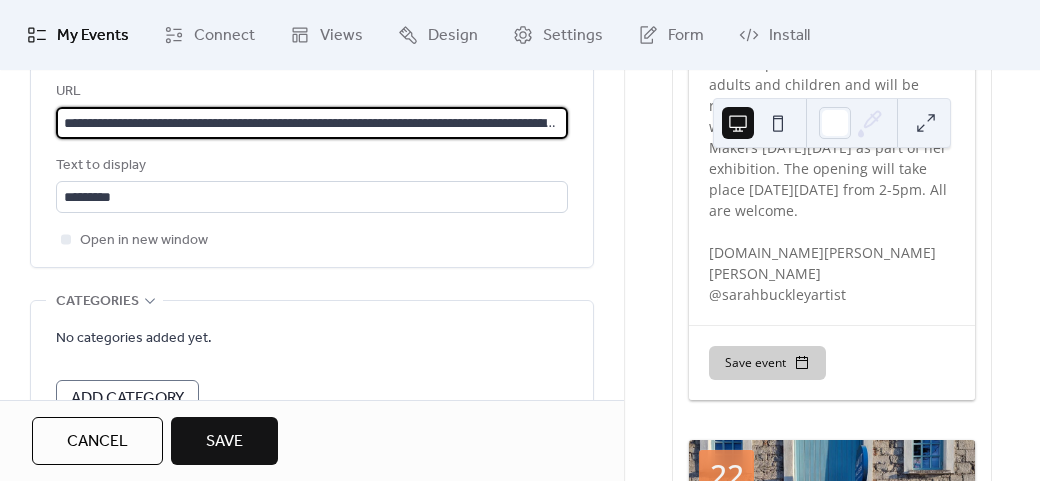 scroll, scrollTop: 0, scrollLeft: 156, axis: horizontal 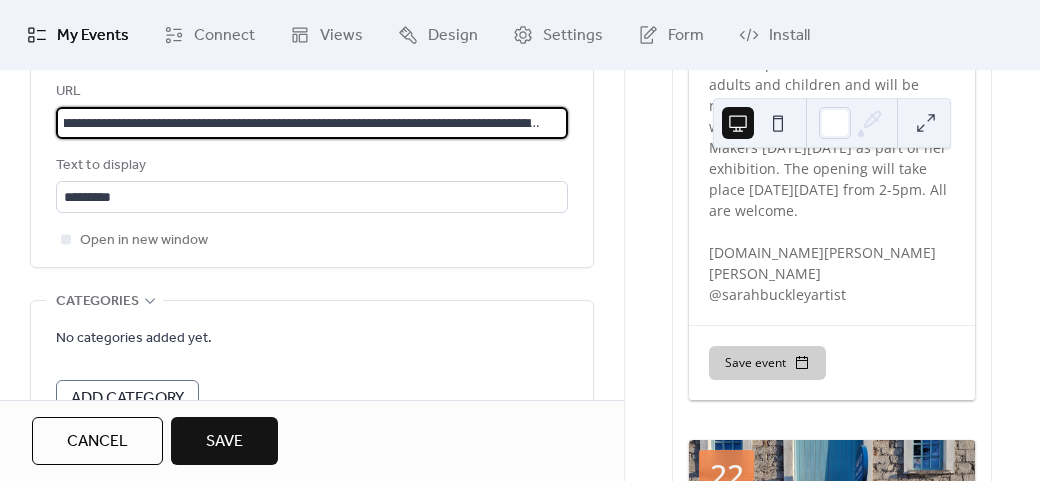 type on "**********" 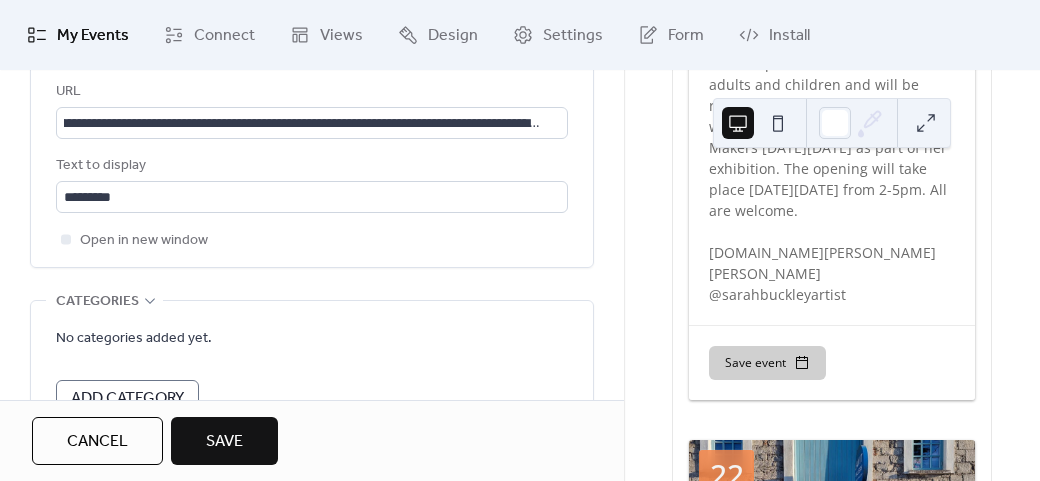 scroll, scrollTop: 0, scrollLeft: 0, axis: both 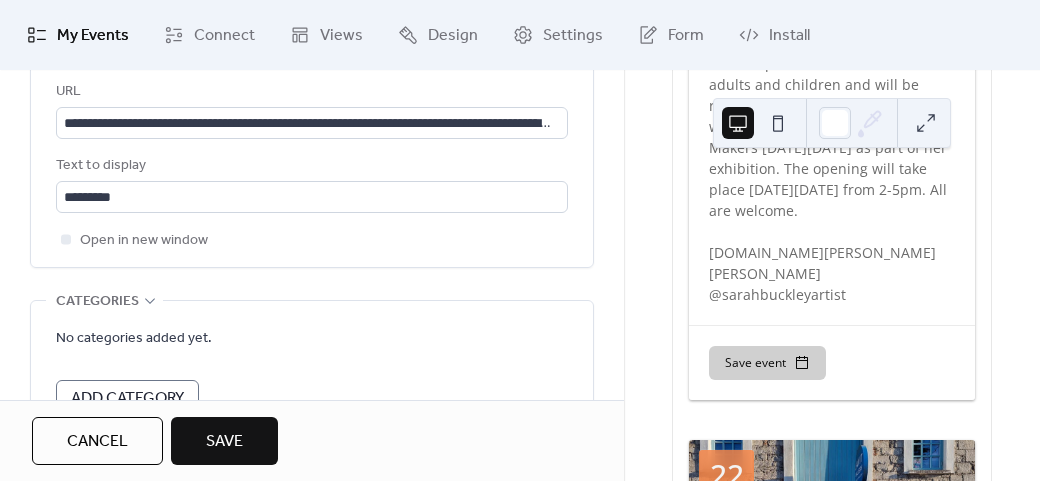 click on "Save" at bounding box center [224, 441] 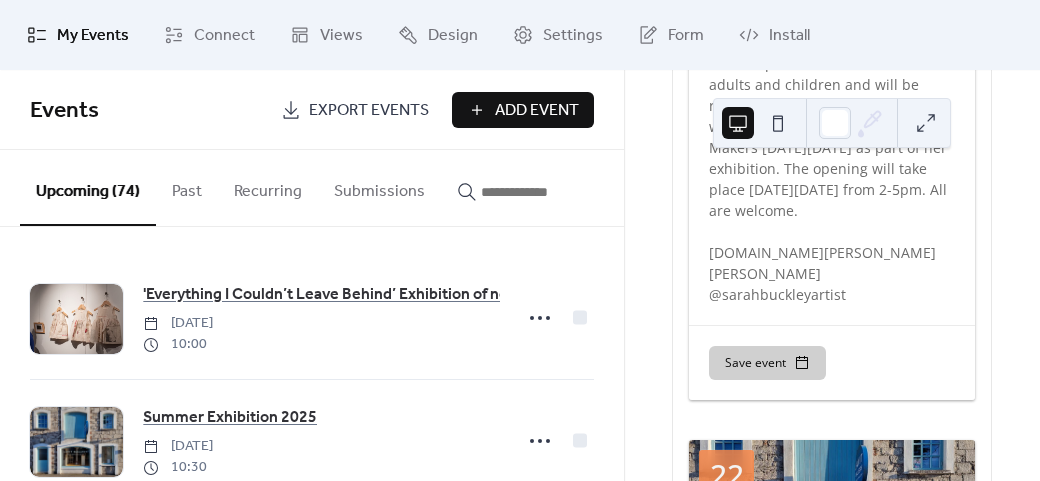 click on "Add Event" at bounding box center [523, 110] 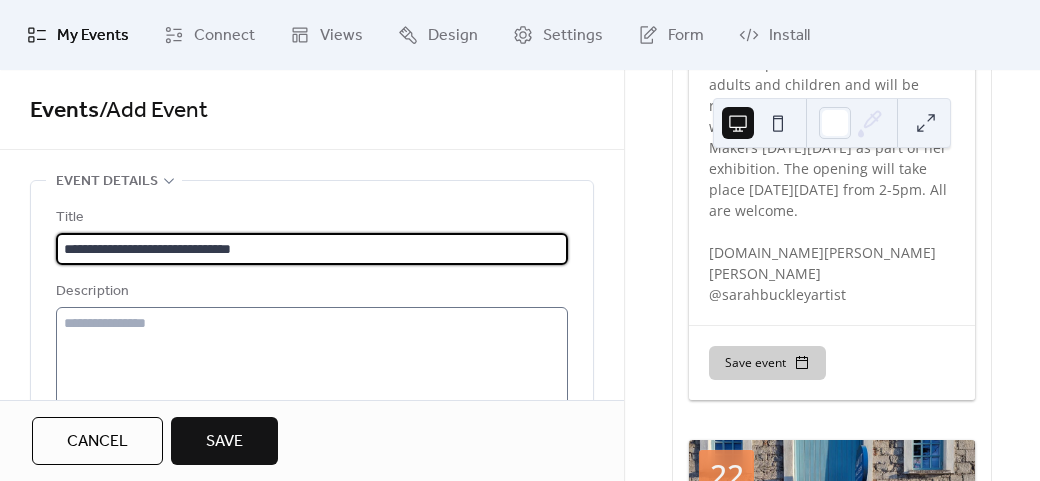 type on "**********" 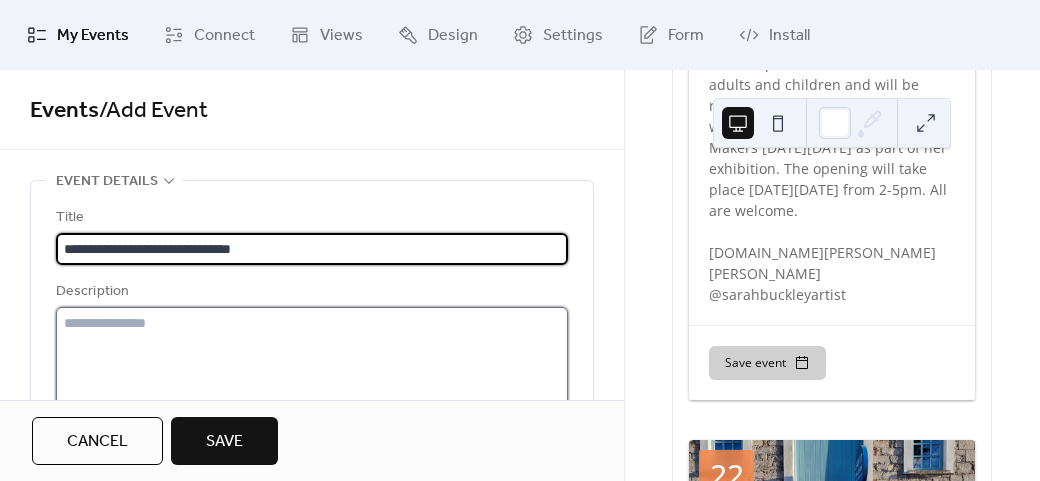 click at bounding box center (312, 383) 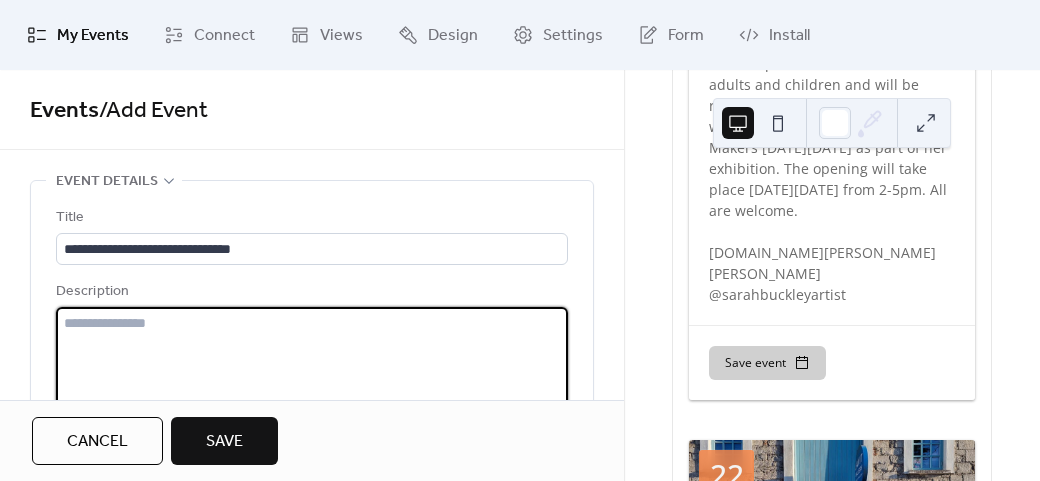 paste on "**********" 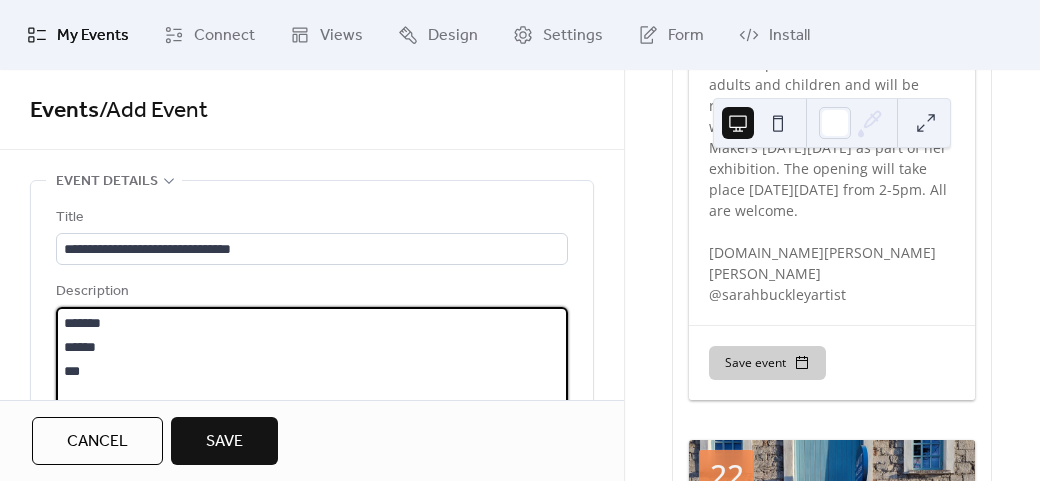 scroll, scrollTop: 69, scrollLeft: 0, axis: vertical 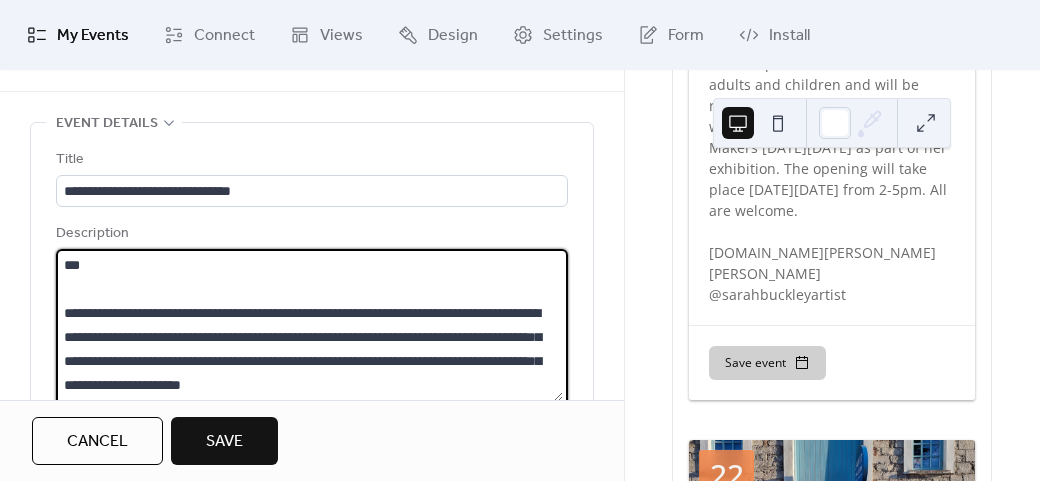 click on "**********" at bounding box center [309, 325] 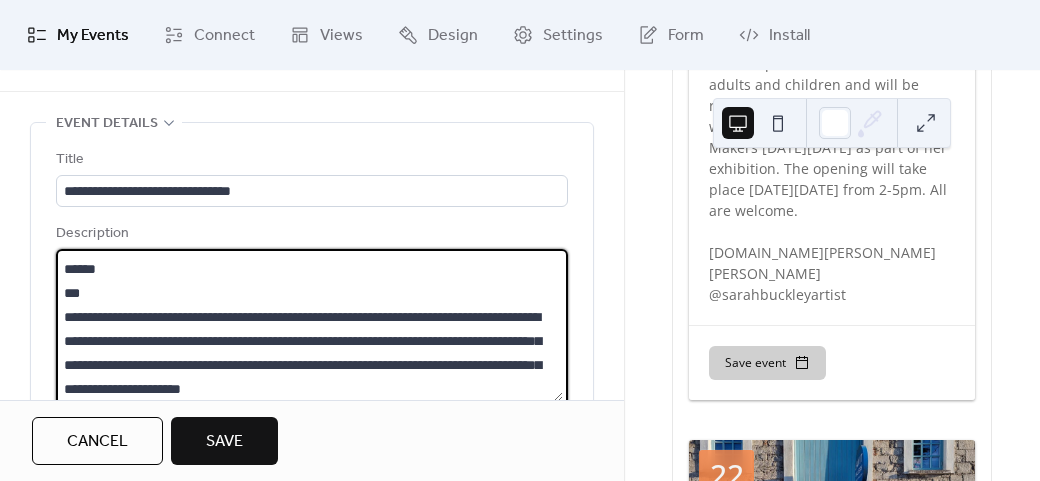 scroll, scrollTop: 0, scrollLeft: 0, axis: both 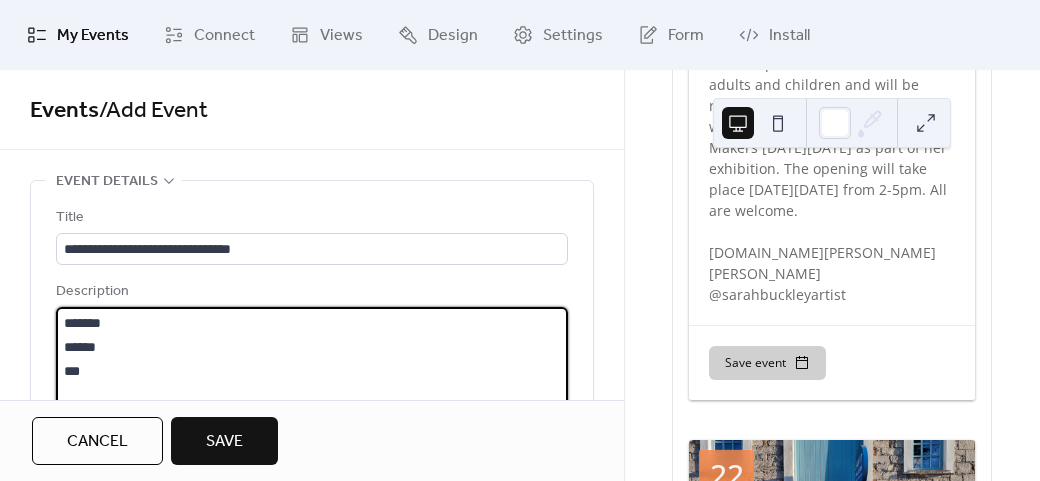 type on "**********" 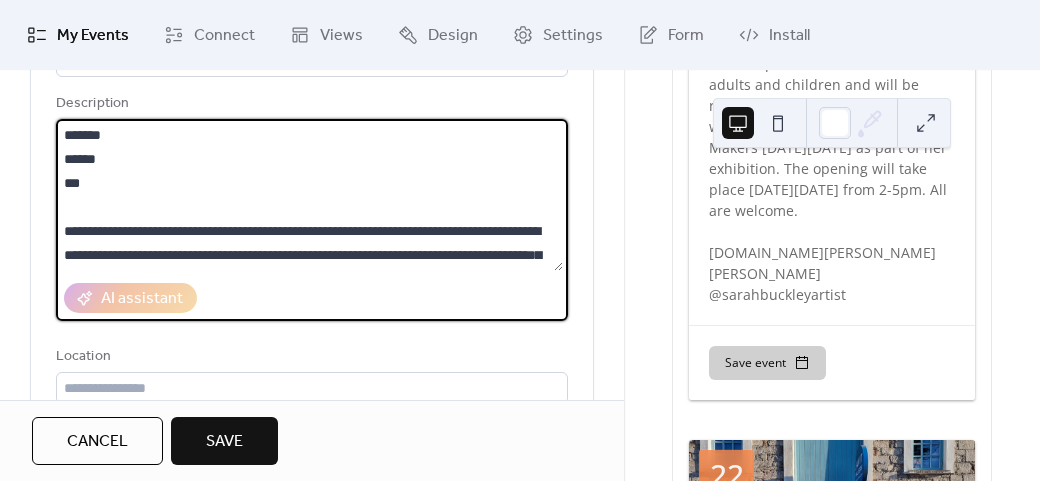 scroll, scrollTop: 300, scrollLeft: 0, axis: vertical 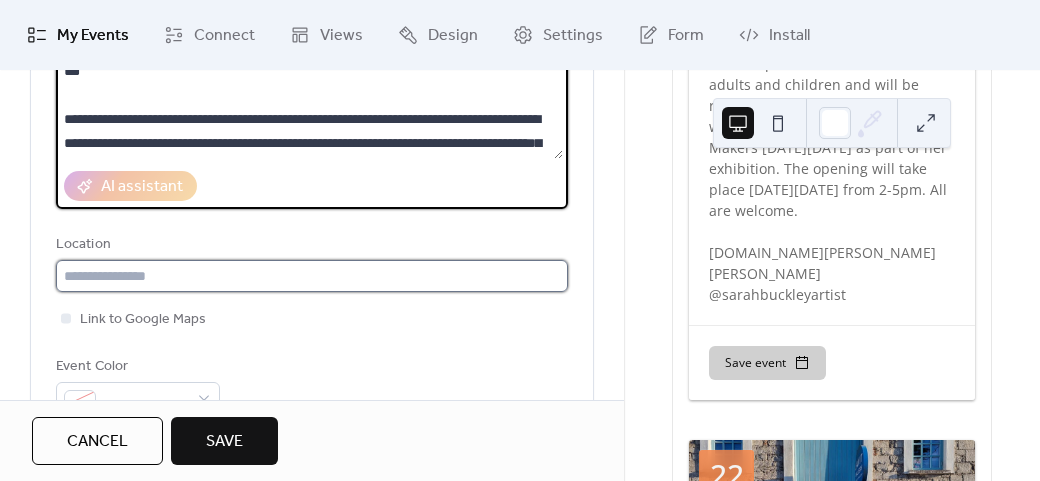 click at bounding box center (312, 276) 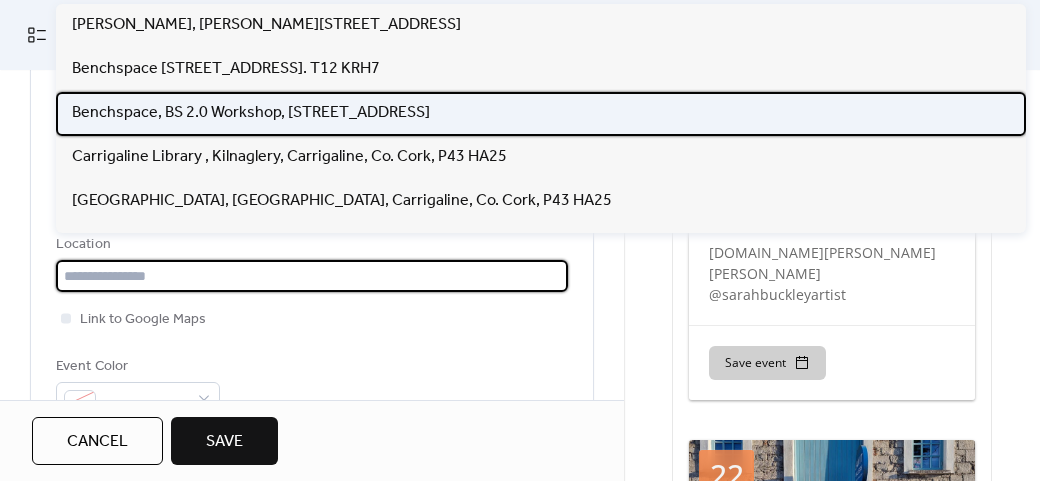 click on "Benchspace, BS 2.0 Workshop, [STREET_ADDRESS]" at bounding box center [251, 113] 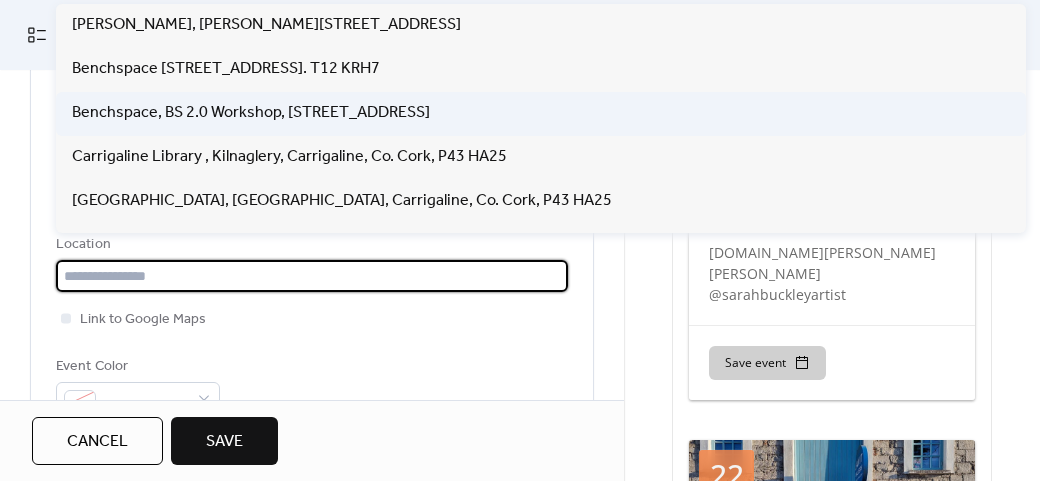 type on "**********" 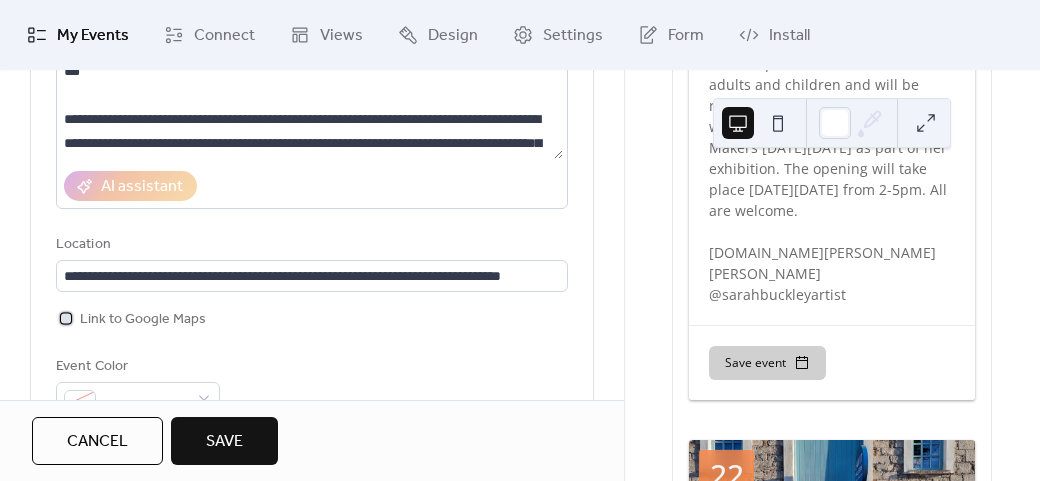 click on "Link to Google Maps" at bounding box center (143, 320) 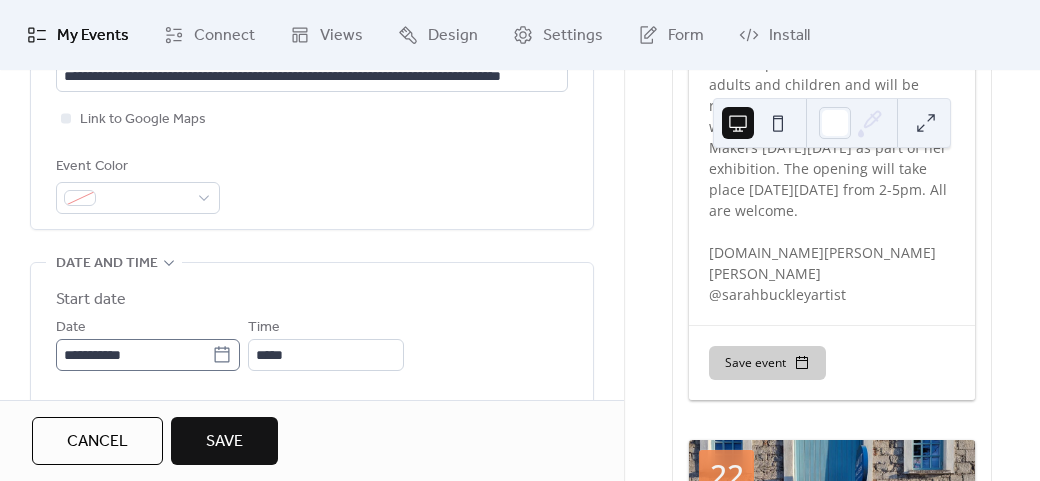 click 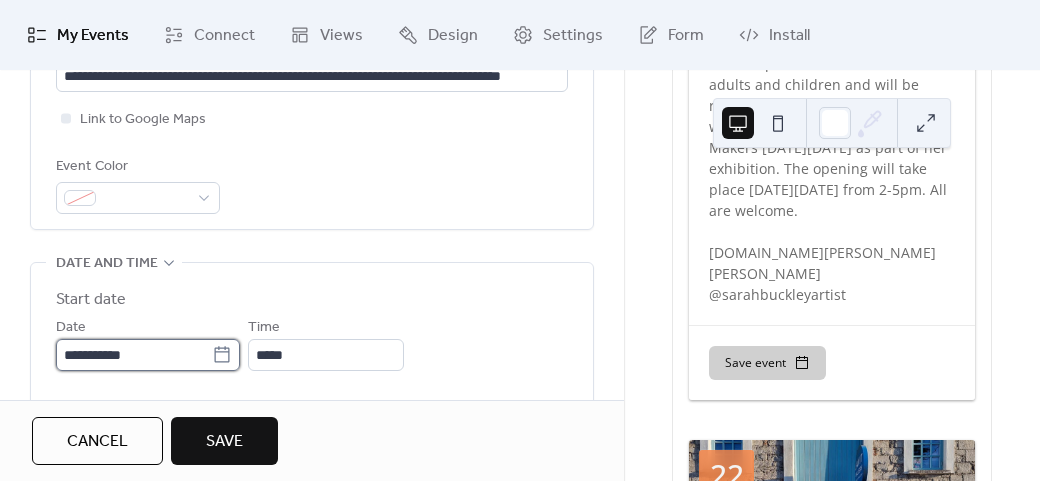 click on "**********" at bounding box center (134, 355) 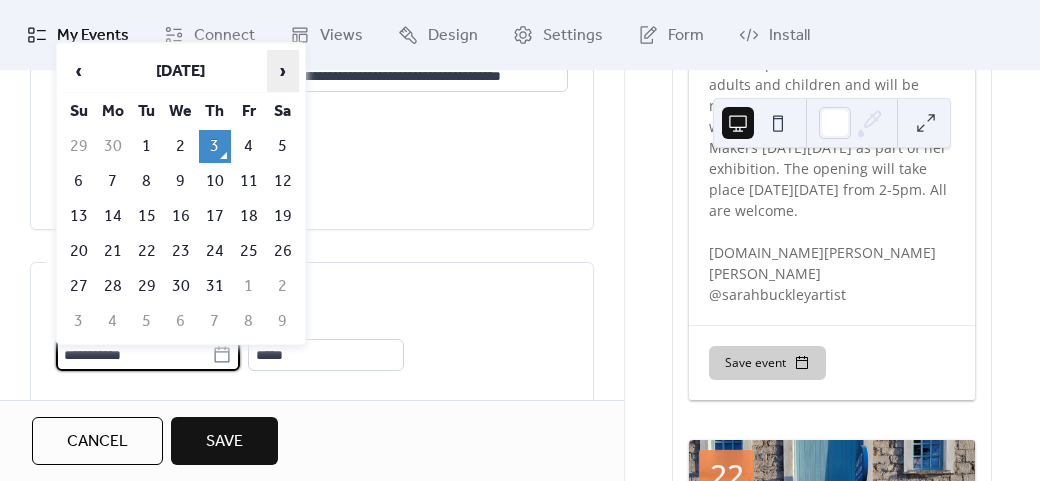 click on "›" at bounding box center [283, 71] 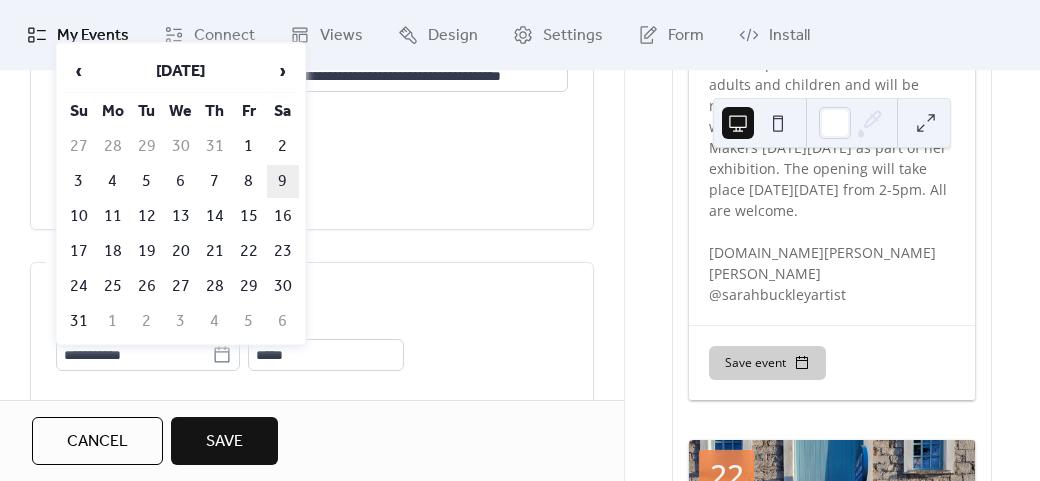 click on "9" at bounding box center [283, 181] 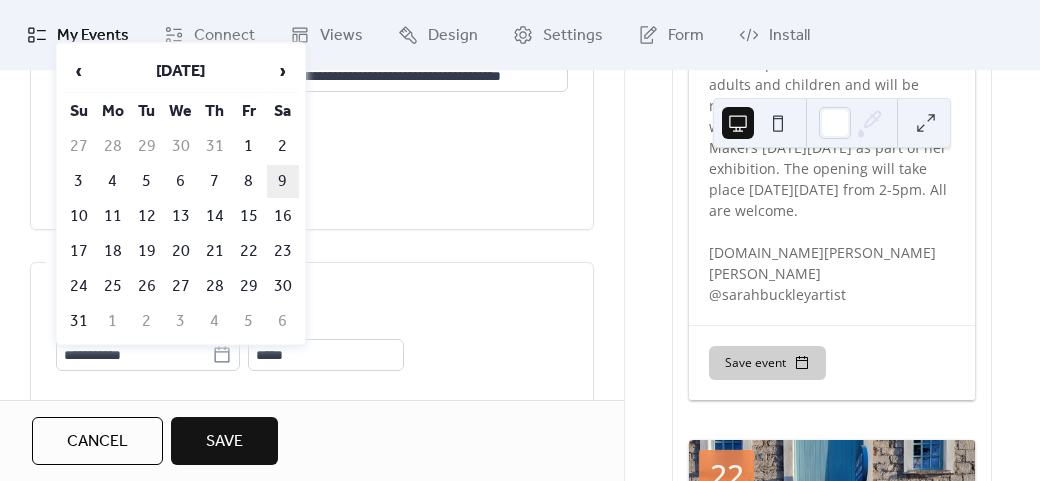 type on "**********" 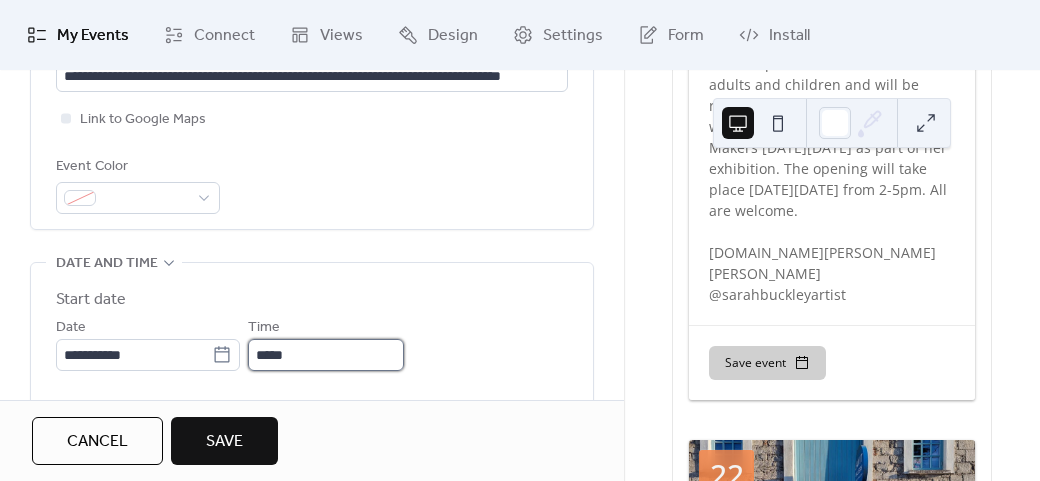 click on "*****" at bounding box center (326, 355) 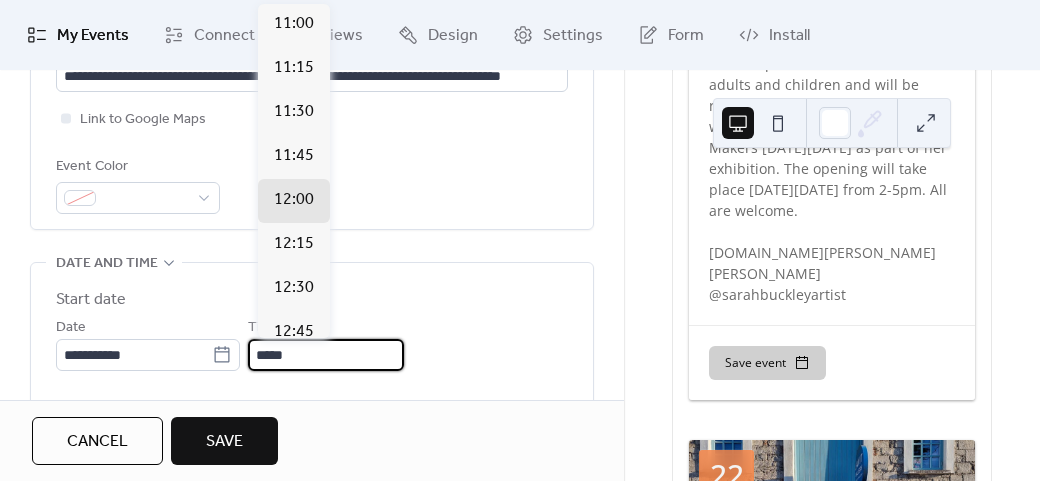 scroll, scrollTop: 1912, scrollLeft: 0, axis: vertical 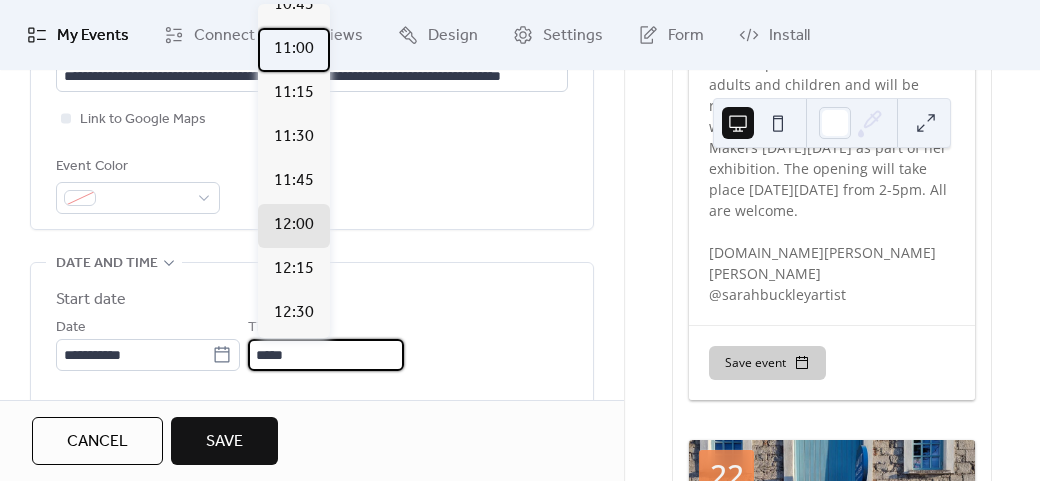 click on "11:00" at bounding box center [294, 49] 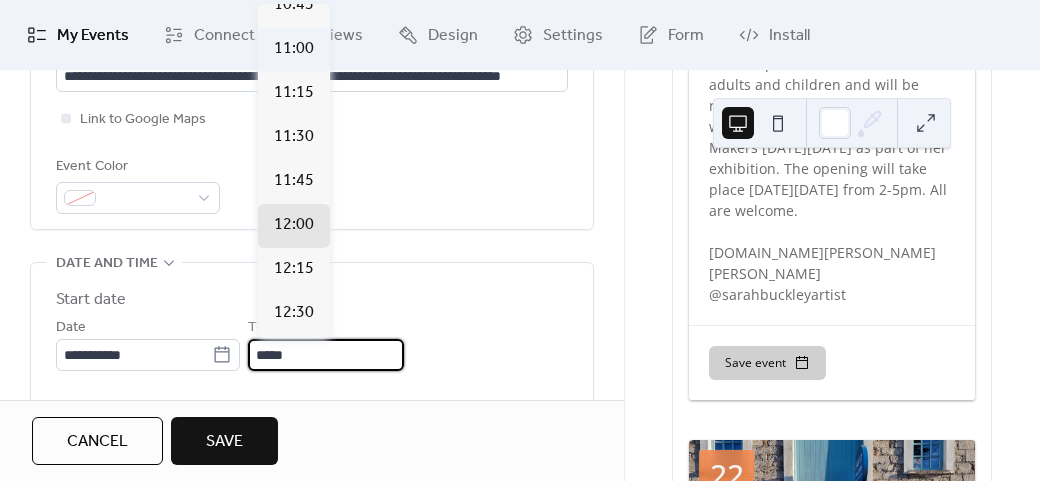 type on "*****" 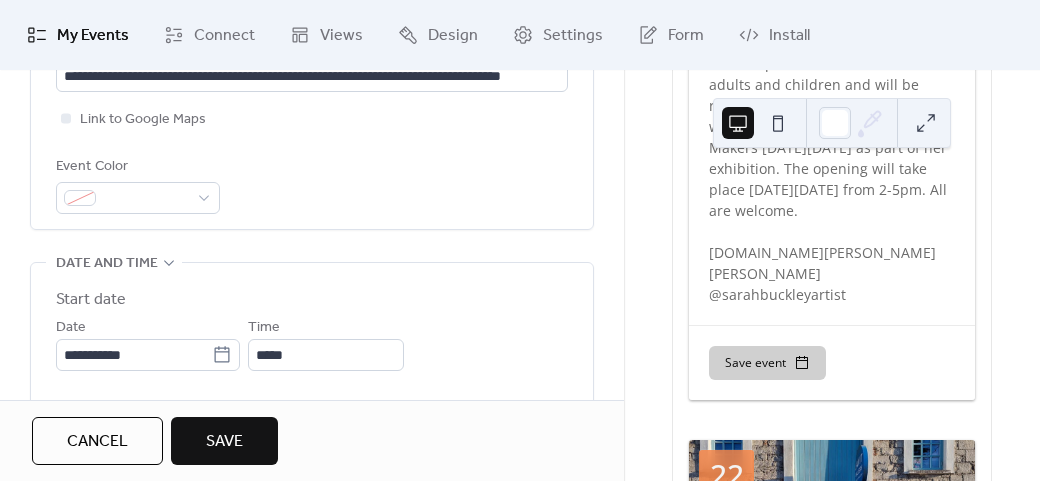 click on "Start date" at bounding box center [312, 300] 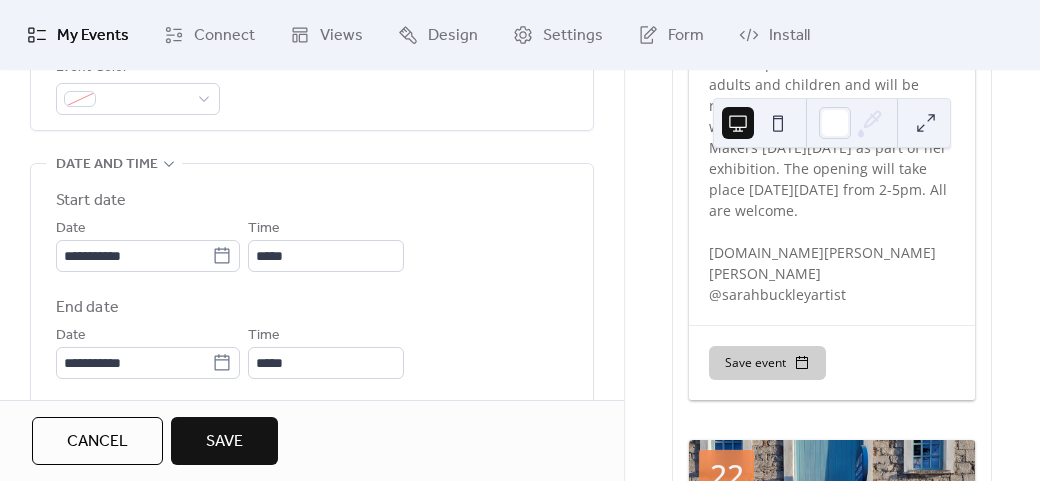 scroll, scrollTop: 700, scrollLeft: 0, axis: vertical 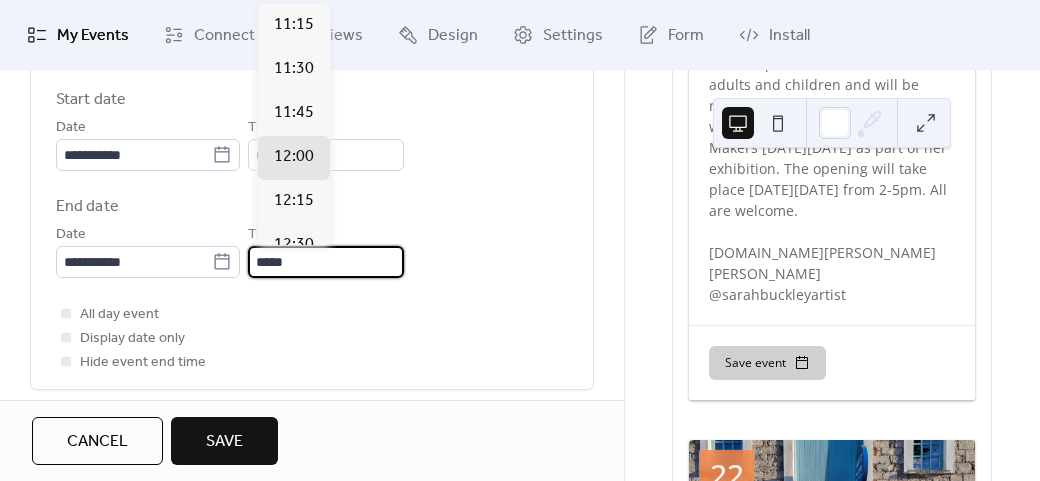 click on "*****" at bounding box center [326, 262] 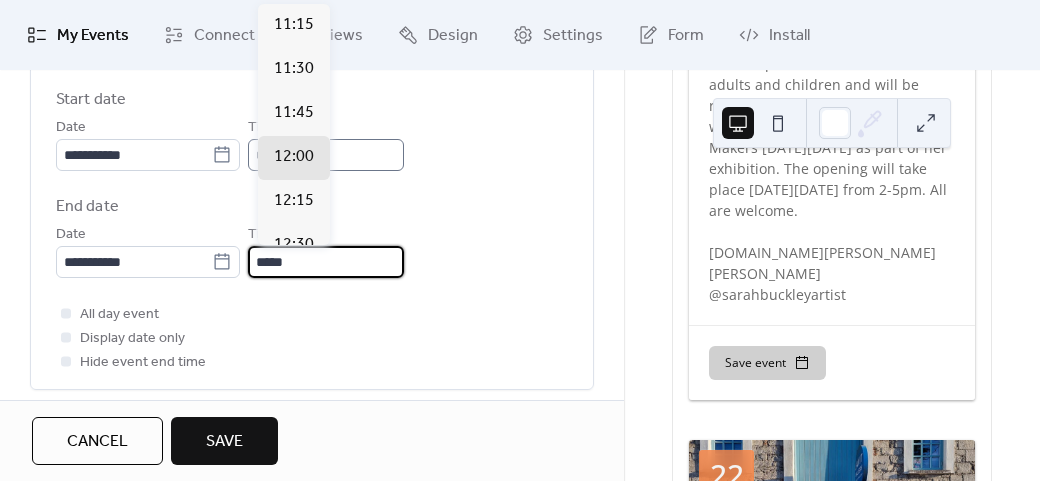 scroll, scrollTop: 1, scrollLeft: 0, axis: vertical 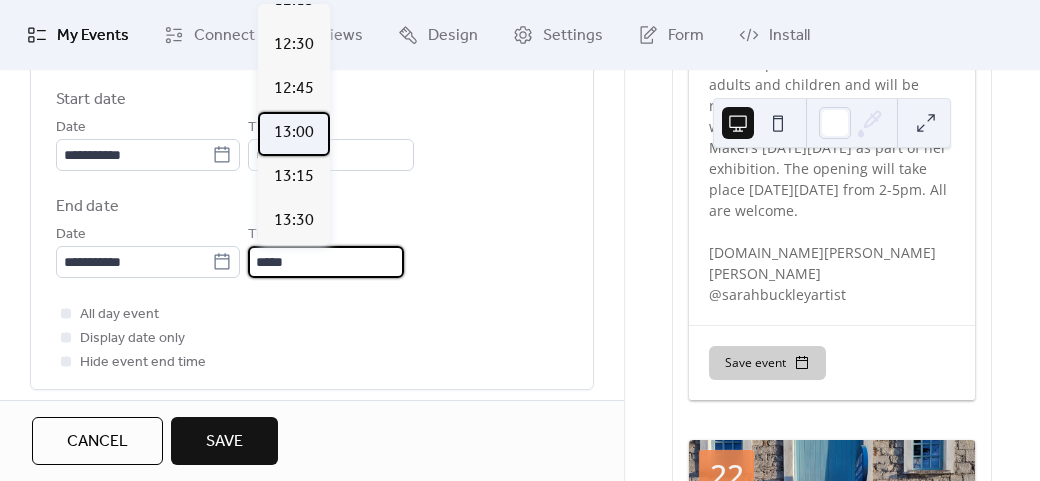 click on "13:00" at bounding box center (294, 133) 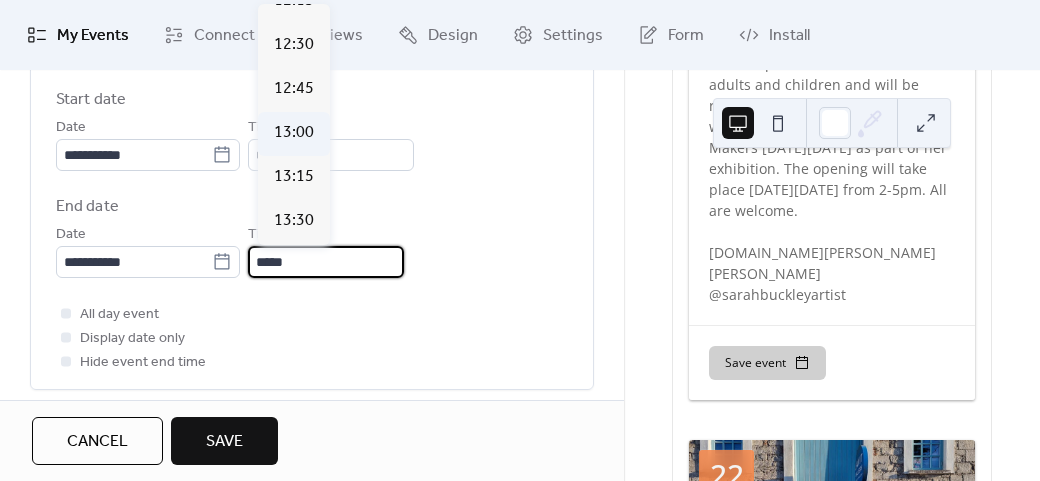 type on "*****" 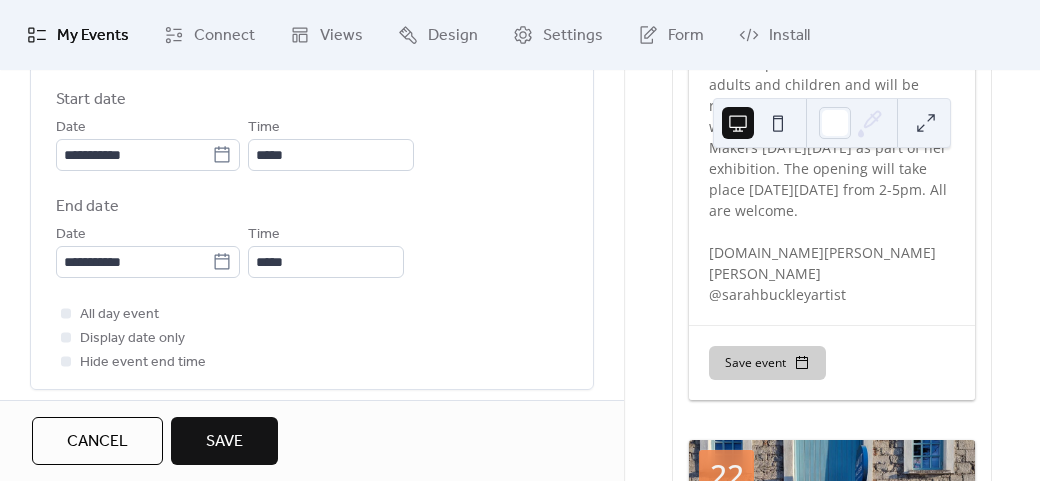 click on "All day event Display date only Hide event end time" at bounding box center (312, 338) 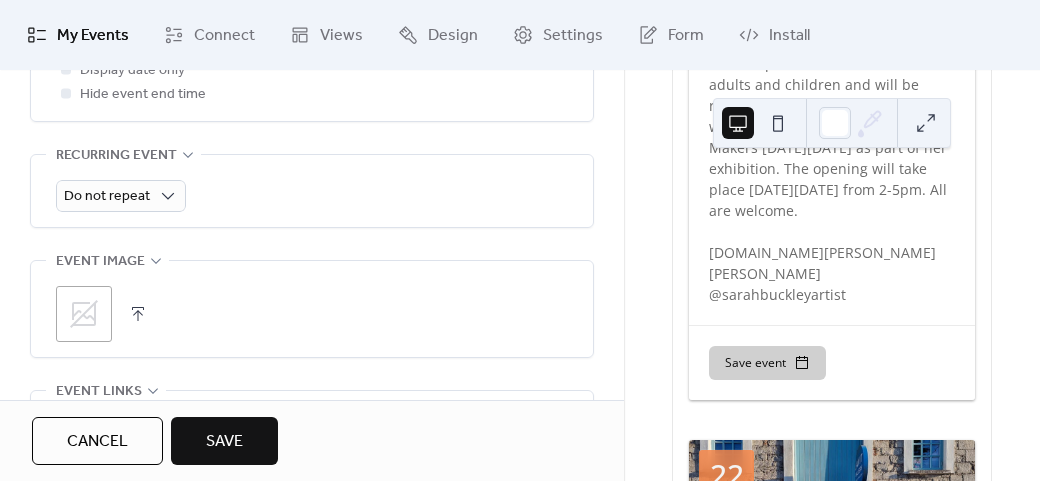 scroll, scrollTop: 1000, scrollLeft: 0, axis: vertical 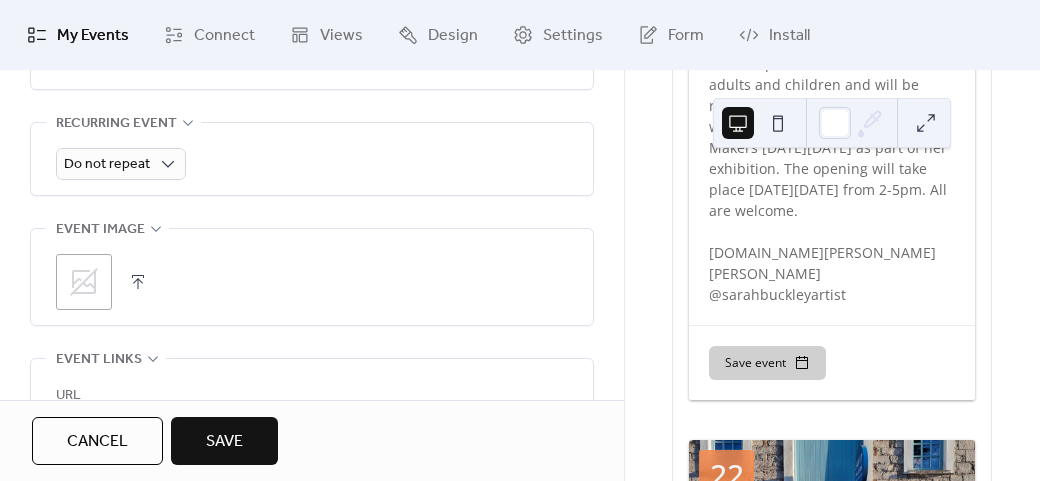 click 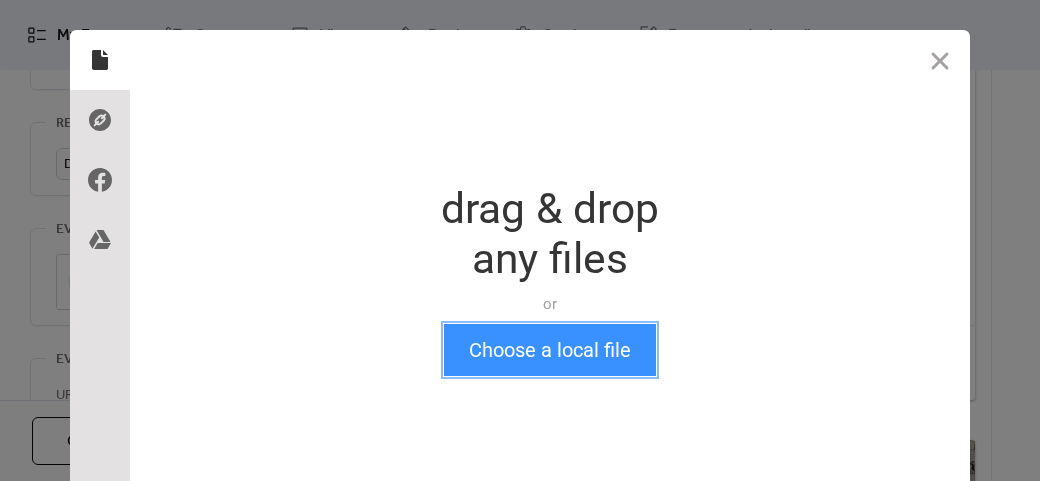 click on "Choose a local file" at bounding box center (550, 350) 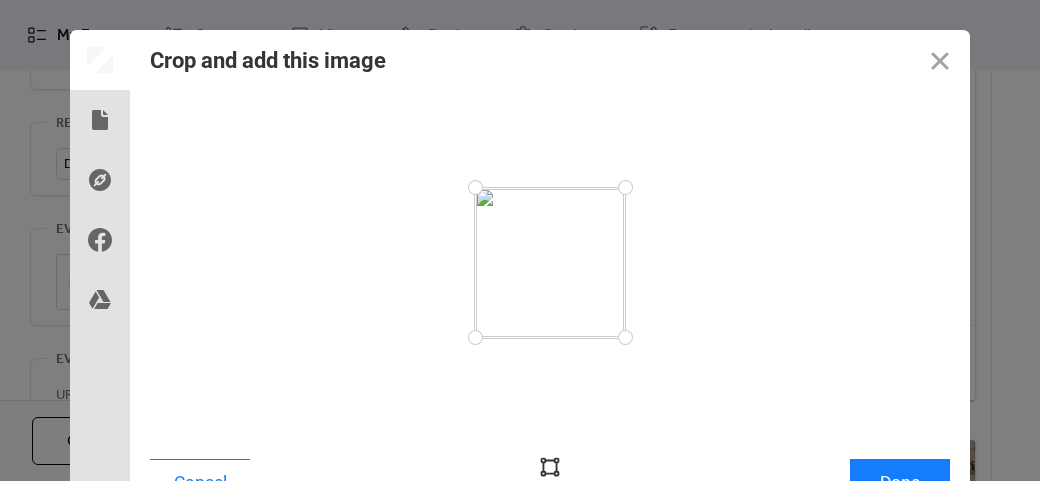 scroll, scrollTop: 24, scrollLeft: 0, axis: vertical 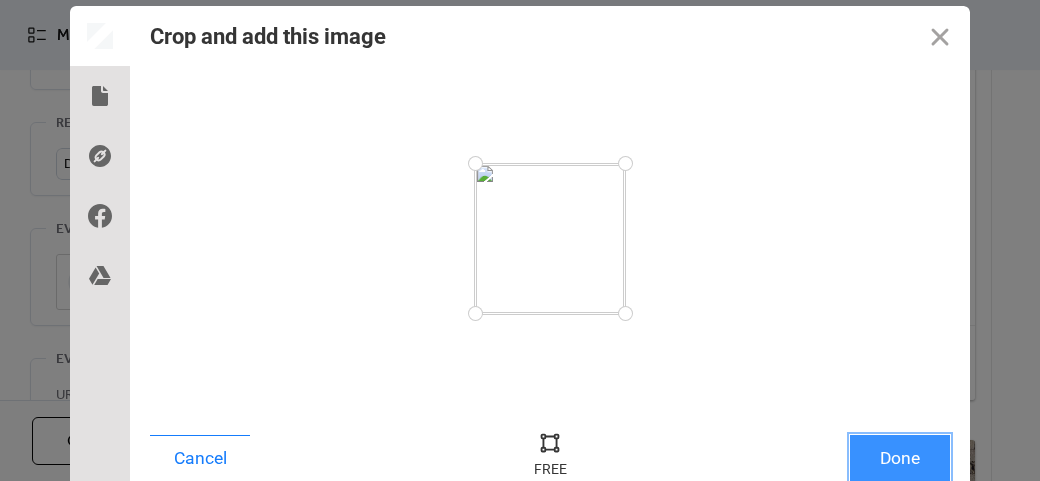 click on "Done" at bounding box center [900, 458] 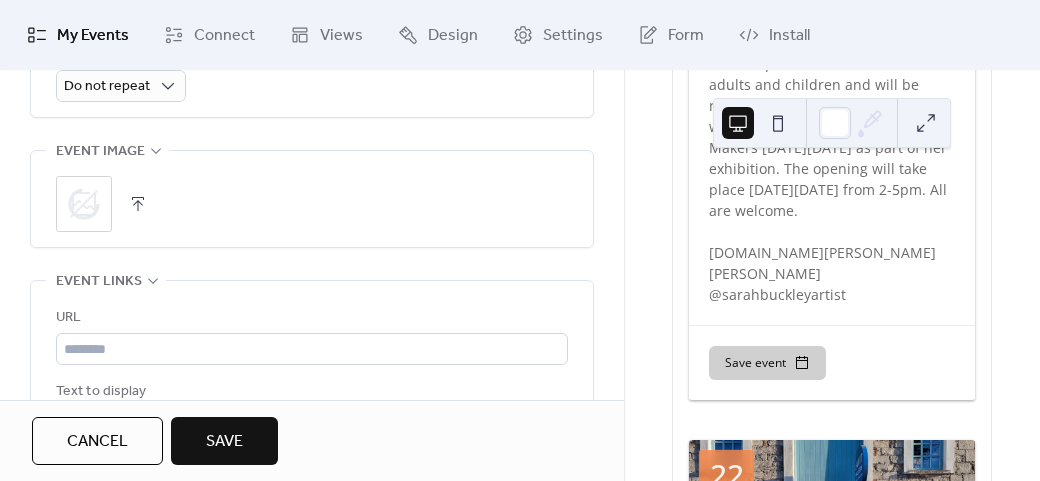 scroll, scrollTop: 1200, scrollLeft: 0, axis: vertical 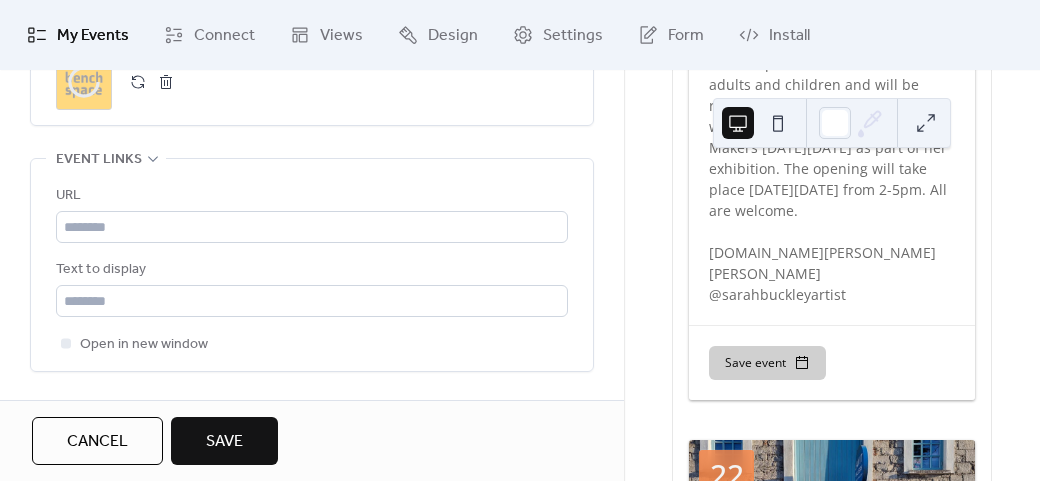 click on "Text to display" at bounding box center [310, 270] 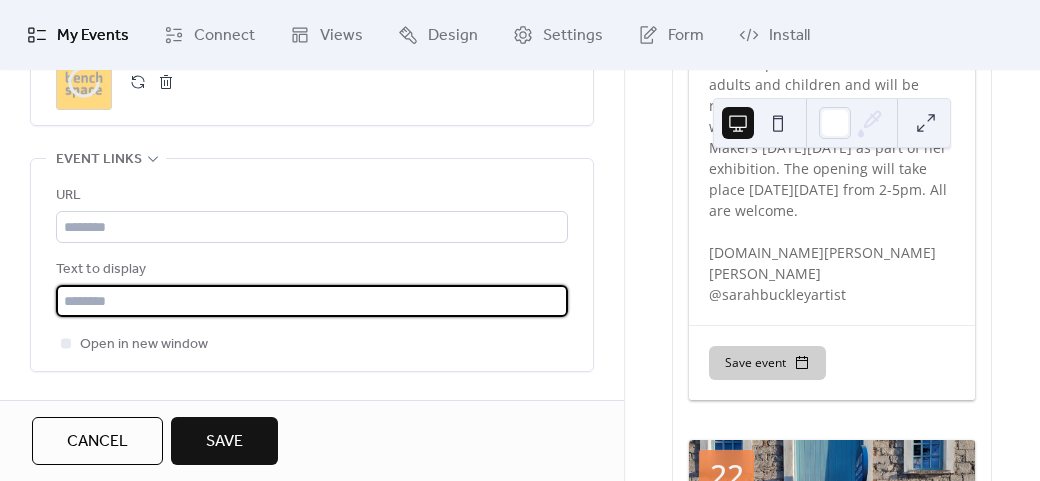 click at bounding box center [312, 301] 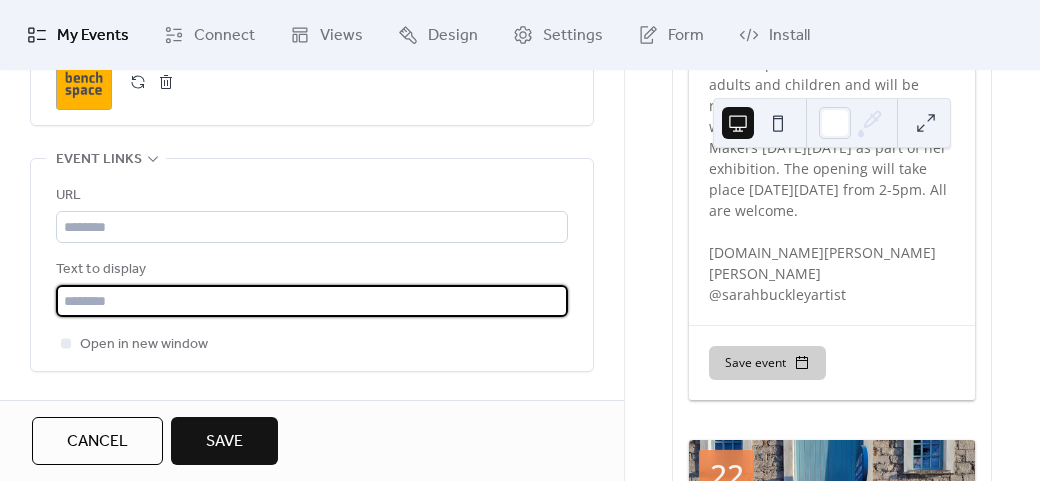type on "*********" 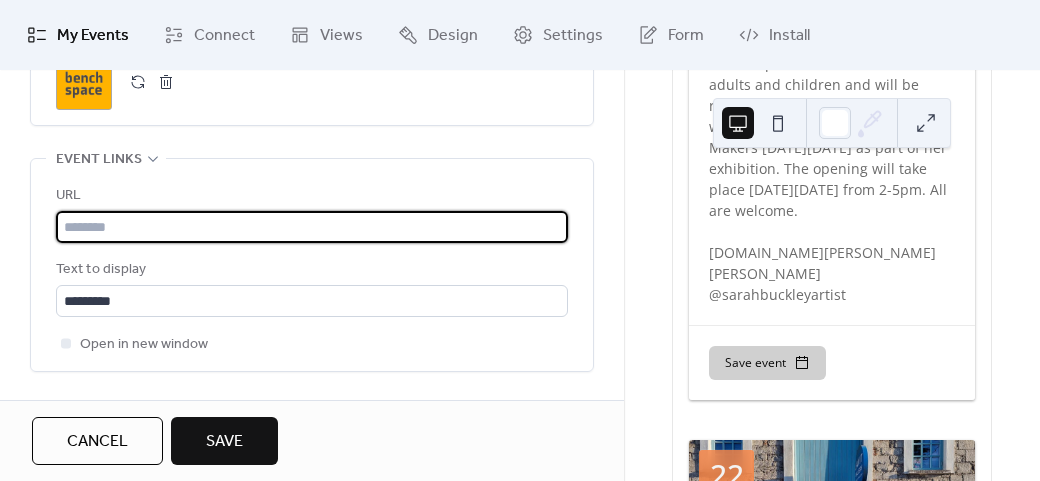 drag, startPoint x: 178, startPoint y: 219, endPoint x: 177, endPoint y: 187, distance: 32.01562 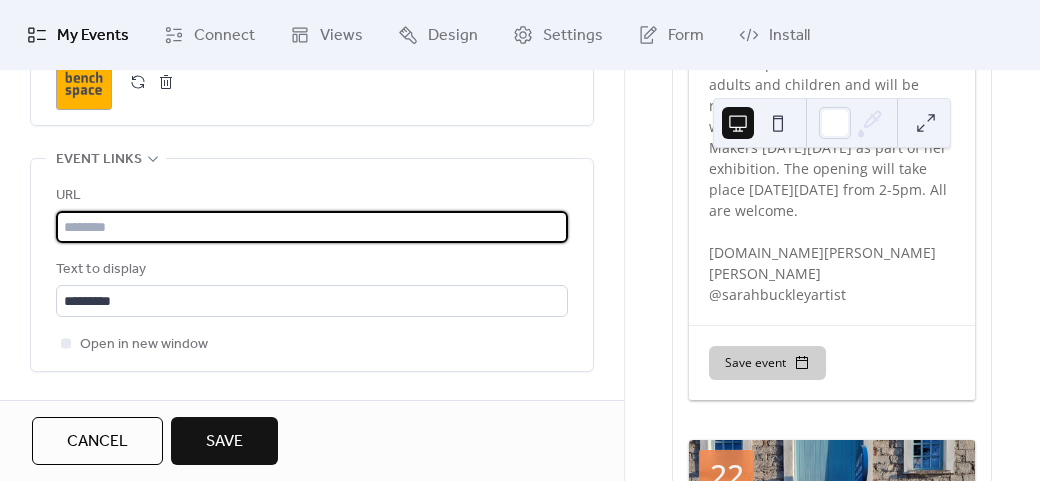 paste on "**********" 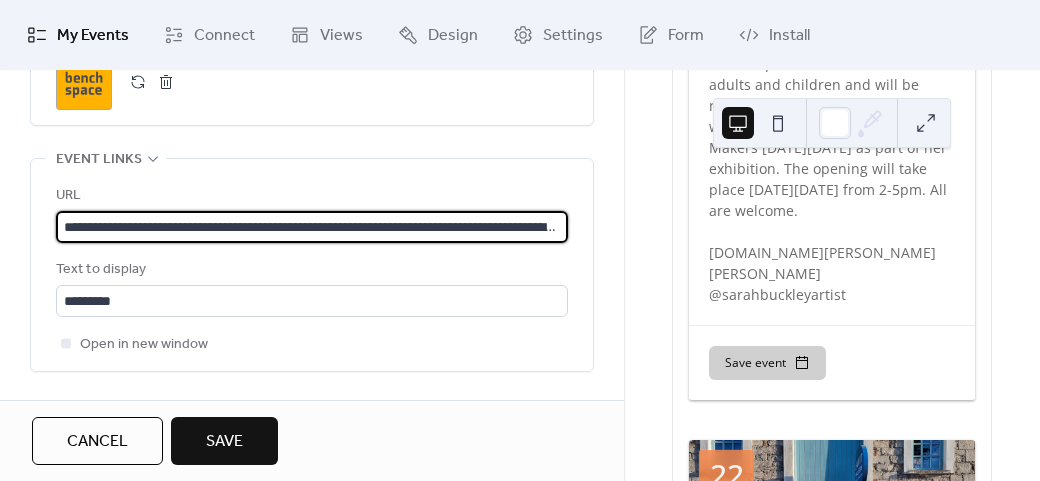 scroll, scrollTop: 0, scrollLeft: 202, axis: horizontal 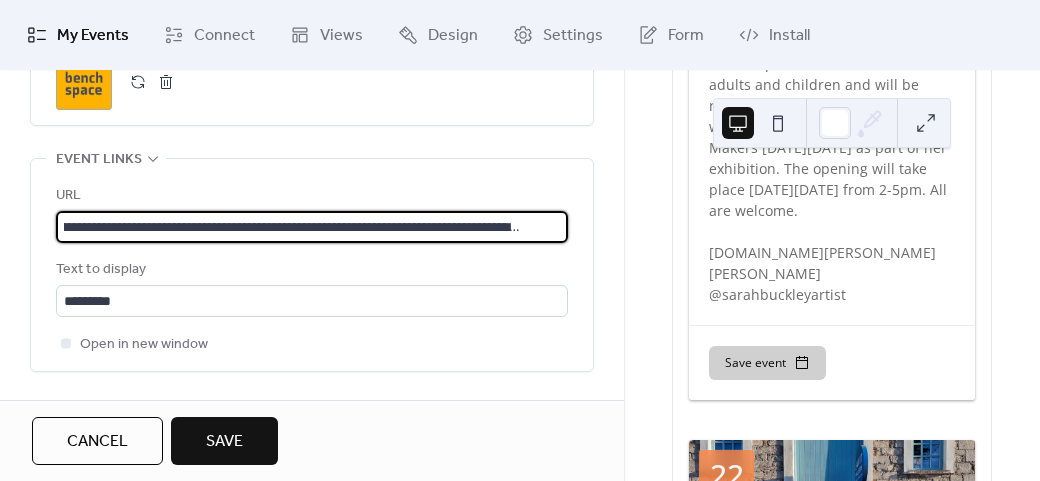 type on "**********" 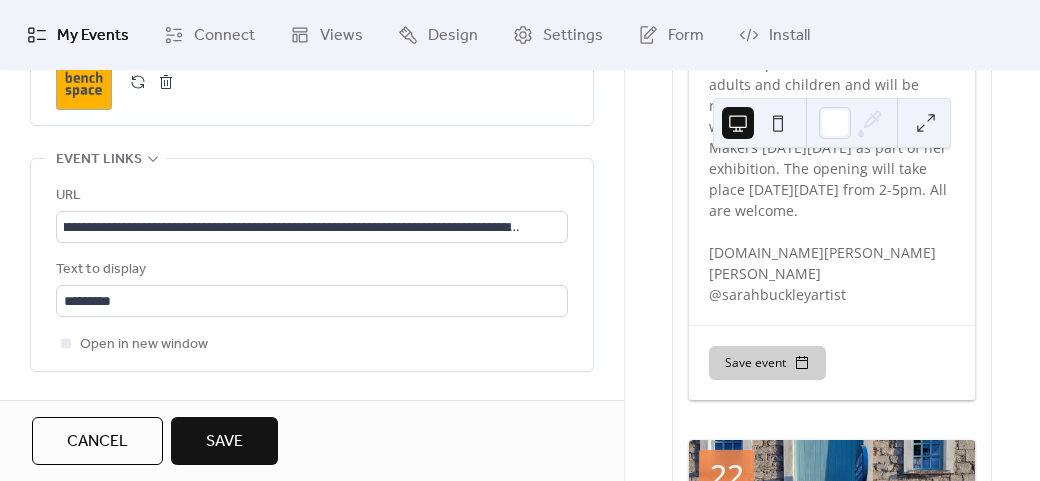 click on "Save" at bounding box center (224, 442) 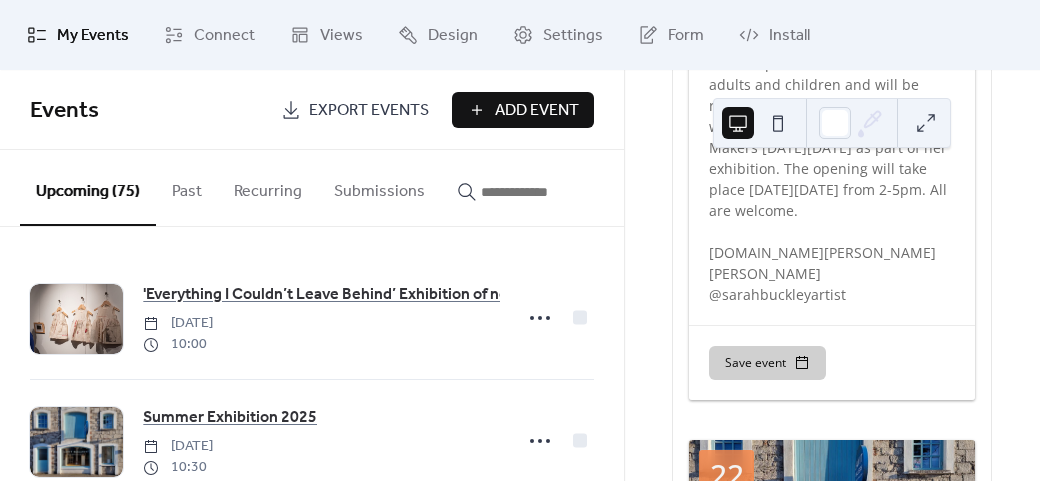 click on "Add Event" at bounding box center [523, 110] 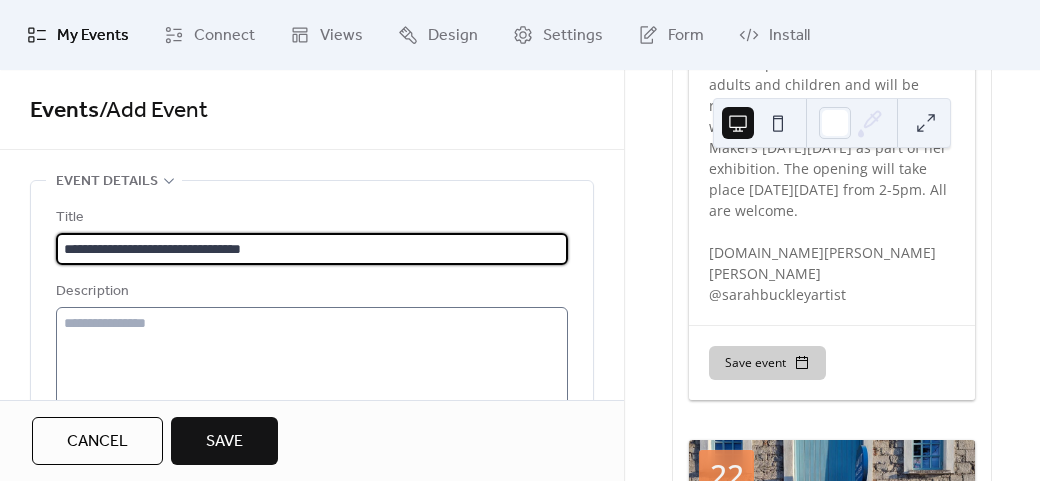type on "**********" 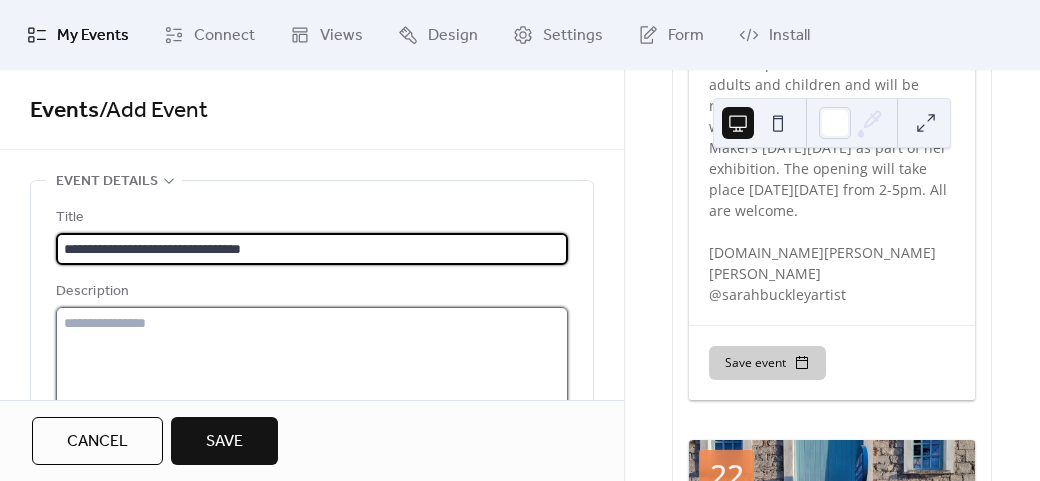 drag, startPoint x: 147, startPoint y: 315, endPoint x: 144, endPoint y: 328, distance: 13.341664 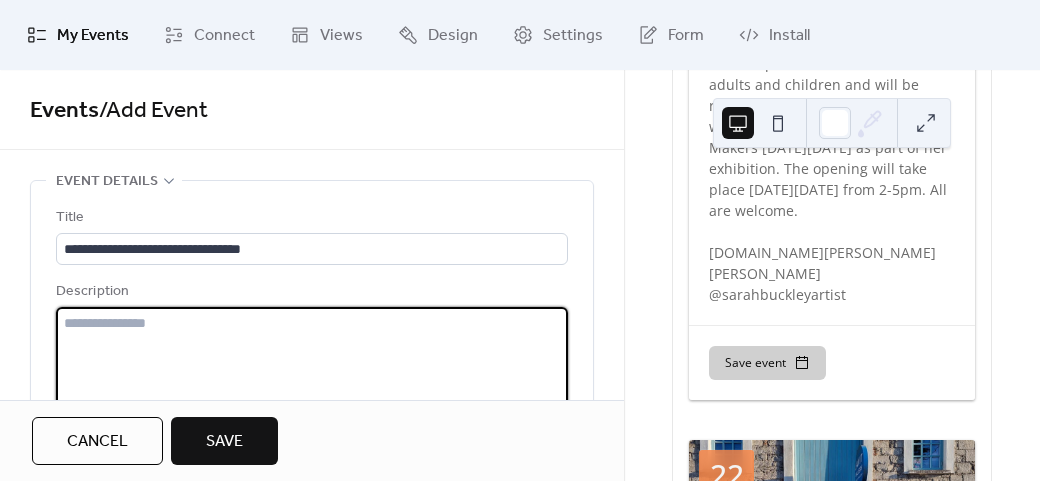 paste on "**********" 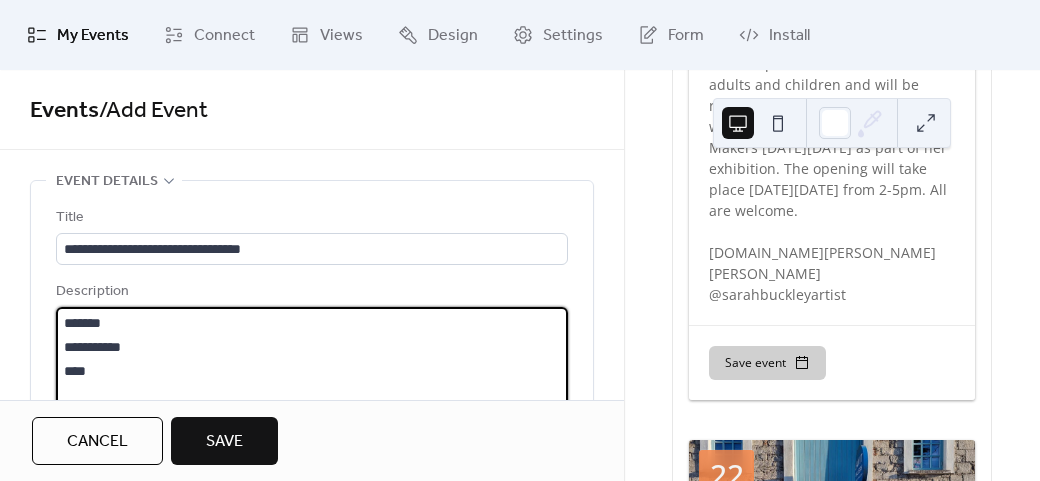 scroll, scrollTop: 93, scrollLeft: 0, axis: vertical 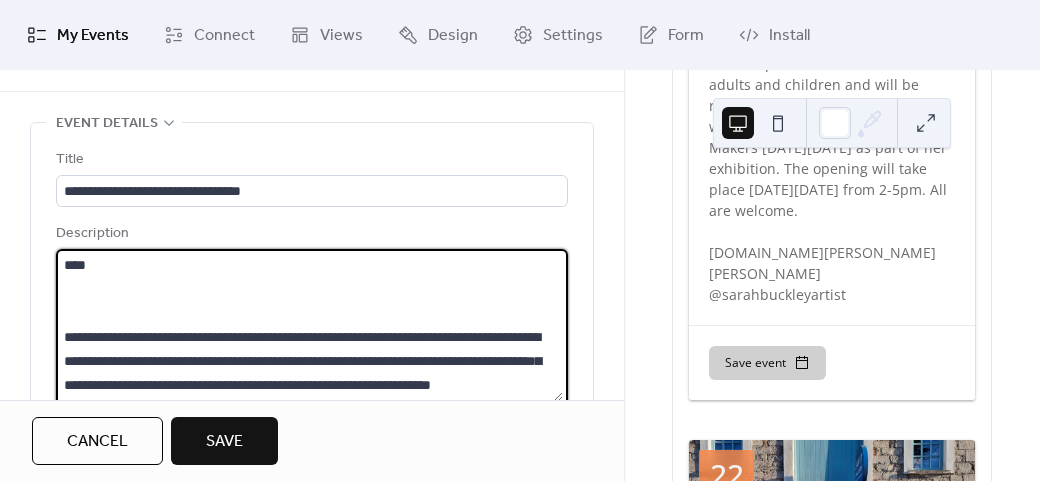 click on "**********" at bounding box center [309, 325] 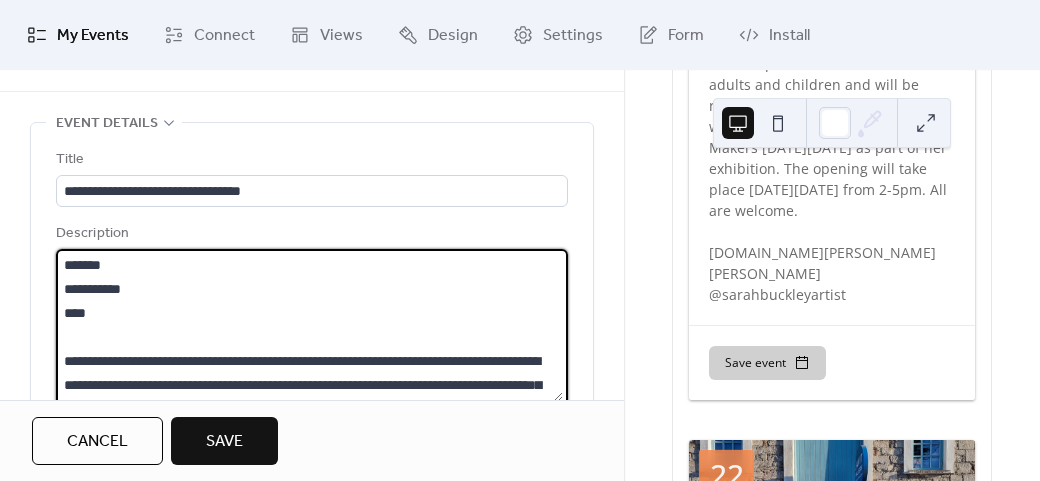 scroll, scrollTop: 72, scrollLeft: 0, axis: vertical 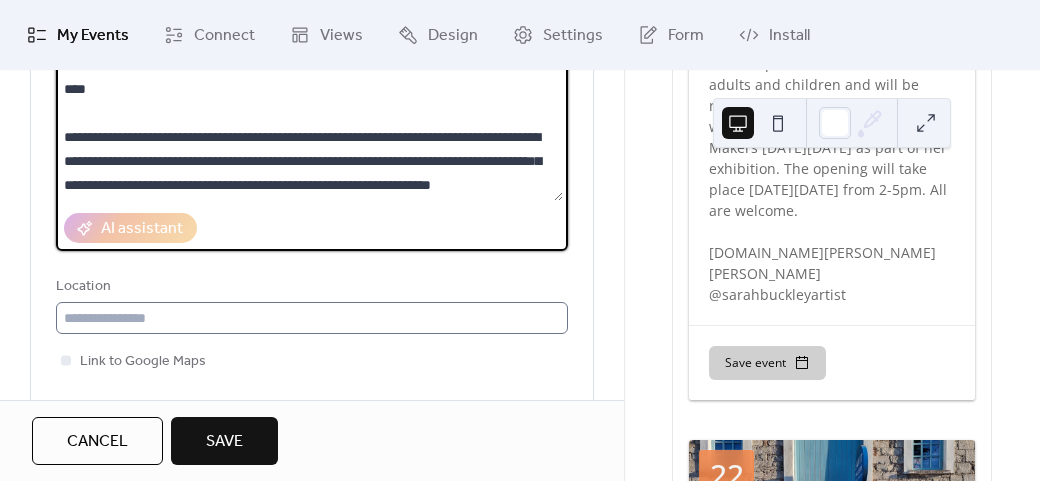 type on "**********" 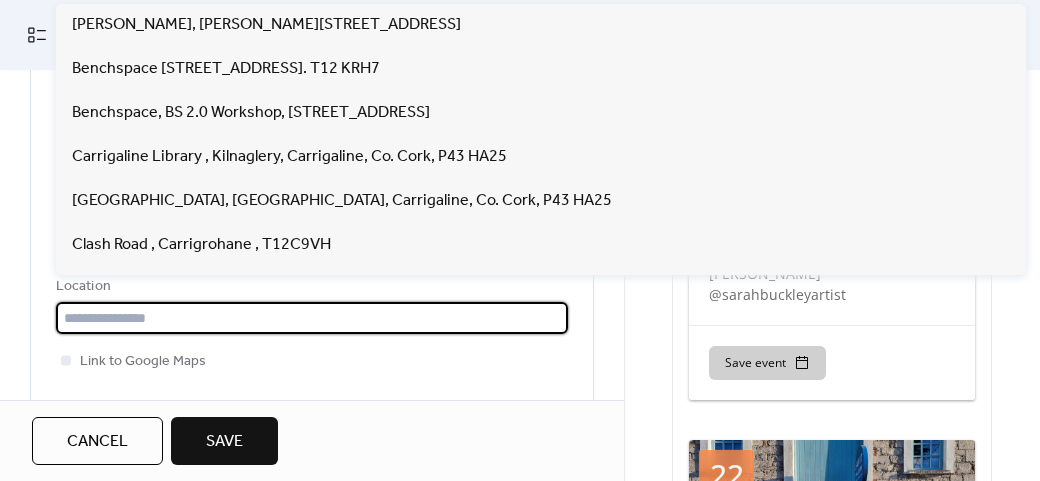 click at bounding box center [312, 318] 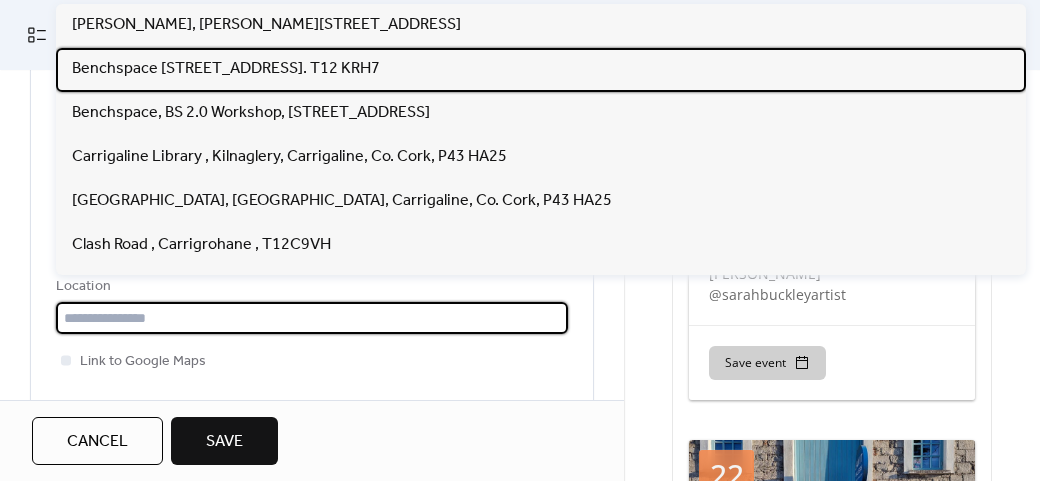 click on "Benchspace [STREET_ADDRESS]. T12 KRH7" at bounding box center (226, 69) 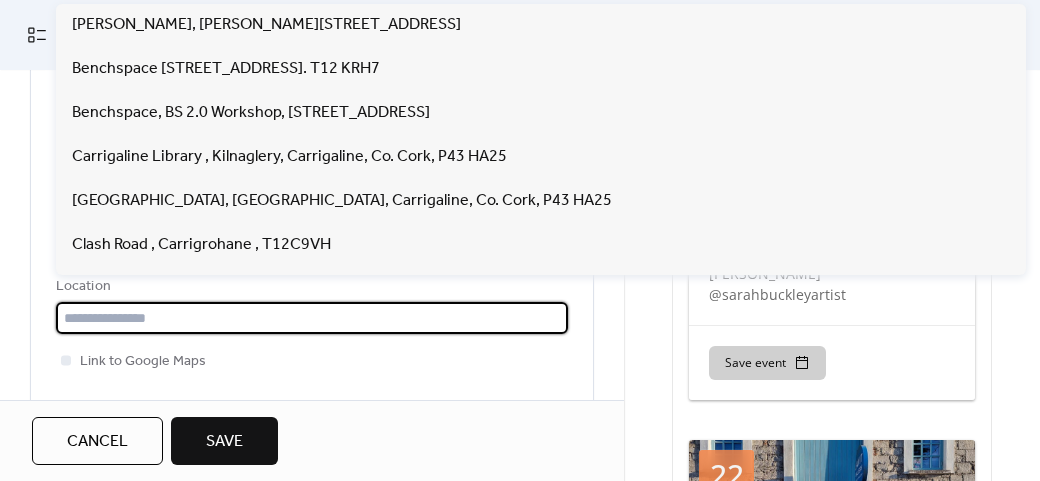 type on "**********" 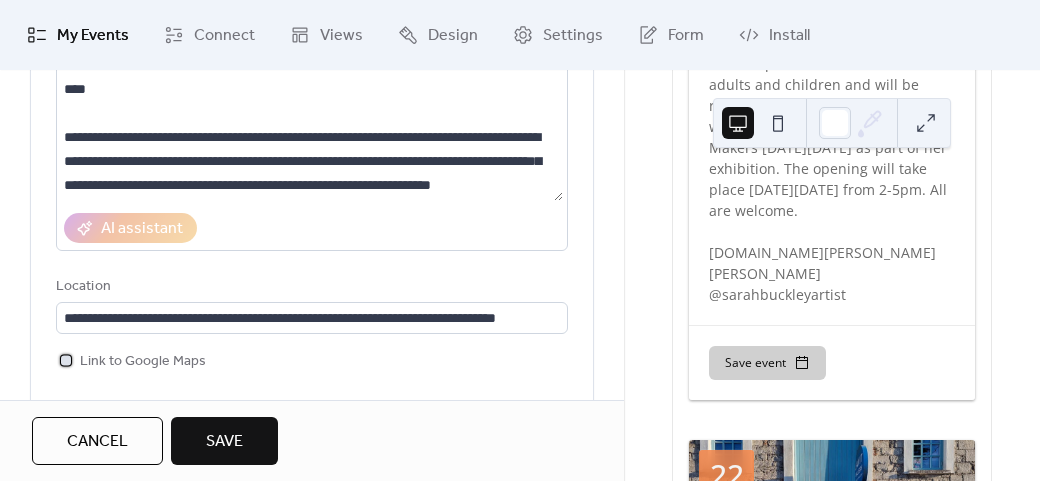 click on "Link to Google Maps" at bounding box center [143, 362] 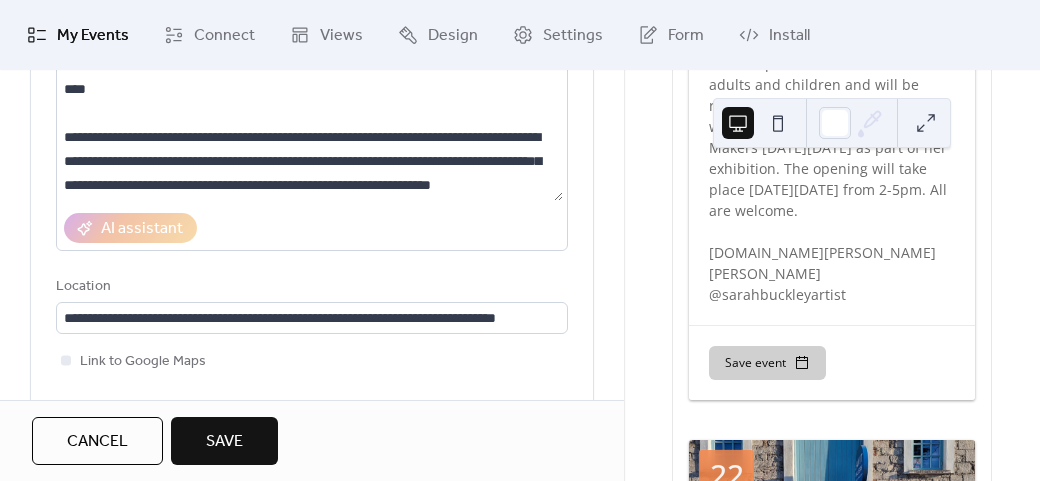 click on "Link to Google Maps" at bounding box center [312, 361] 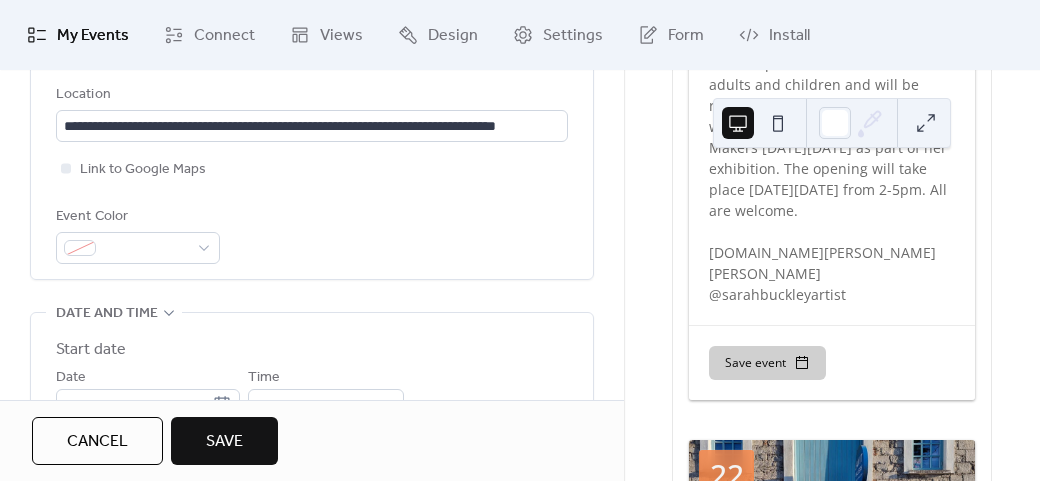 scroll, scrollTop: 658, scrollLeft: 0, axis: vertical 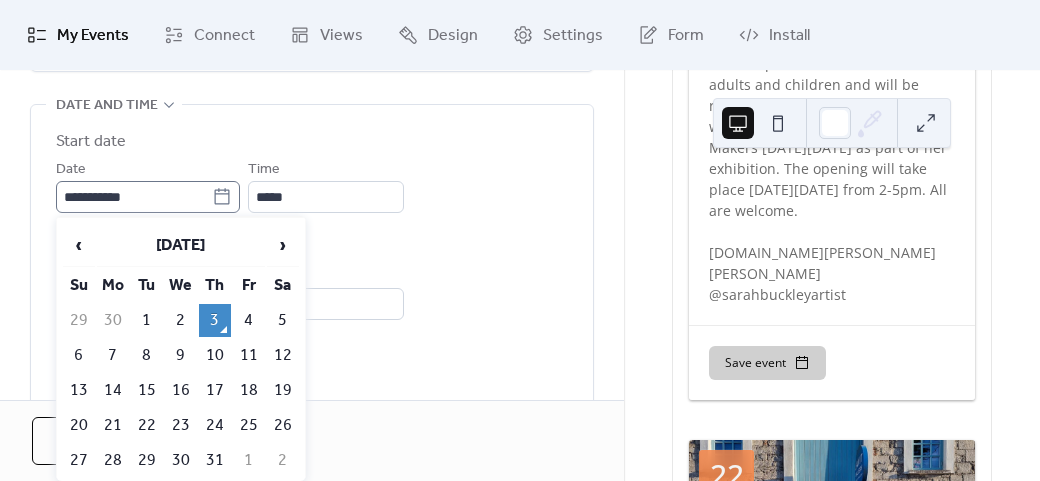 click 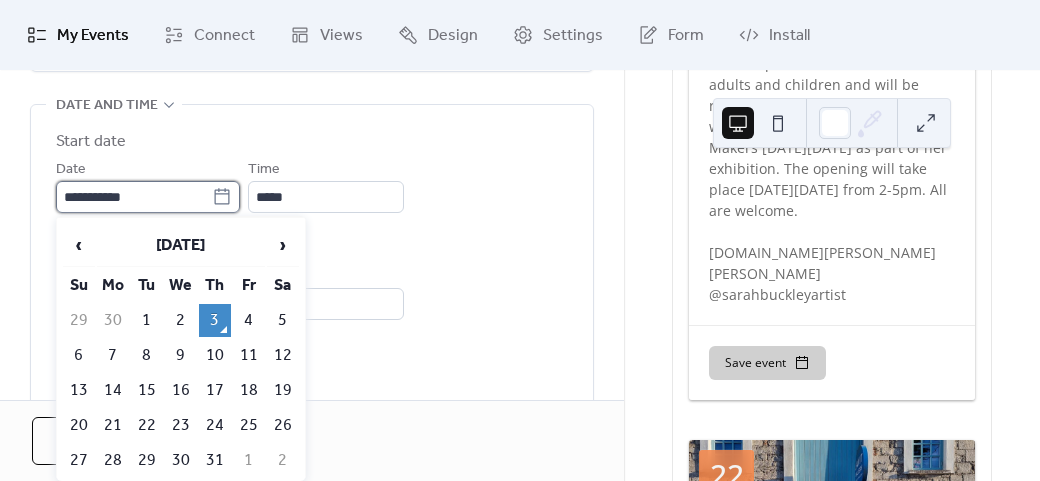 click on "**********" at bounding box center (134, 197) 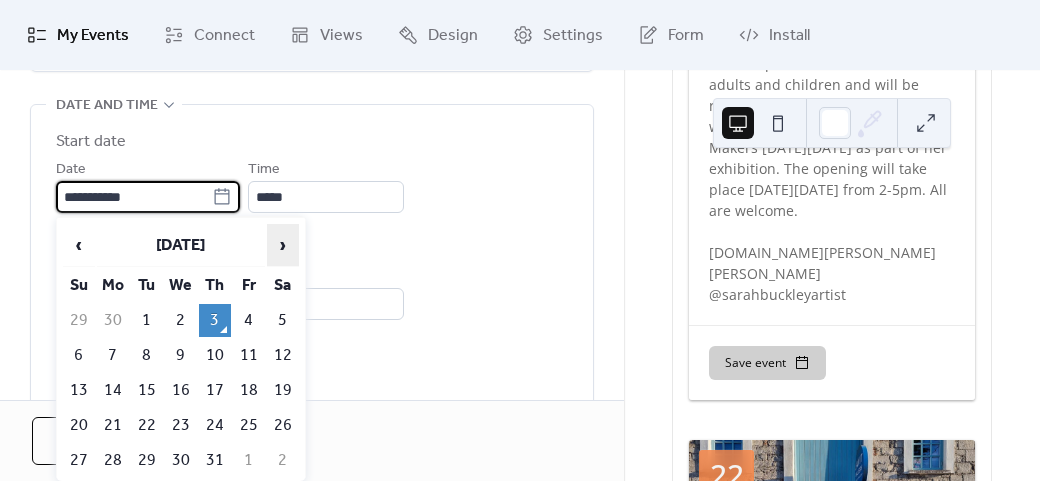 click on "›" at bounding box center [283, 245] 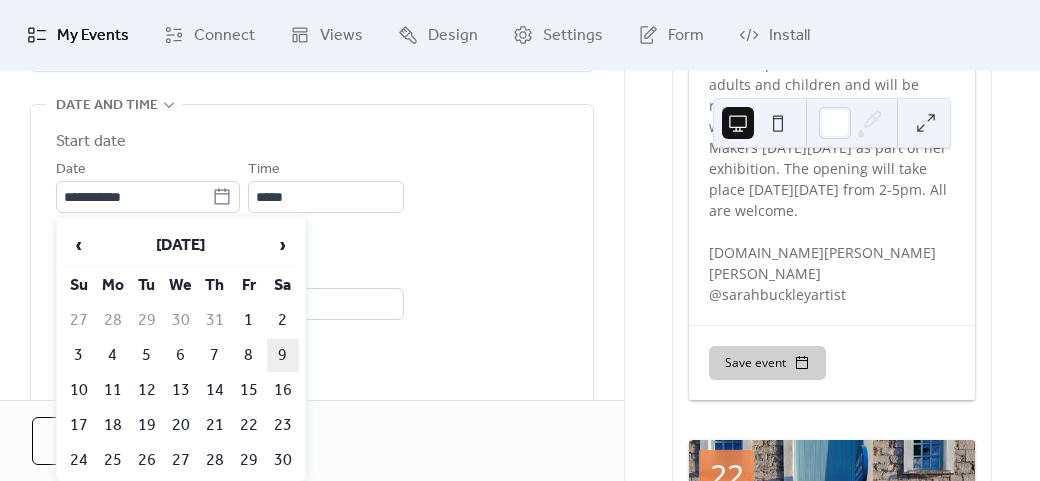 click on "9" at bounding box center [283, 355] 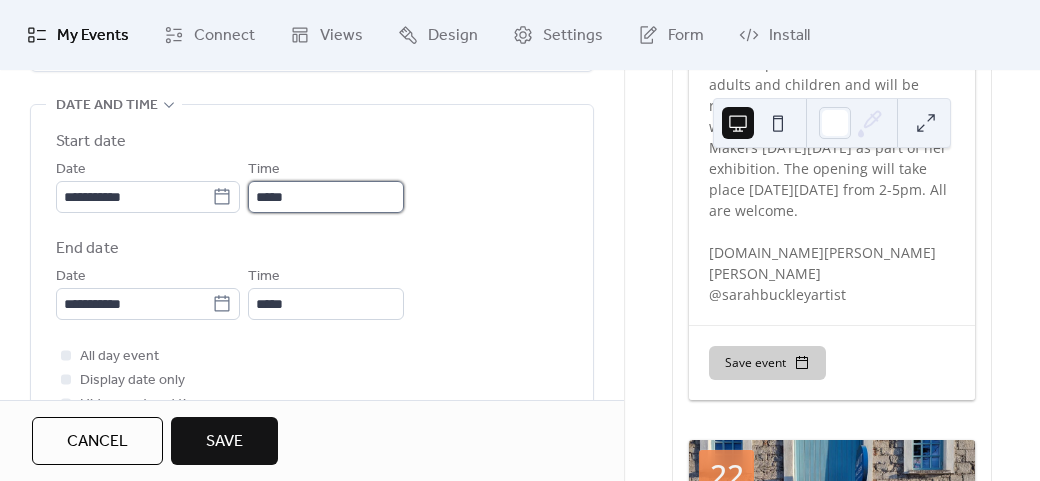 click on "*****" at bounding box center (326, 197) 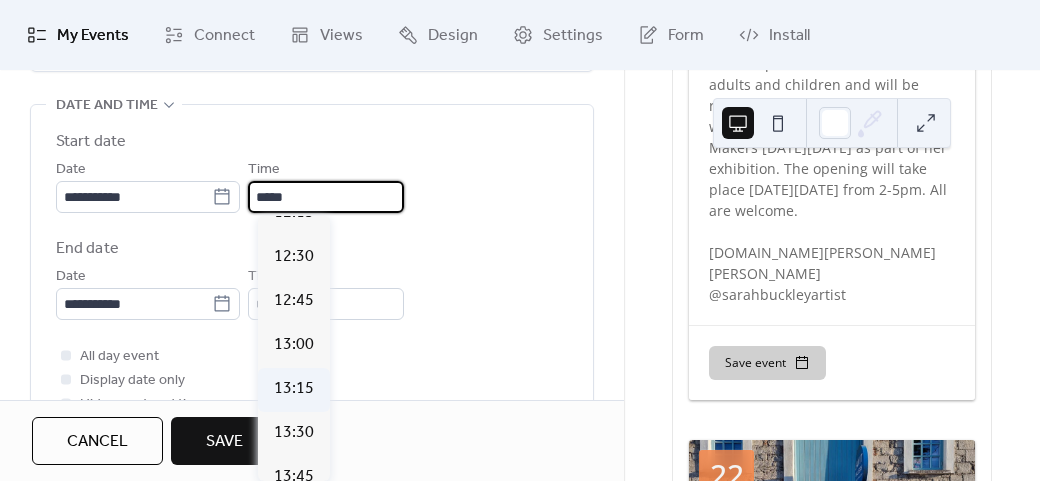 scroll, scrollTop: 2212, scrollLeft: 0, axis: vertical 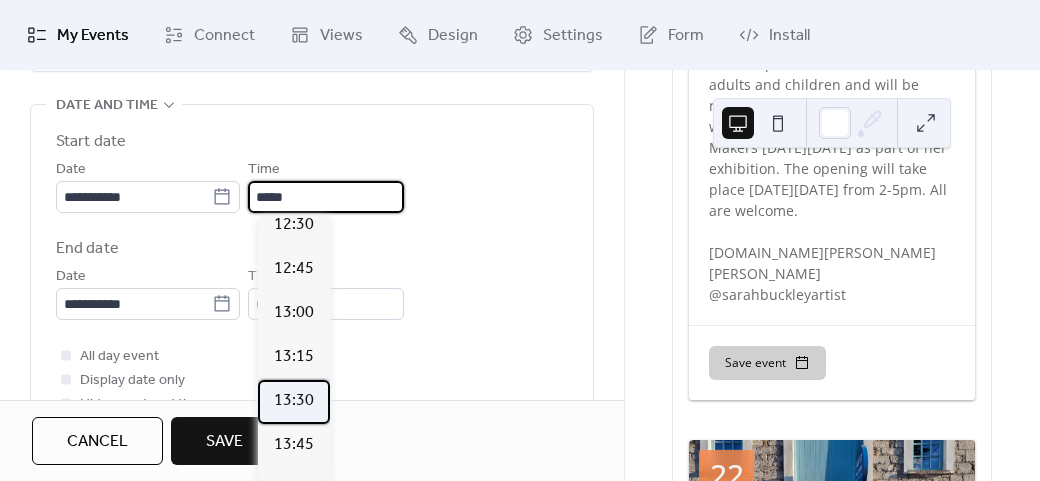 click on "13:30" at bounding box center (294, 401) 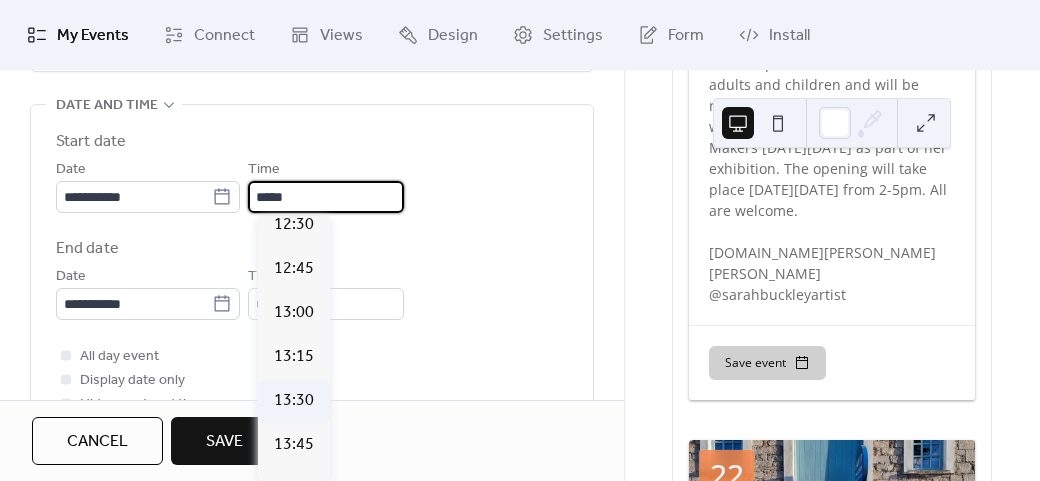 type on "*****" 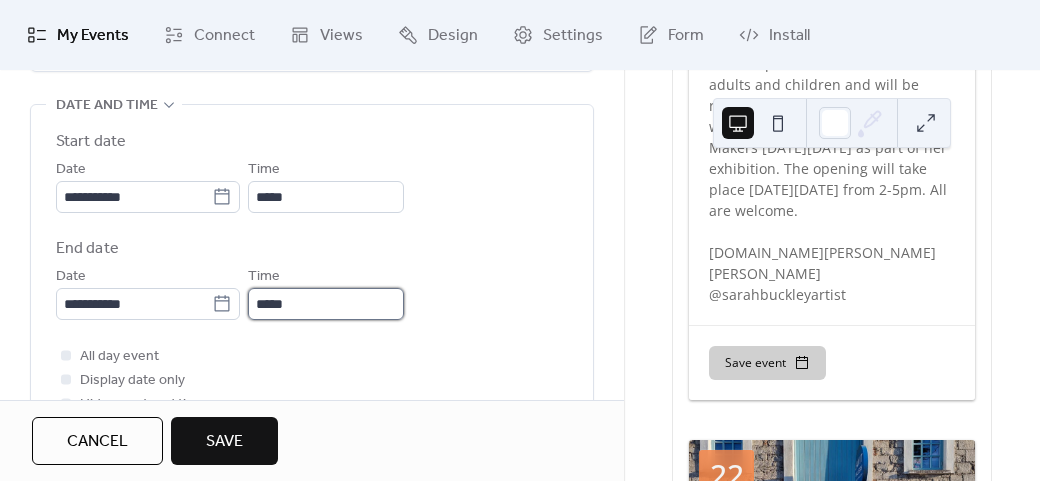 click on "*****" at bounding box center (326, 304) 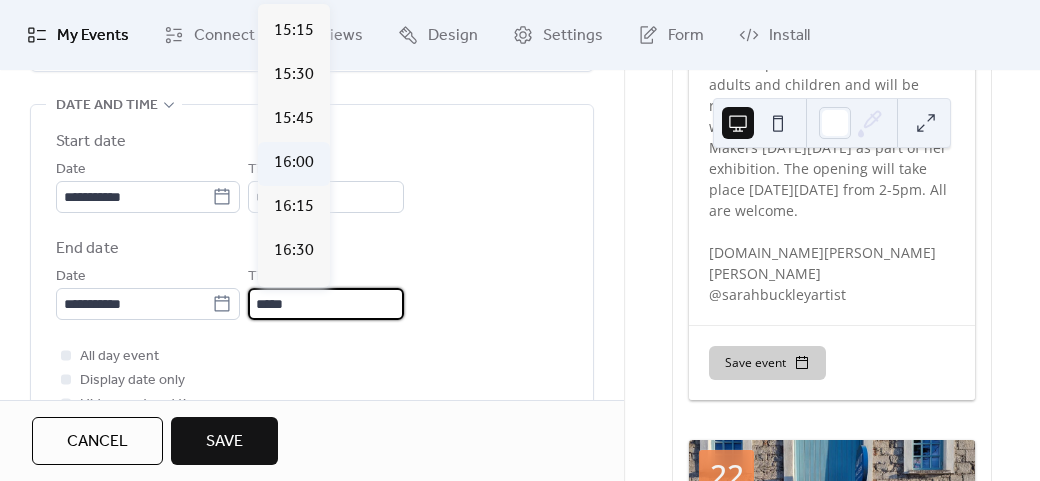 scroll, scrollTop: 300, scrollLeft: 0, axis: vertical 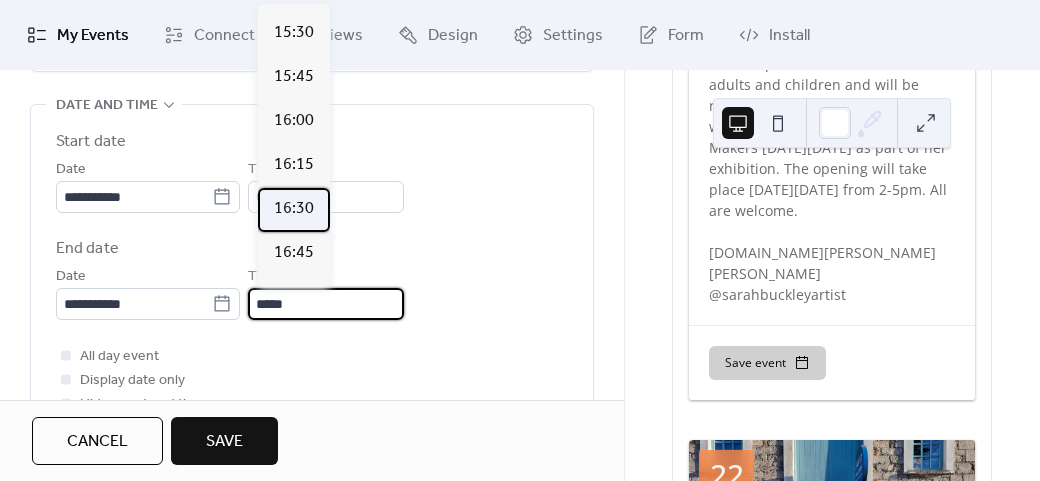click on "16:30" at bounding box center [294, 209] 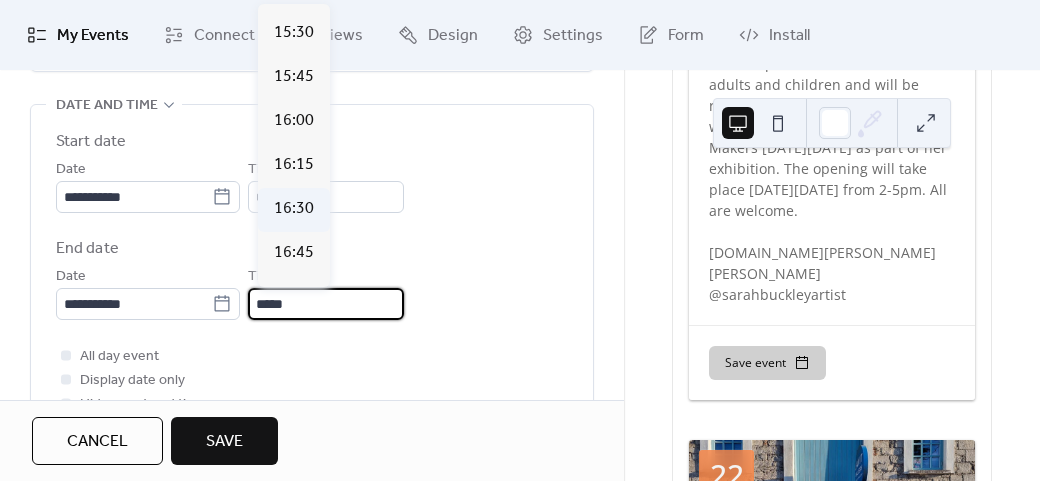 type on "*****" 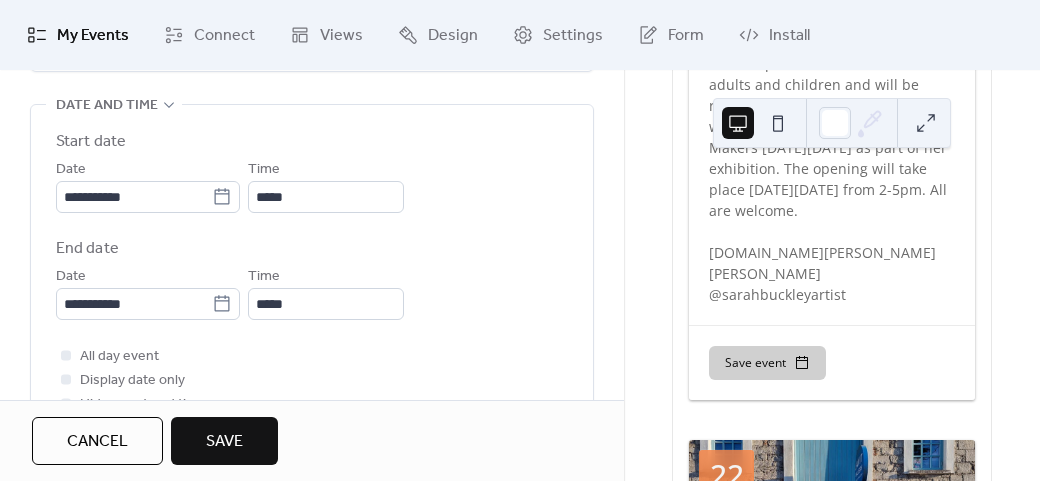 click on "All day event Display date only Hide event end time" at bounding box center [312, 380] 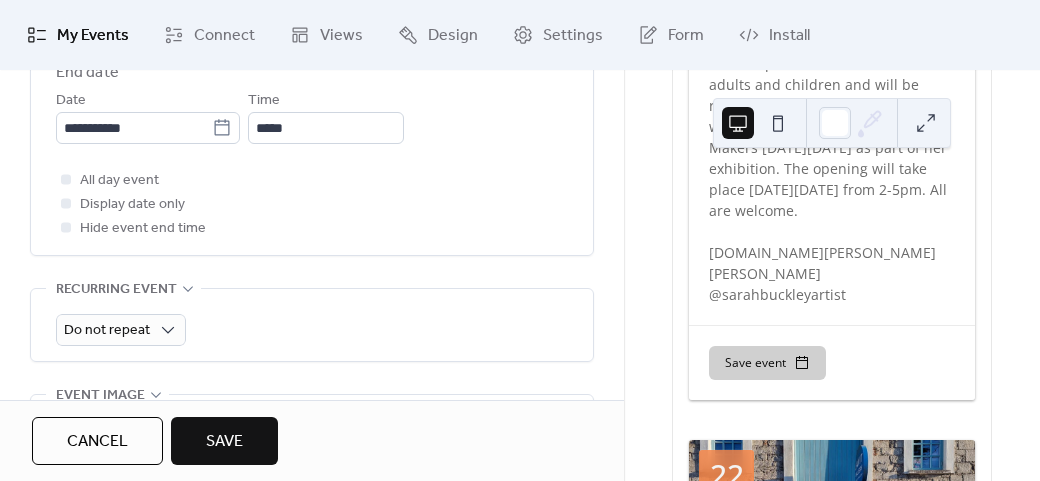 scroll, scrollTop: 958, scrollLeft: 0, axis: vertical 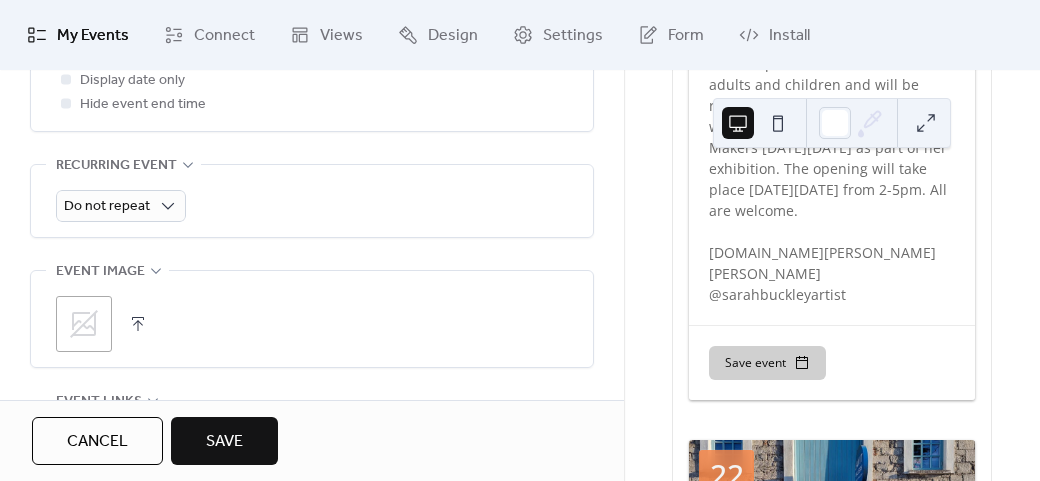 click 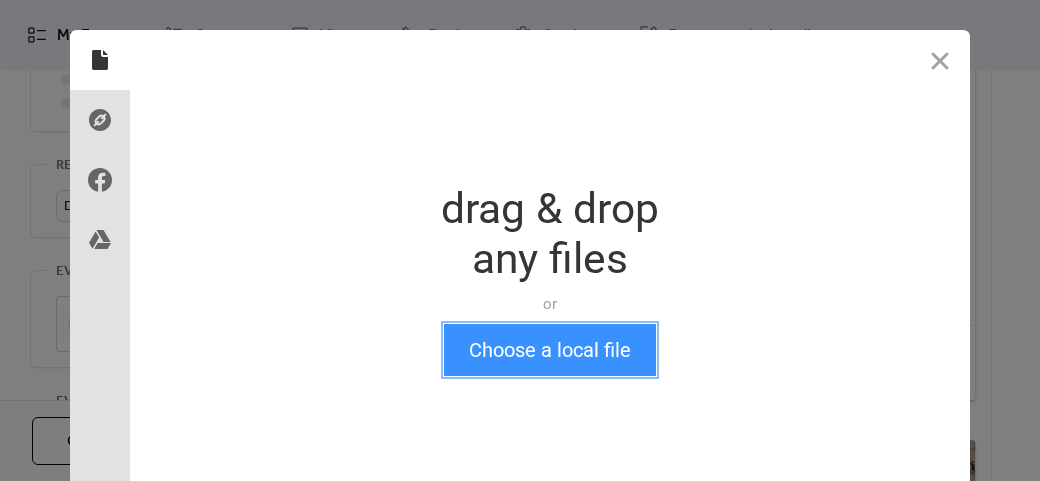 click on "Choose a local file" at bounding box center (550, 350) 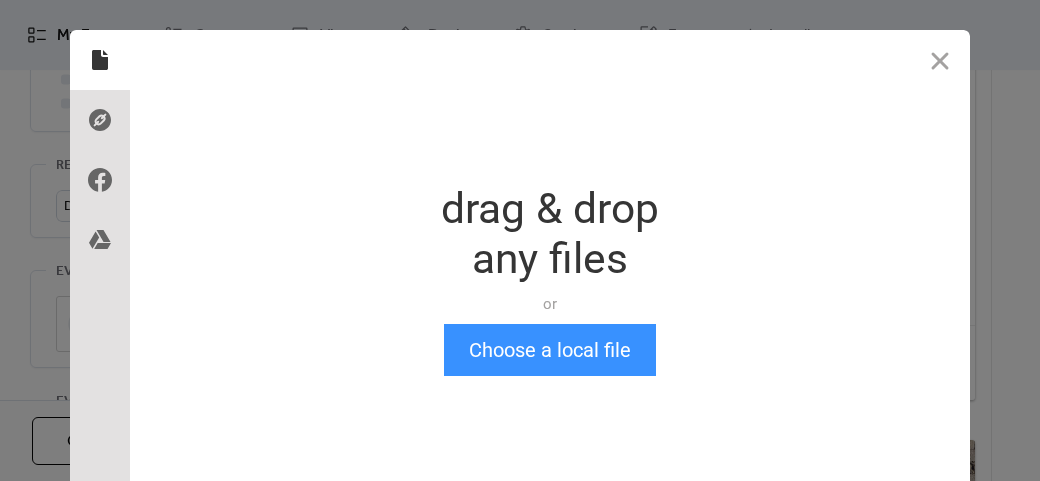 scroll, scrollTop: 24, scrollLeft: 0, axis: vertical 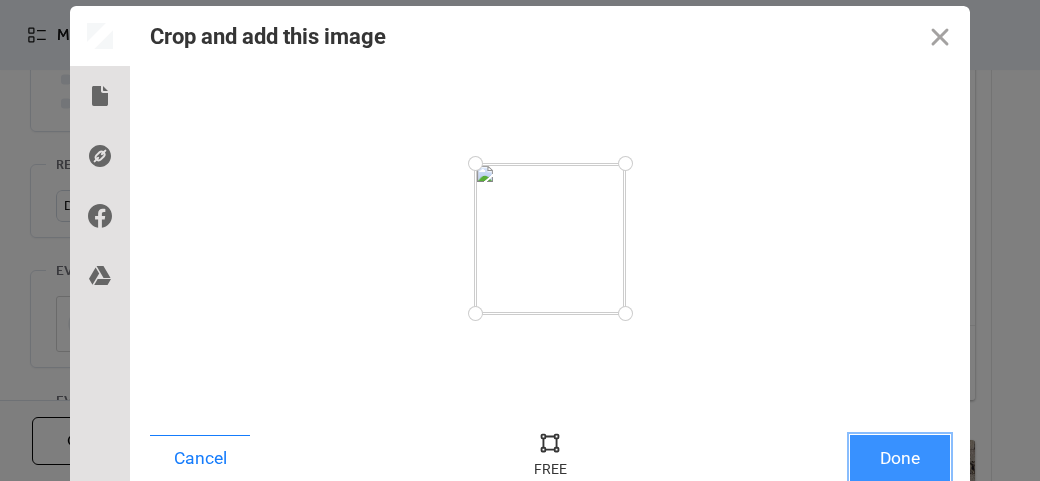 click on "Done" at bounding box center [900, 458] 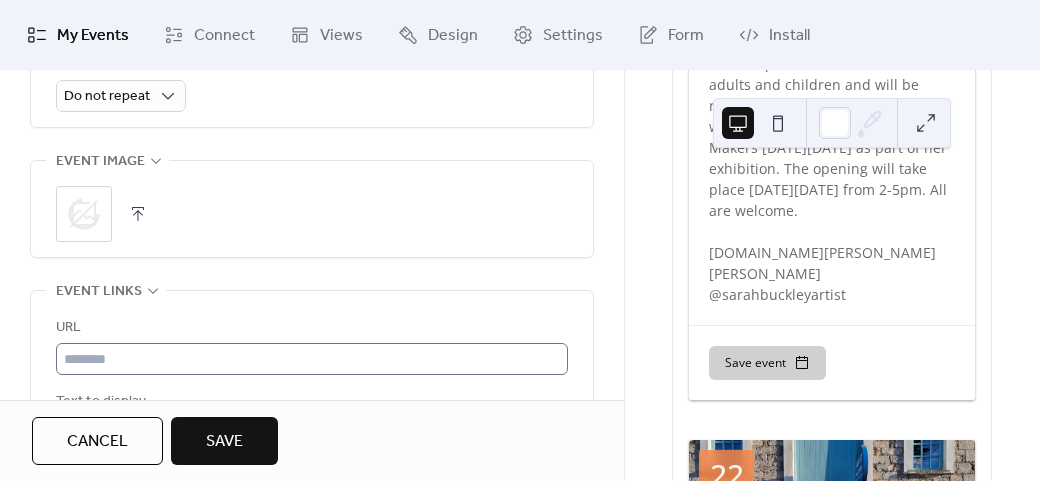 scroll, scrollTop: 1158, scrollLeft: 0, axis: vertical 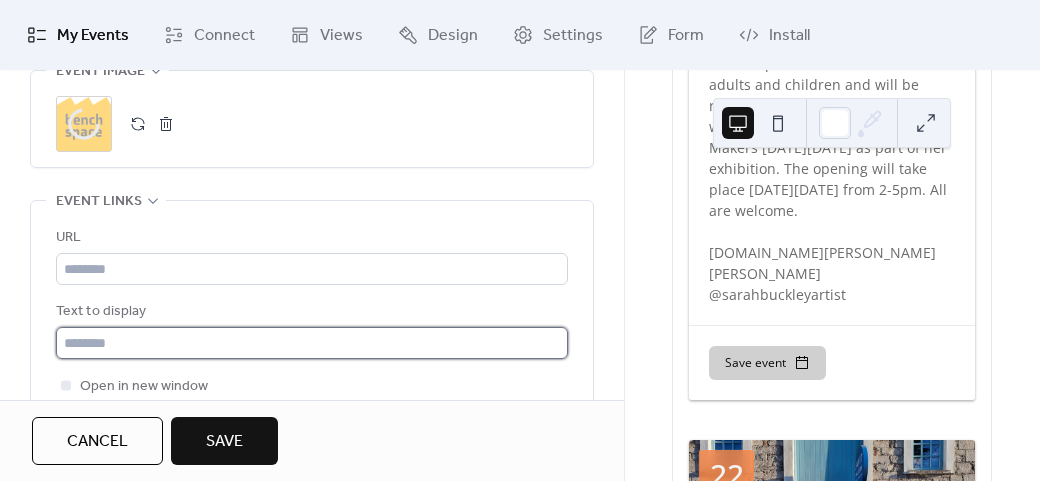 click at bounding box center [312, 343] 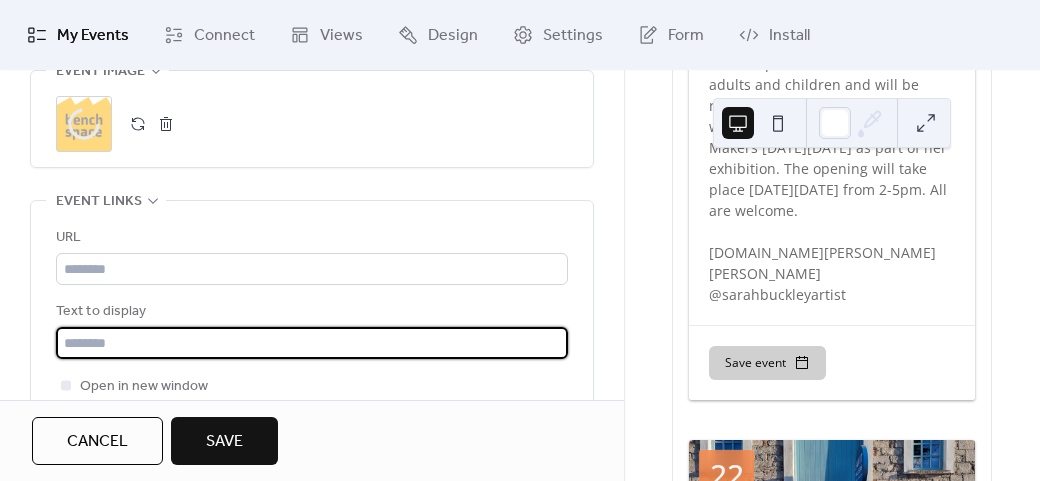 type on "*********" 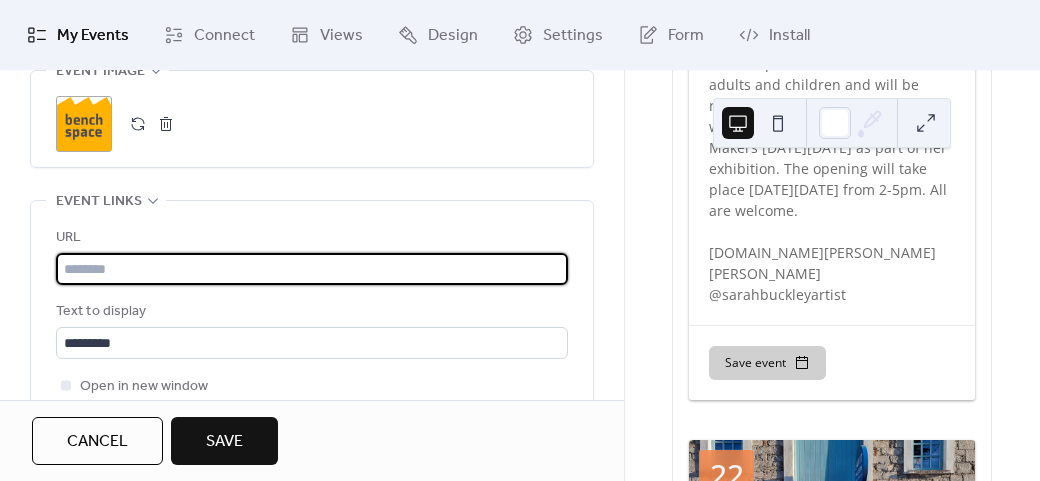drag, startPoint x: 97, startPoint y: 250, endPoint x: 96, endPoint y: 268, distance: 18.027756 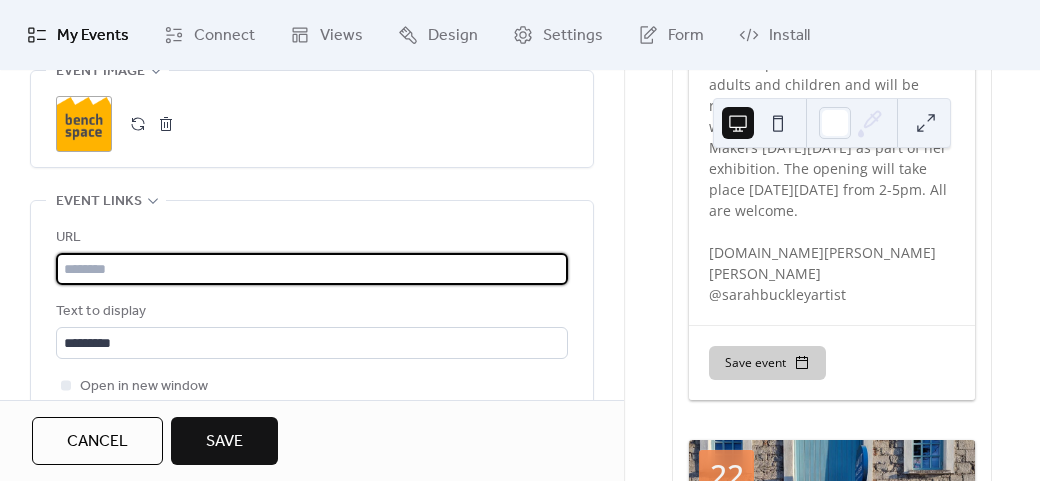 paste on "**********" 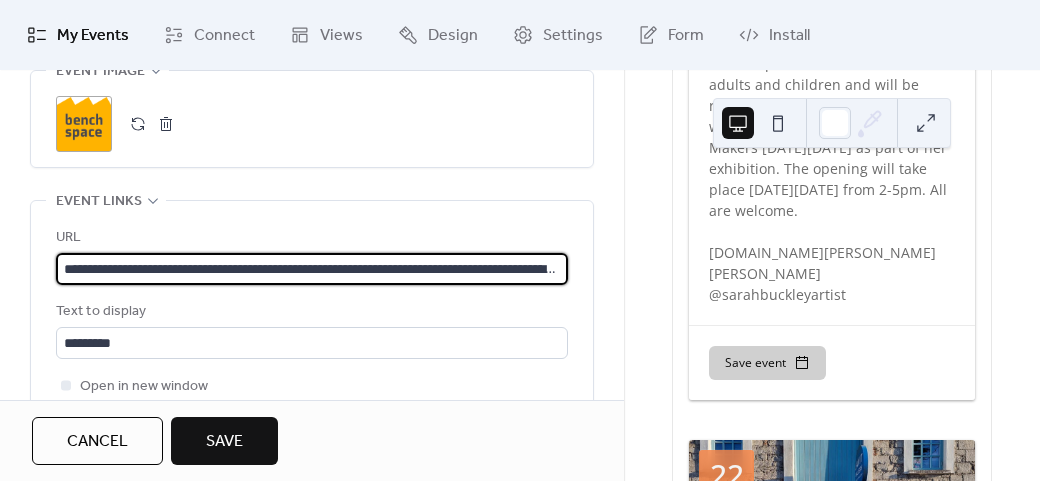 scroll, scrollTop: 0, scrollLeft: 145, axis: horizontal 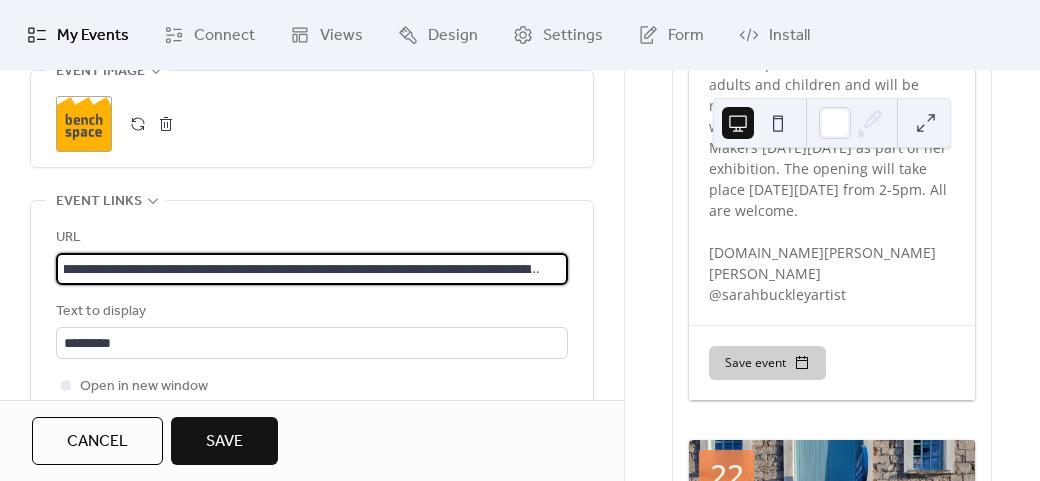 type on "**********" 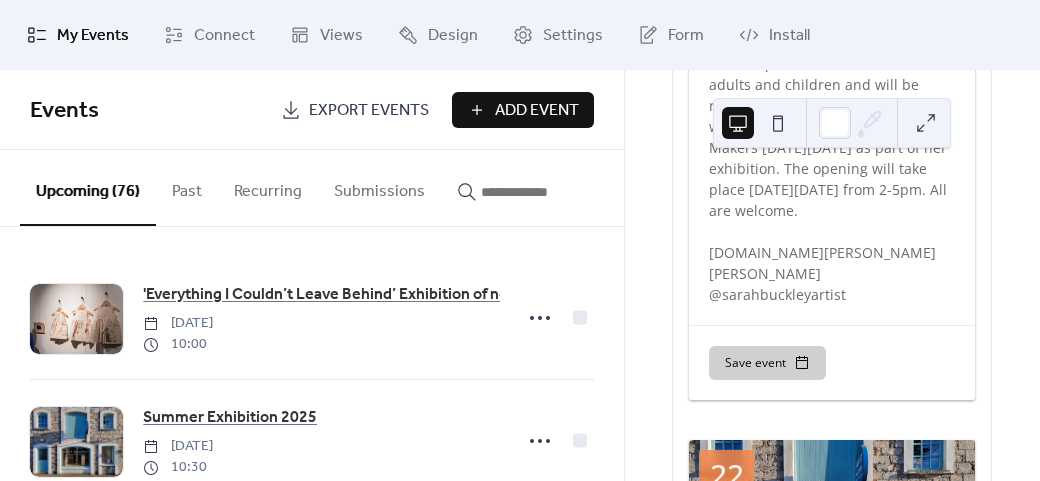 click on "Add Event" at bounding box center (537, 111) 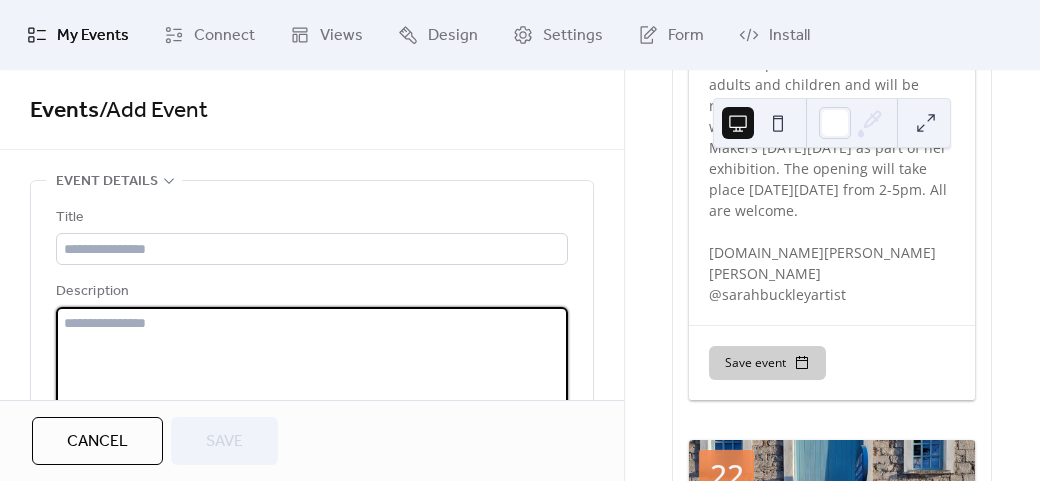 click at bounding box center (312, 383) 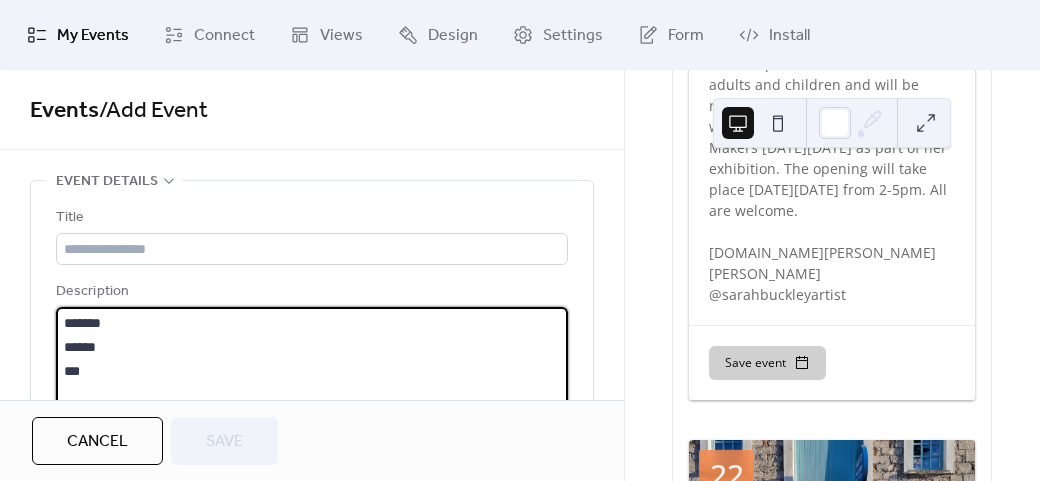 scroll, scrollTop: 69, scrollLeft: 0, axis: vertical 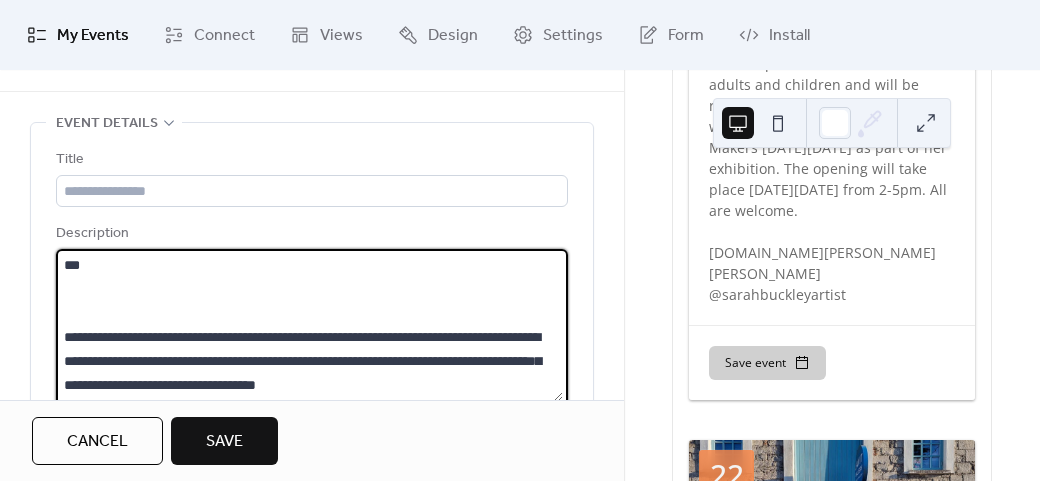 click on "**********" at bounding box center [309, 325] 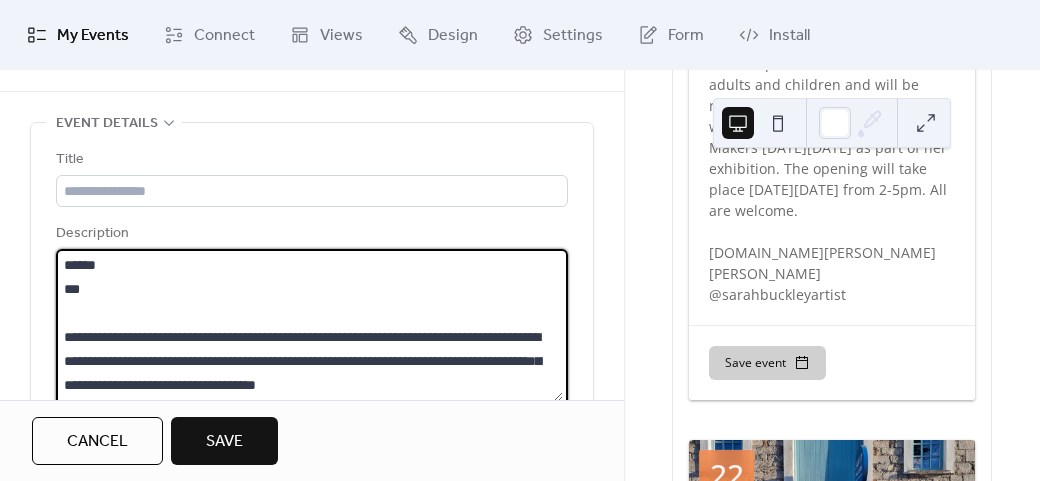 scroll, scrollTop: 0, scrollLeft: 0, axis: both 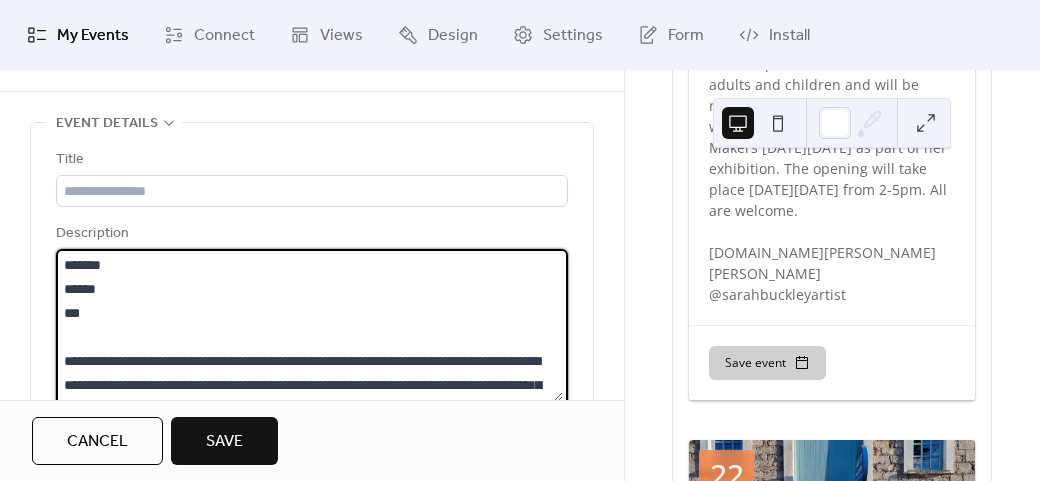 type on "**********" 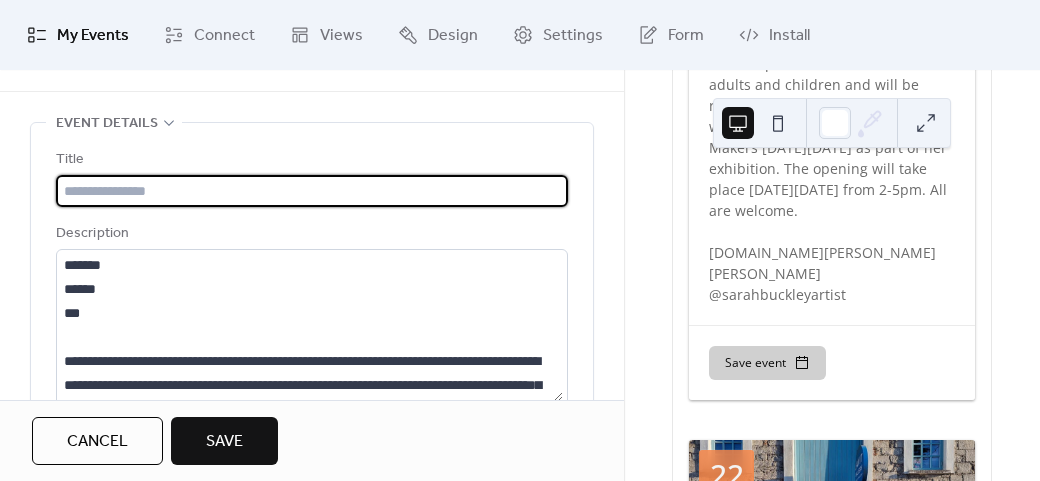 click at bounding box center [312, 191] 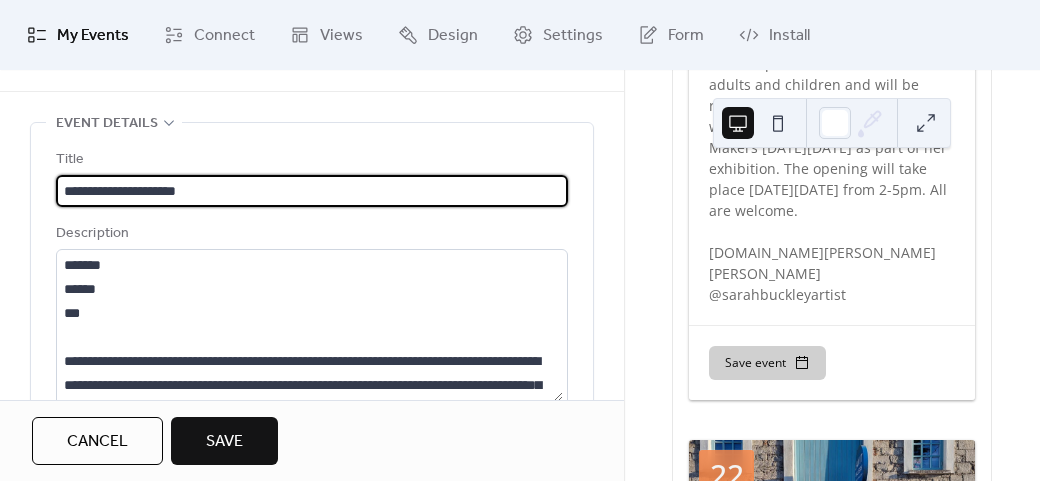 scroll, scrollTop: 1, scrollLeft: 0, axis: vertical 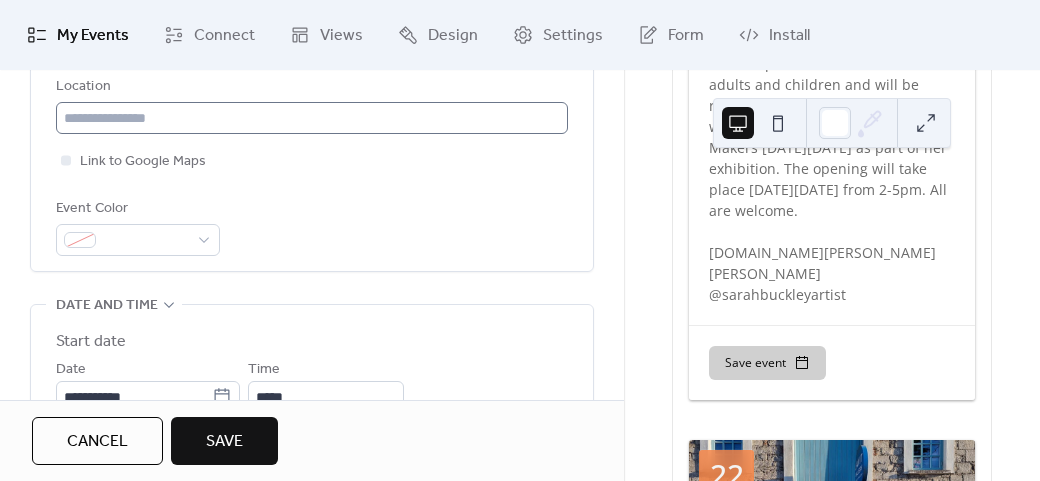 type on "**********" 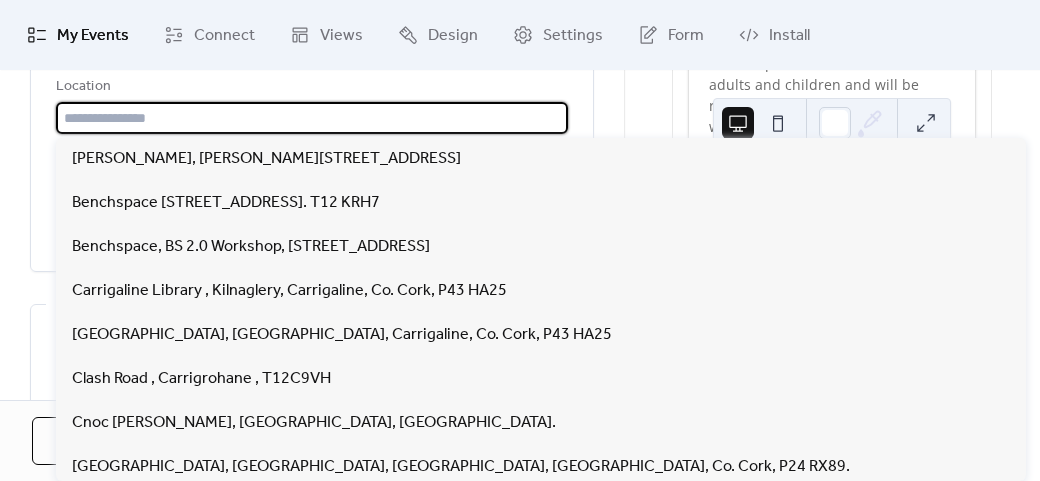 scroll, scrollTop: 0, scrollLeft: 0, axis: both 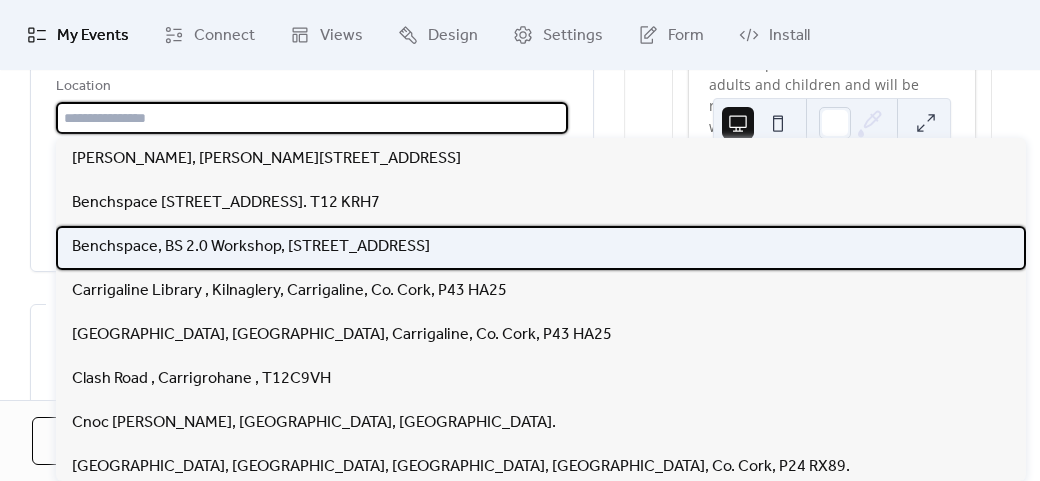 click on "Benchspace, BS 2.0 Workshop, [STREET_ADDRESS]" at bounding box center [251, 247] 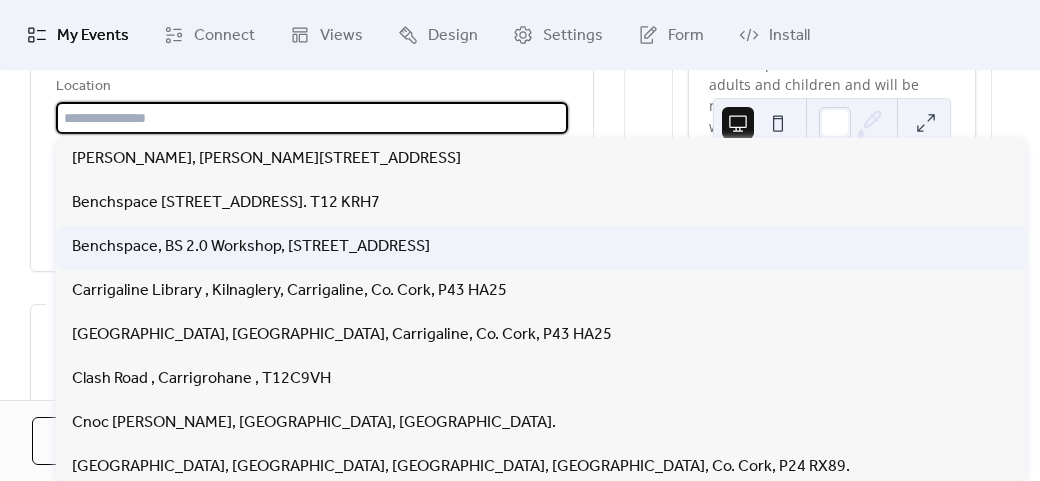 type on "**********" 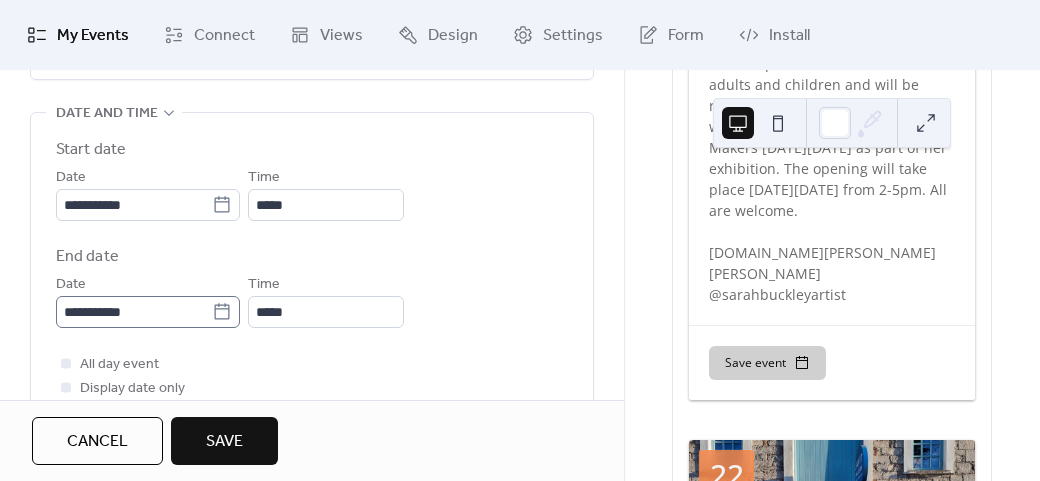 scroll, scrollTop: 658, scrollLeft: 0, axis: vertical 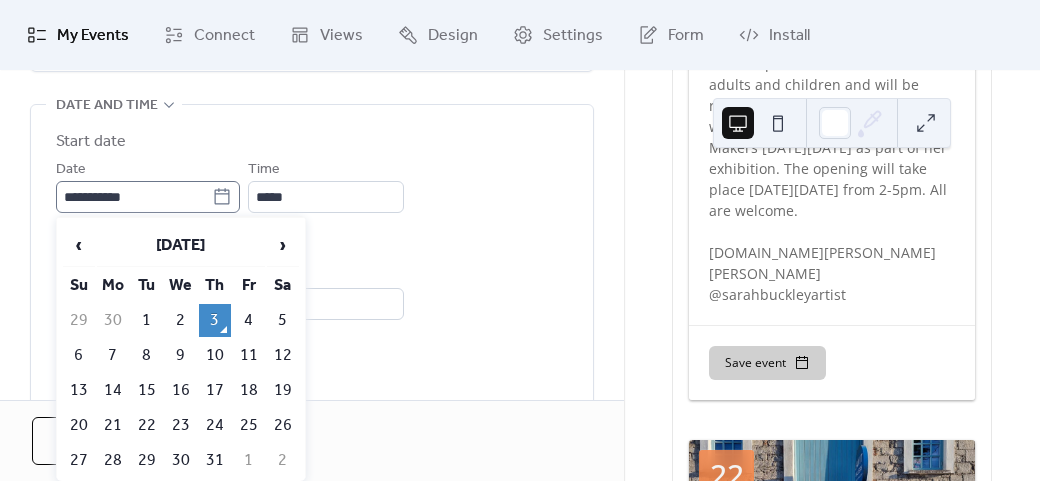 click 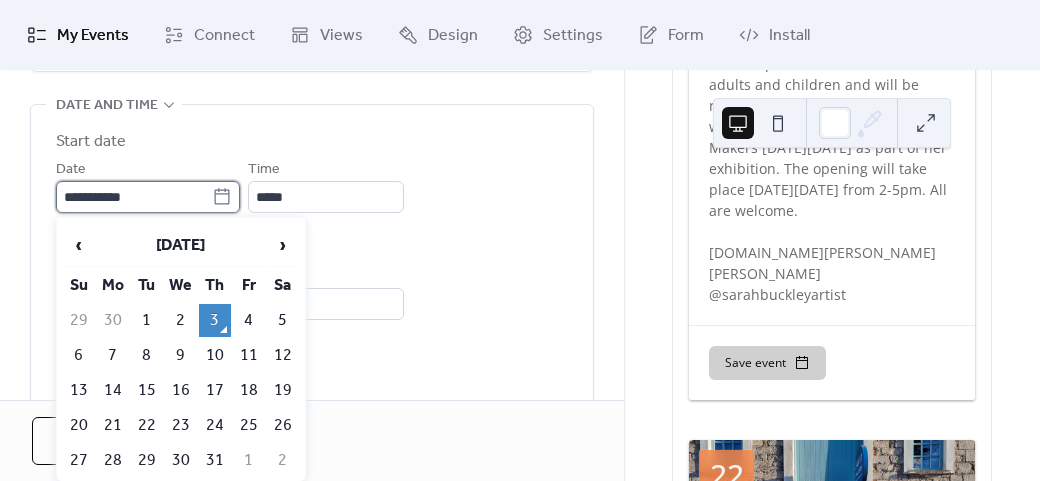 click on "**********" at bounding box center (134, 197) 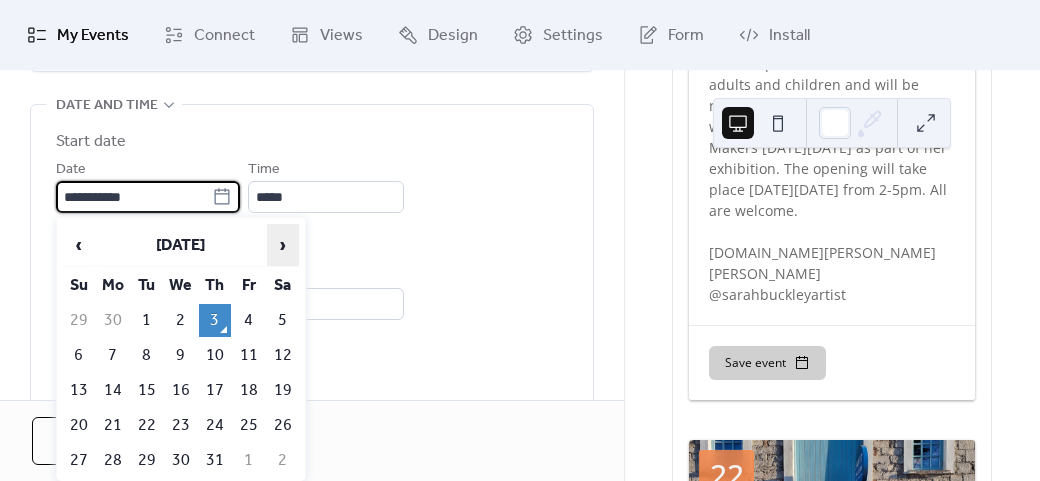 click on "›" at bounding box center [283, 245] 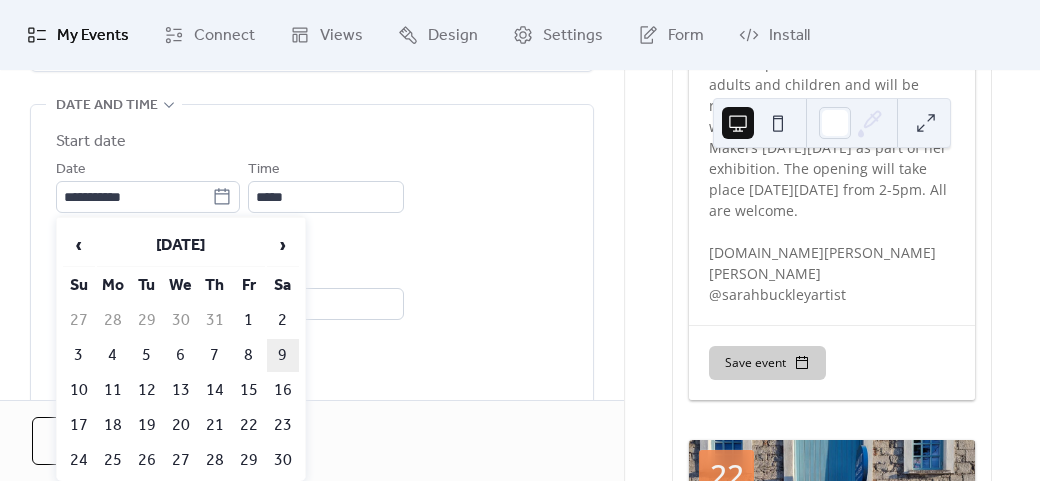click on "9" at bounding box center [283, 355] 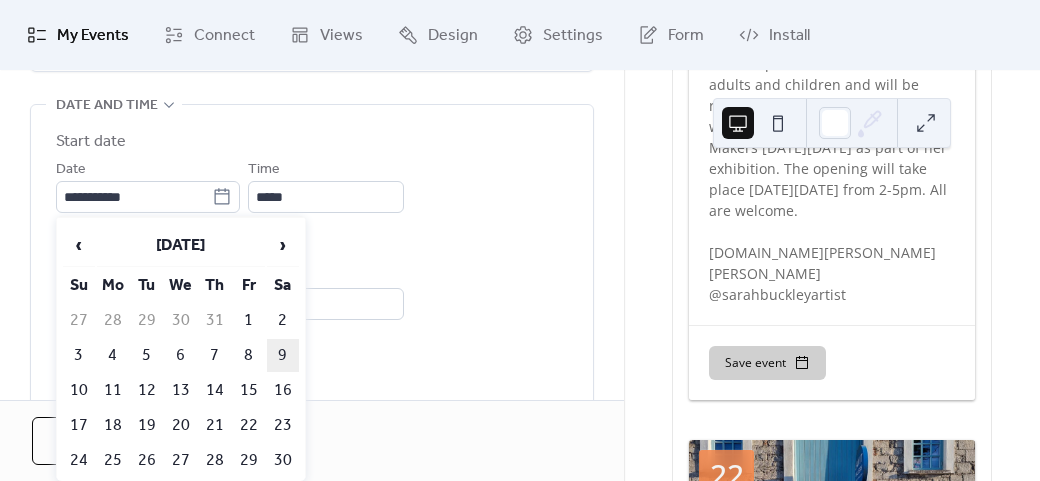 type on "**********" 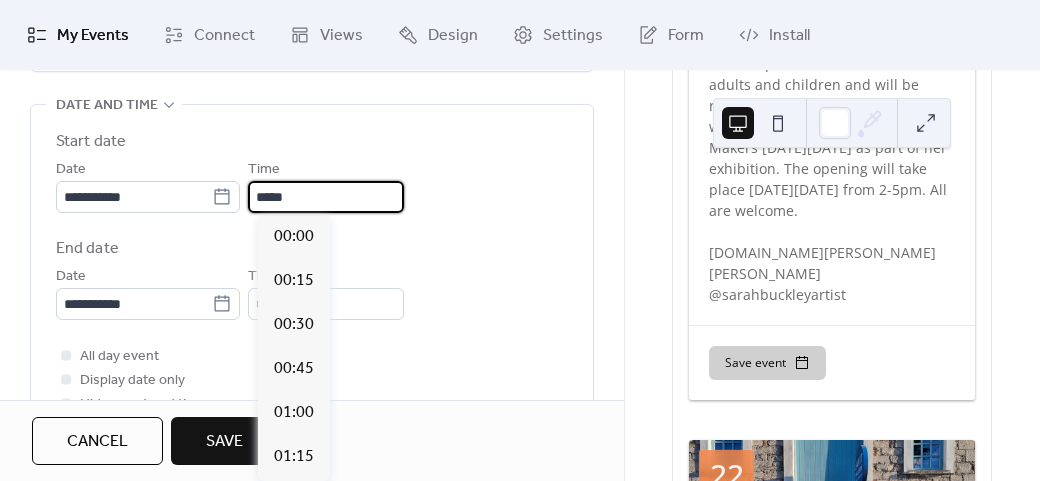 click on "*****" at bounding box center [326, 197] 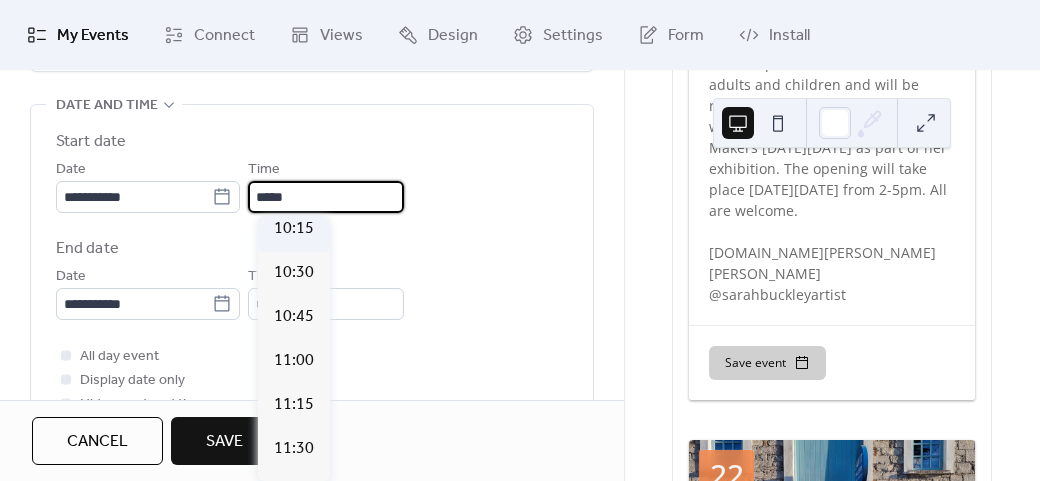 scroll, scrollTop: 1712, scrollLeft: 0, axis: vertical 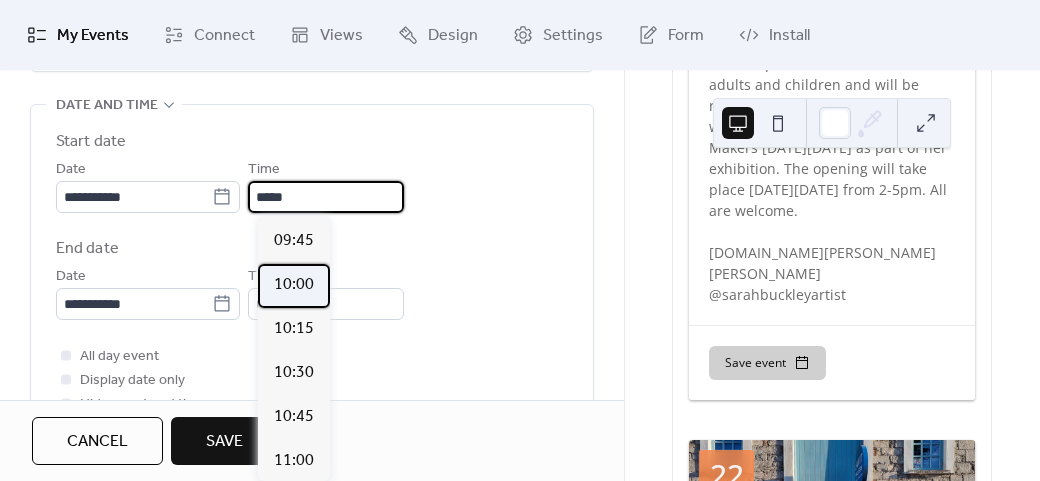 click on "10:00" at bounding box center (294, 285) 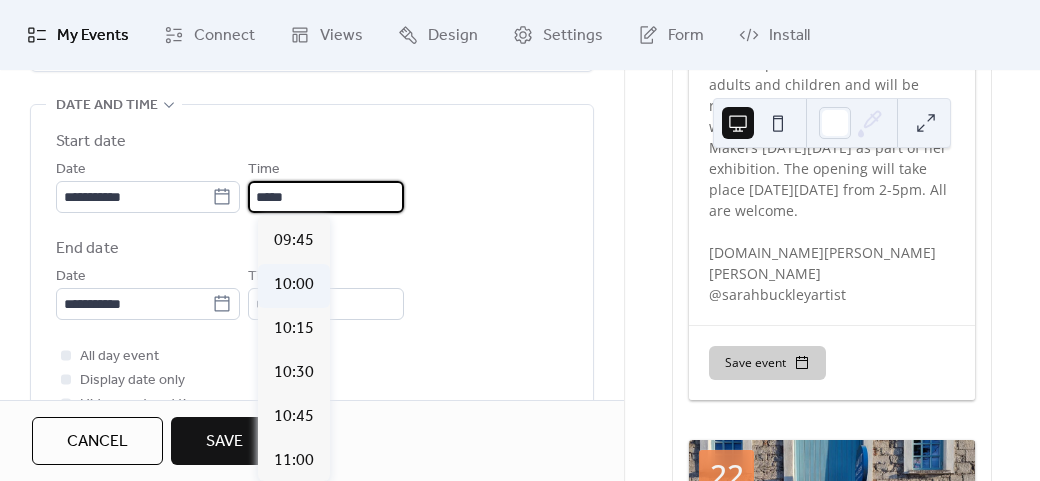 type on "*****" 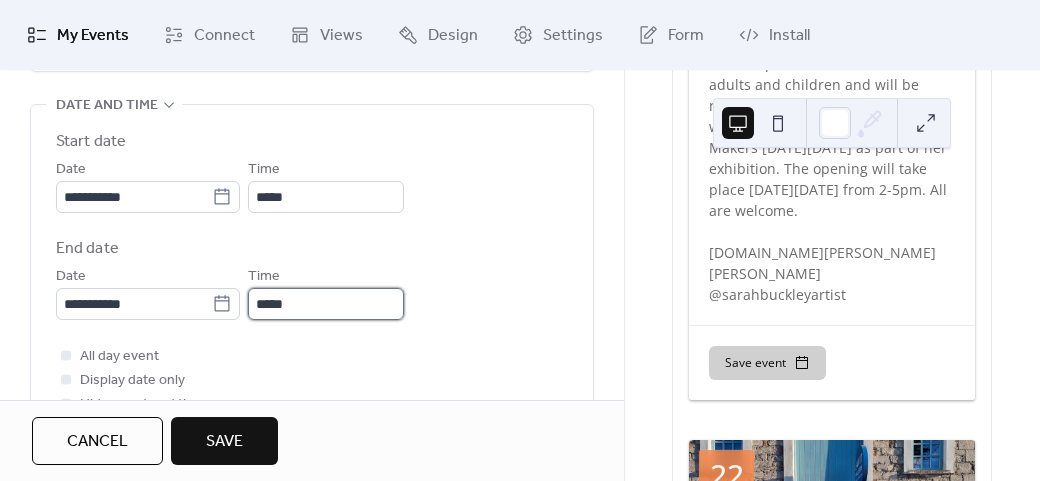 click on "*****" at bounding box center (326, 304) 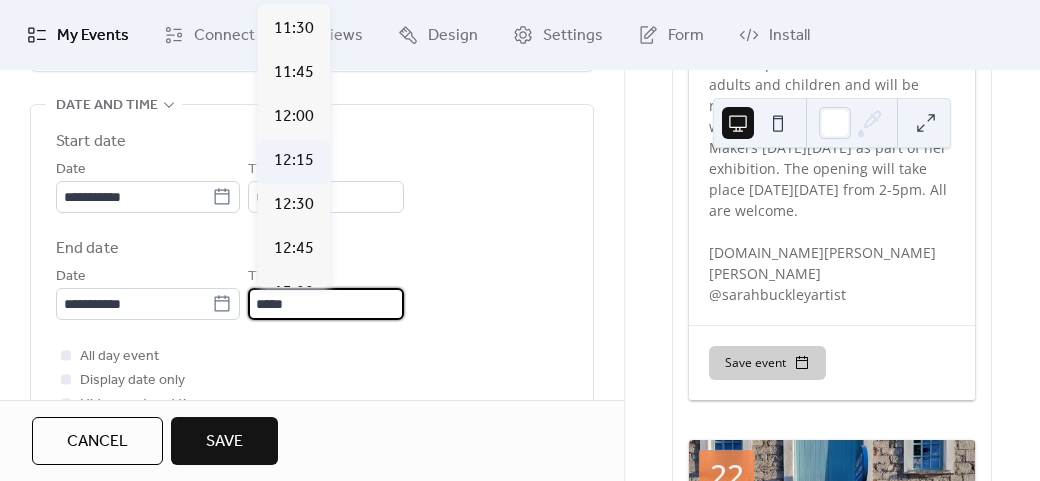 scroll, scrollTop: 400, scrollLeft: 0, axis: vertical 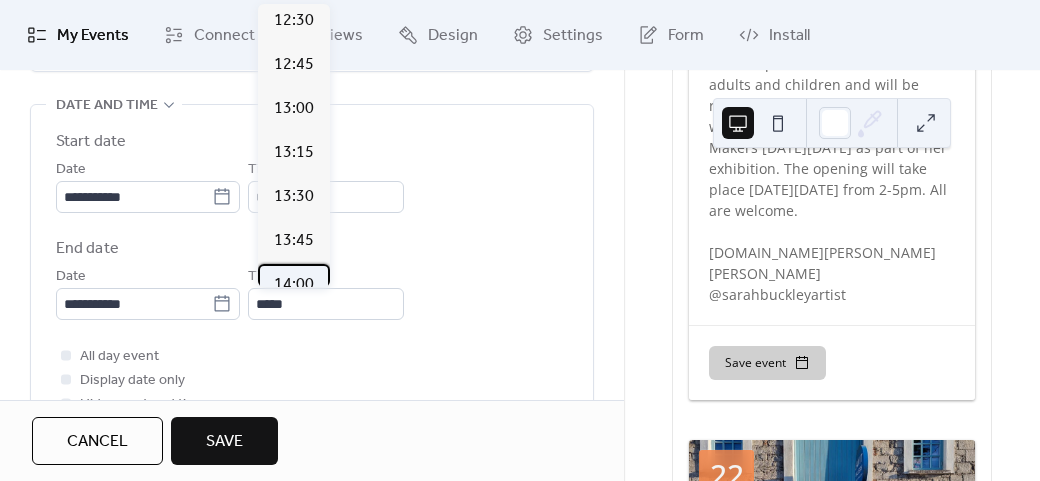 click on "14:00" at bounding box center (294, 285) 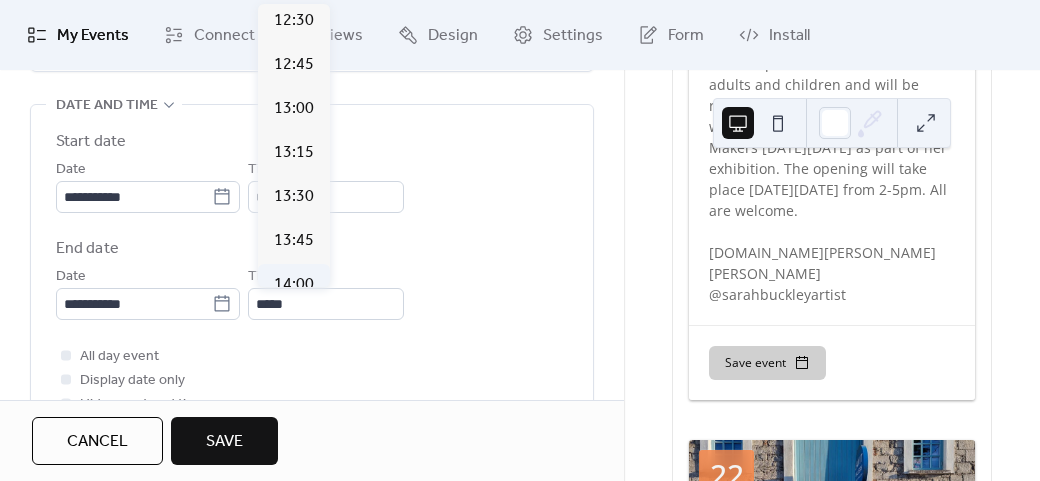 type on "*****" 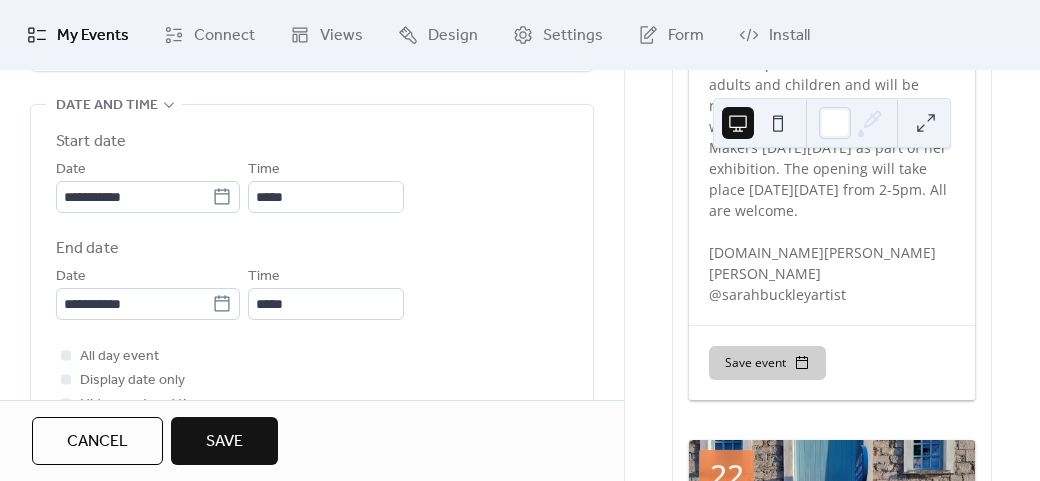 click on "All day event Display date only Hide event end time" at bounding box center (312, 380) 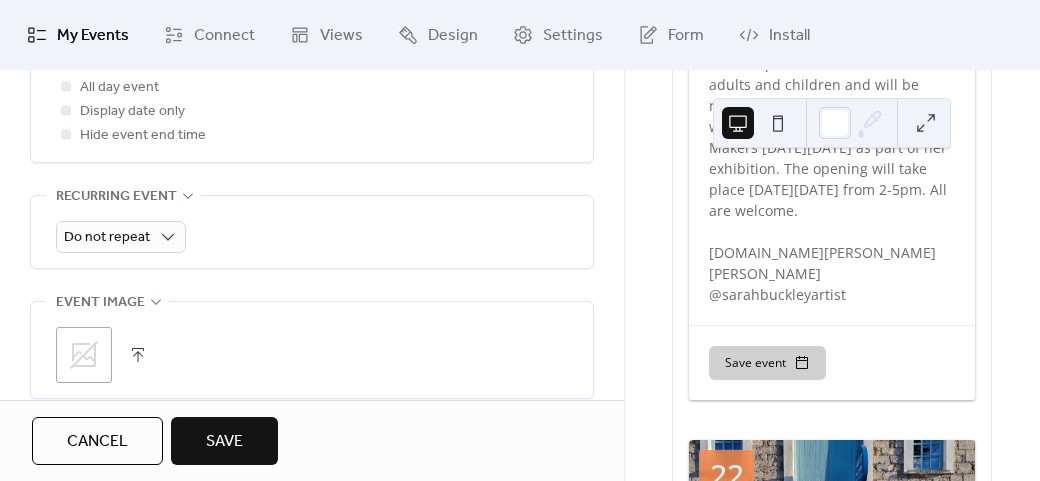 scroll, scrollTop: 958, scrollLeft: 0, axis: vertical 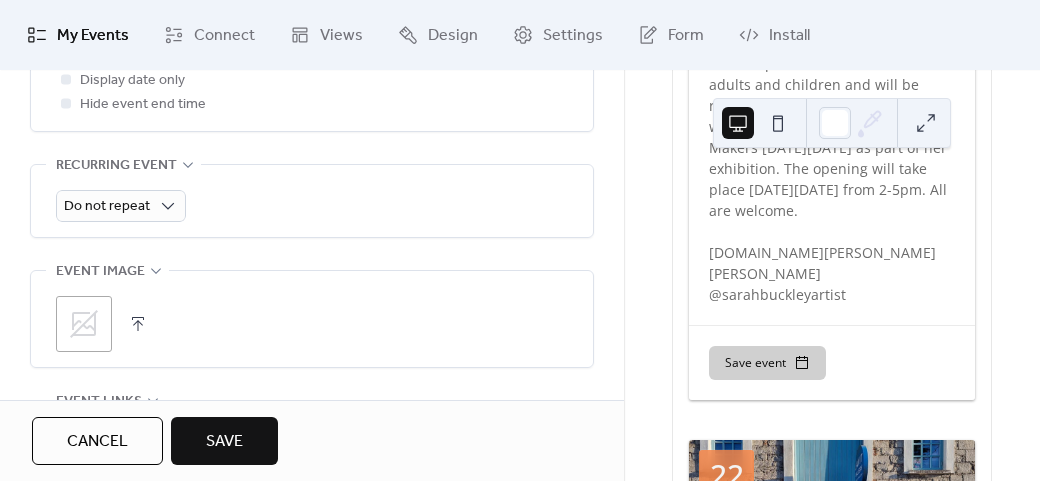 click 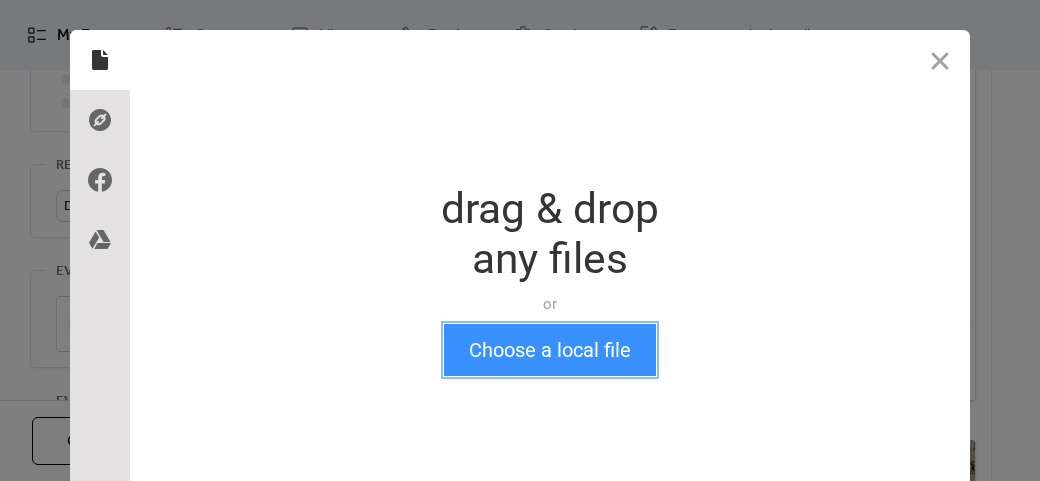 click on "Choose a local file" at bounding box center [550, 350] 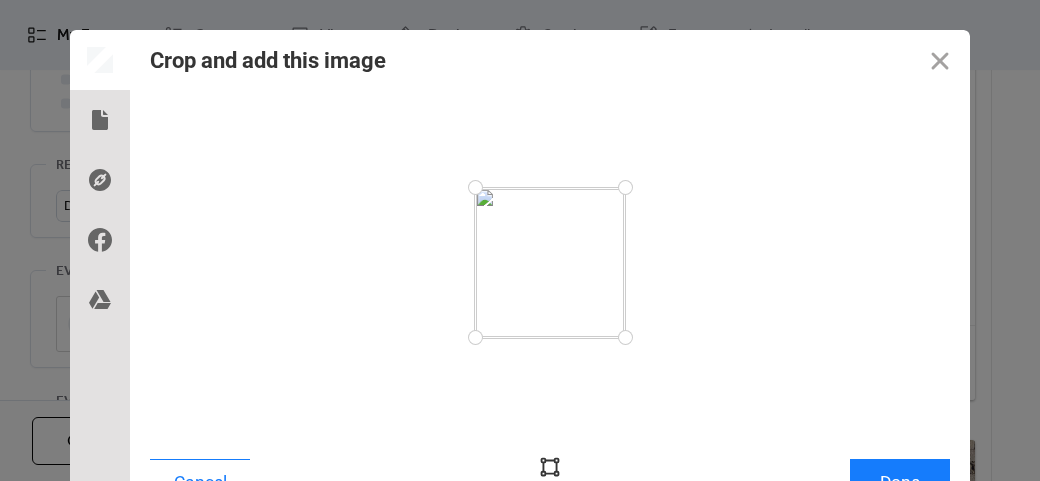 scroll, scrollTop: 24, scrollLeft: 0, axis: vertical 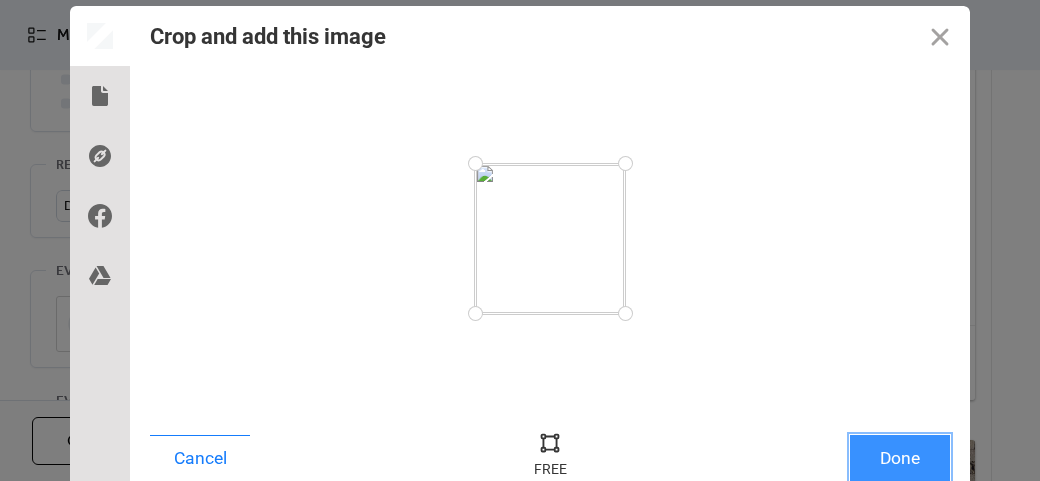 drag, startPoint x: 872, startPoint y: 447, endPoint x: 813, endPoint y: 430, distance: 61.400326 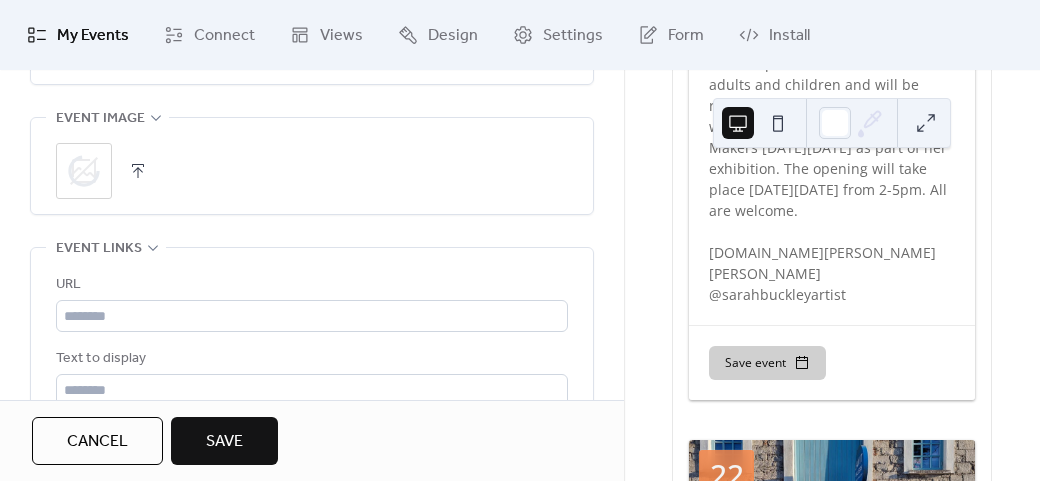 scroll, scrollTop: 1258, scrollLeft: 0, axis: vertical 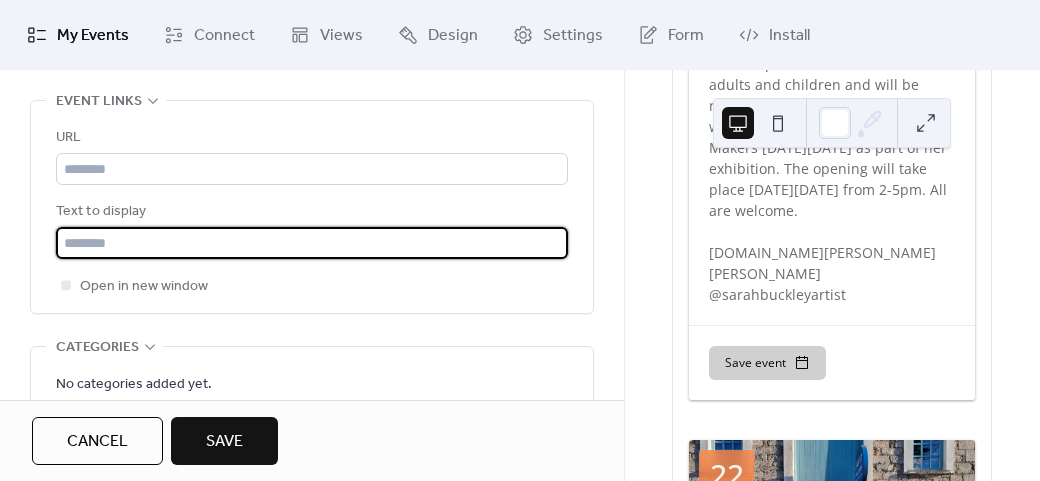 click at bounding box center [312, 243] 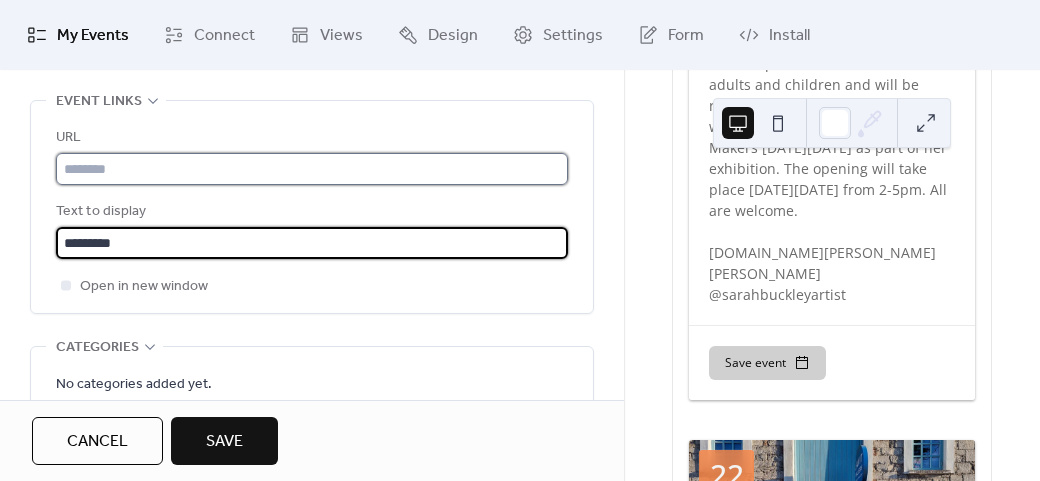 click at bounding box center (312, 169) 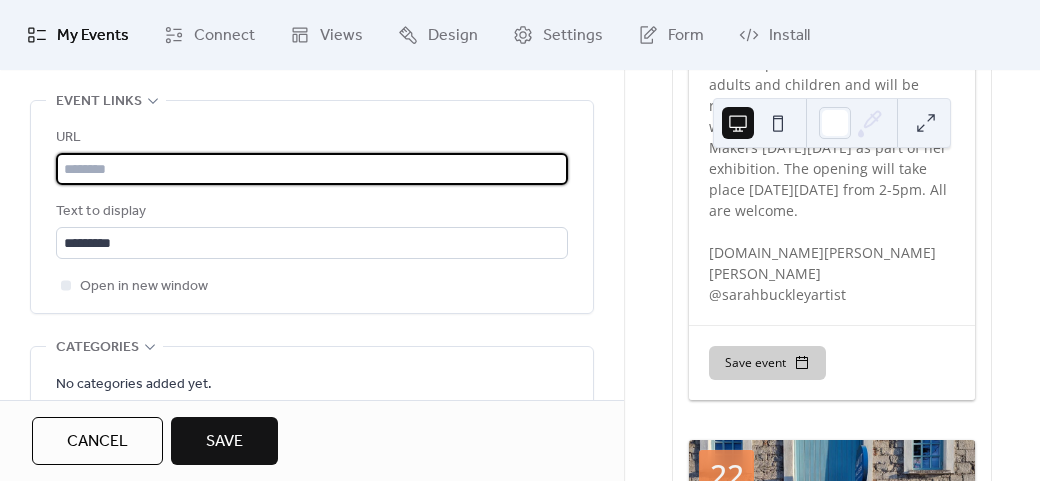 paste on "**********" 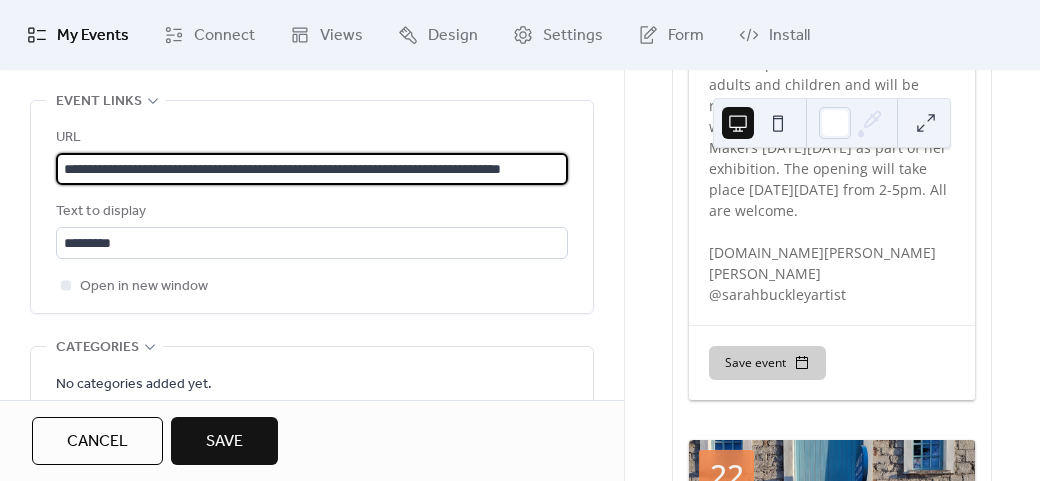 scroll, scrollTop: 0, scrollLeft: 76, axis: horizontal 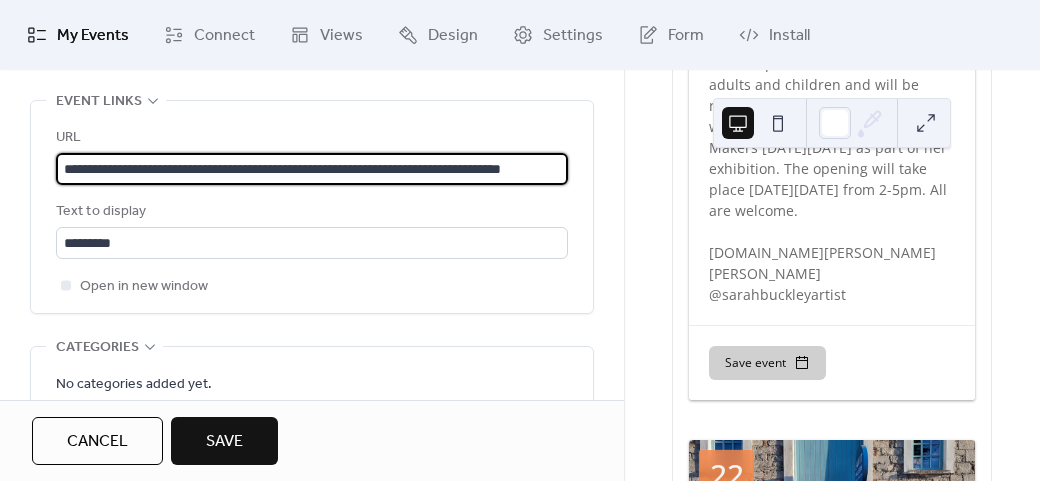 type on "**********" 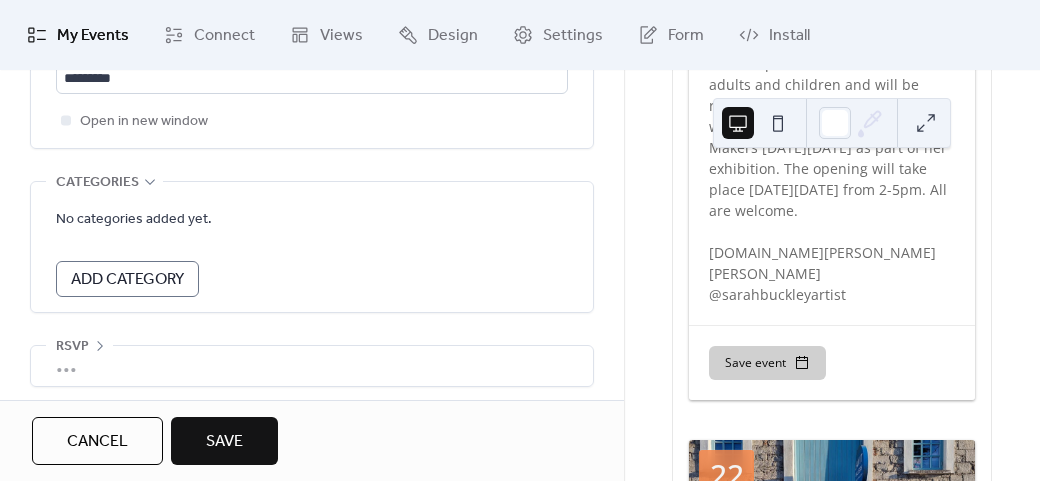 scroll, scrollTop: 1428, scrollLeft: 0, axis: vertical 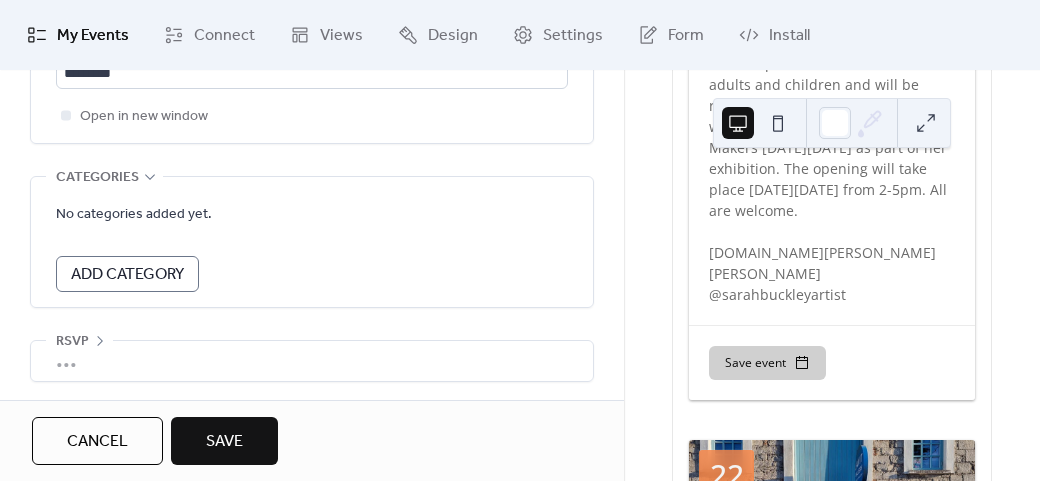 click on "Save" at bounding box center (224, 441) 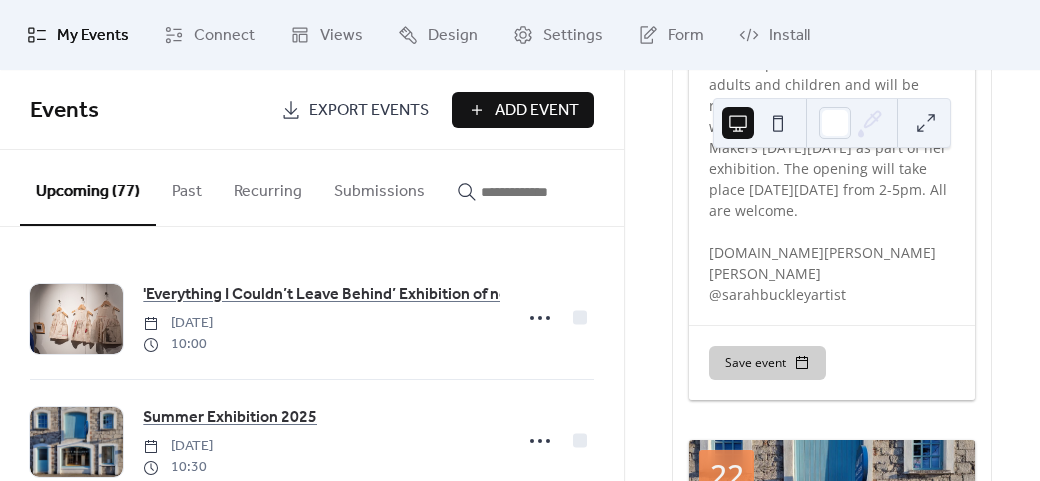 click on "Add Event" at bounding box center (523, 110) 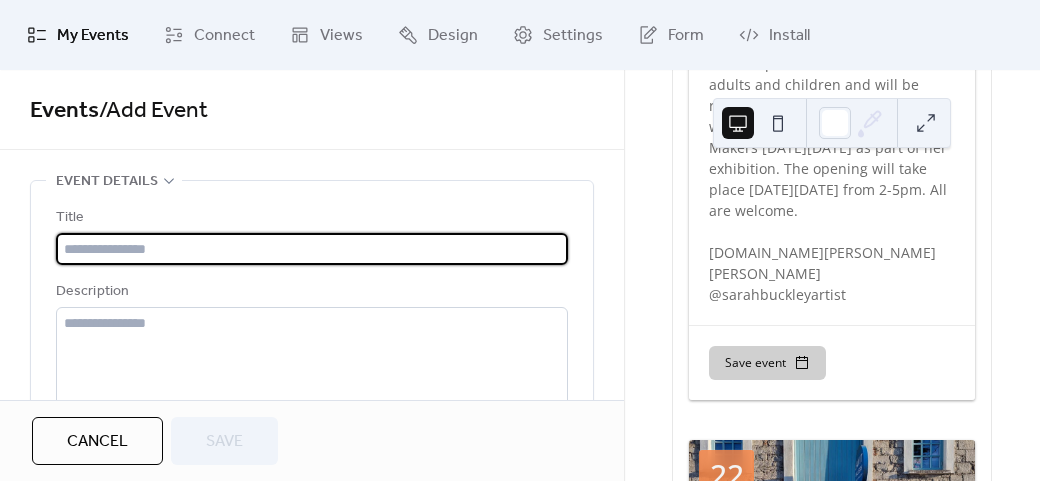 type on "**********" 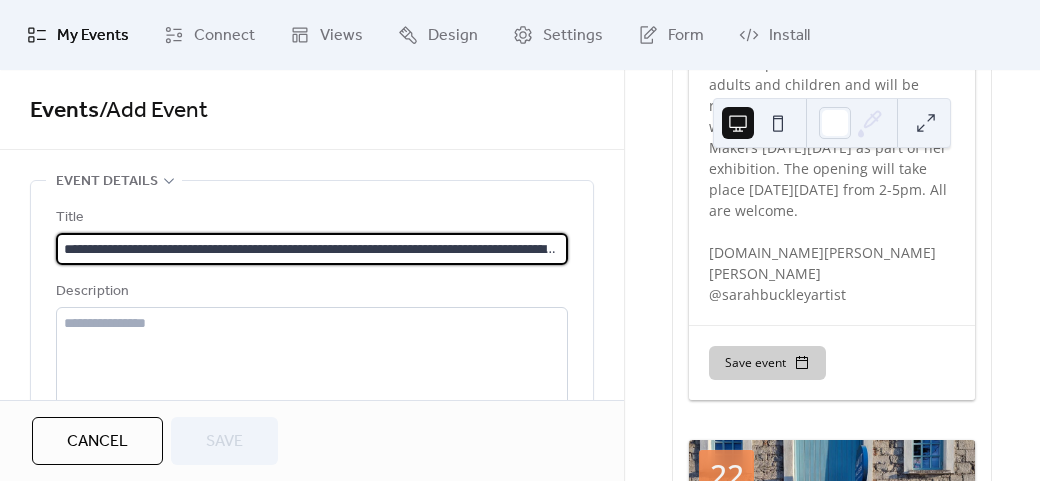 scroll, scrollTop: 0, scrollLeft: 1107, axis: horizontal 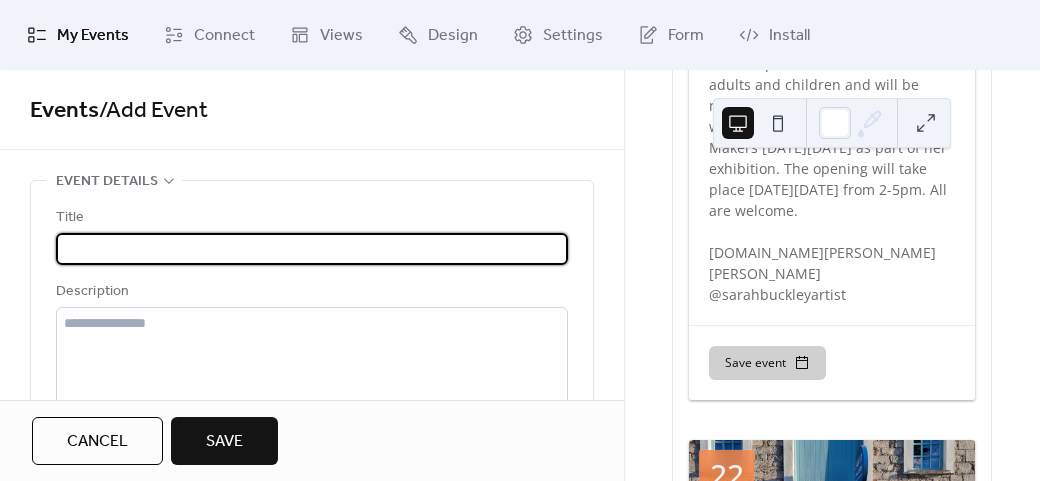 type 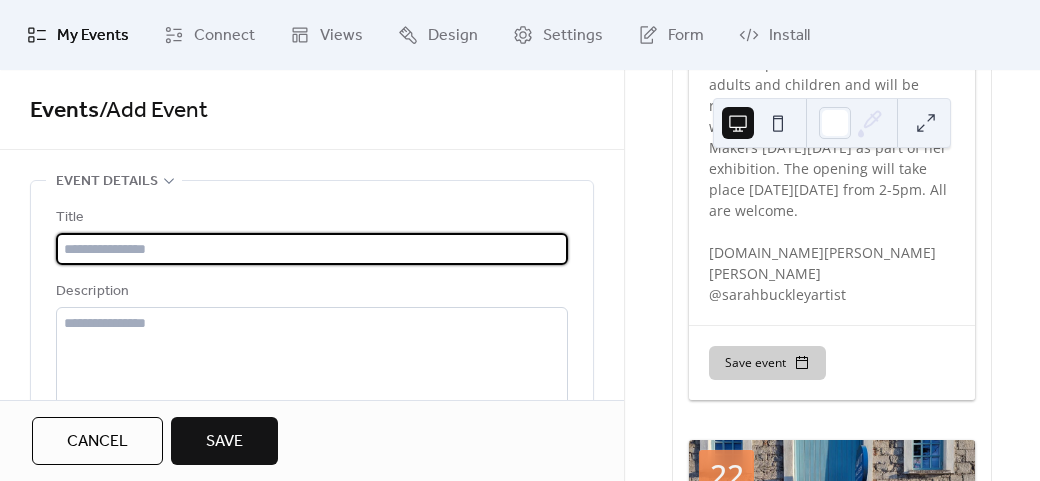 scroll, scrollTop: 0, scrollLeft: 0, axis: both 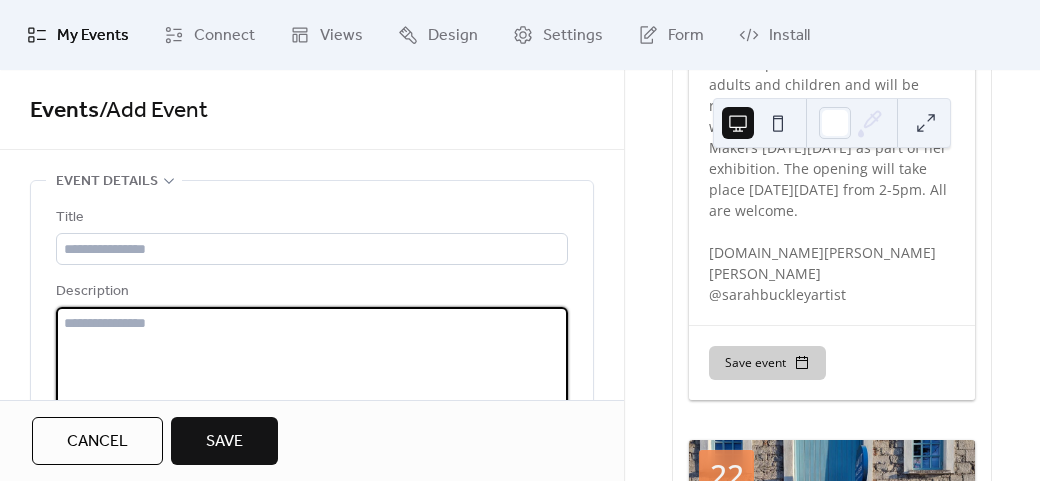 click at bounding box center [312, 383] 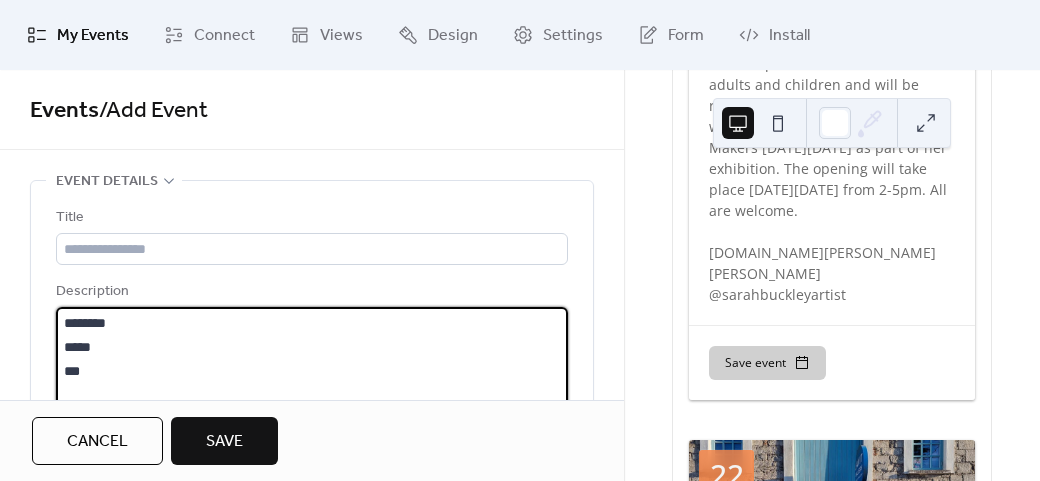 scroll, scrollTop: 93, scrollLeft: 0, axis: vertical 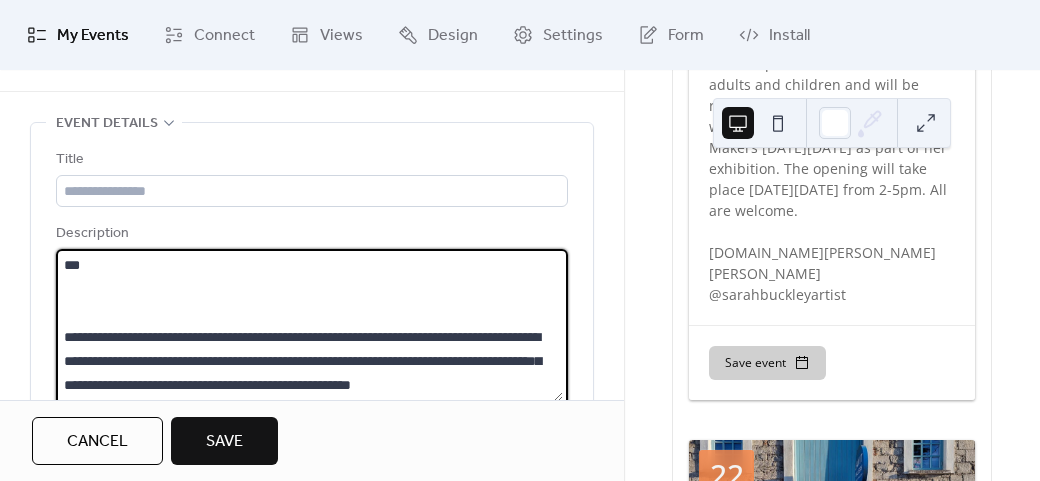 click on "**********" at bounding box center (309, 325) 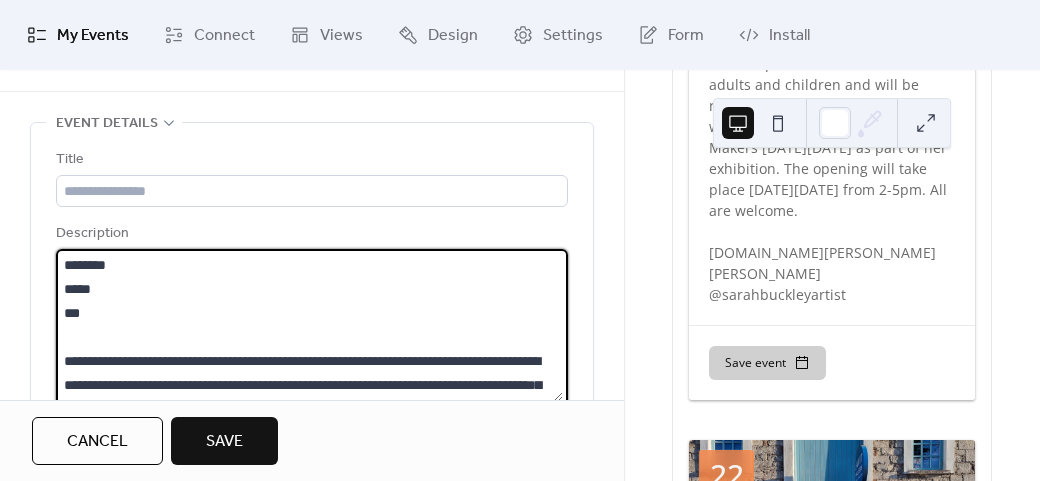 type on "**********" 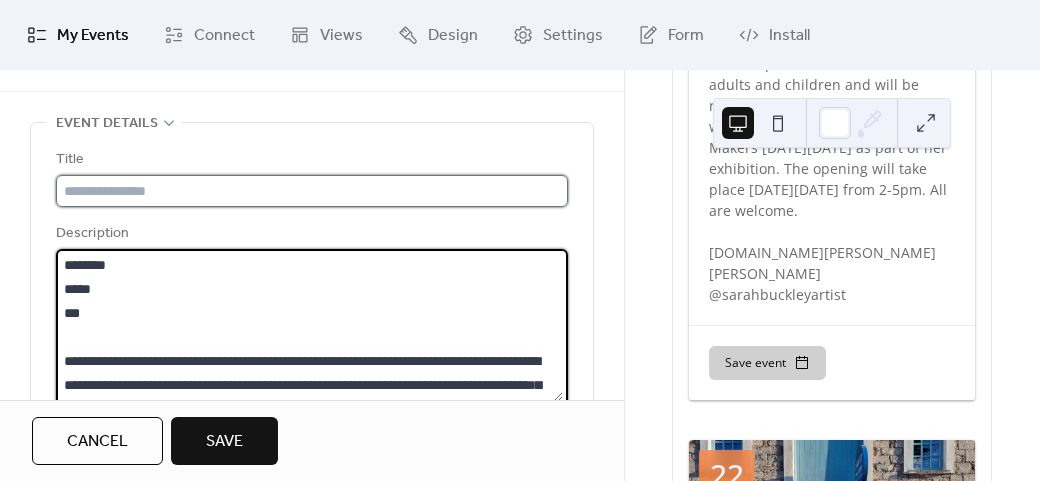 click at bounding box center (309, 191) 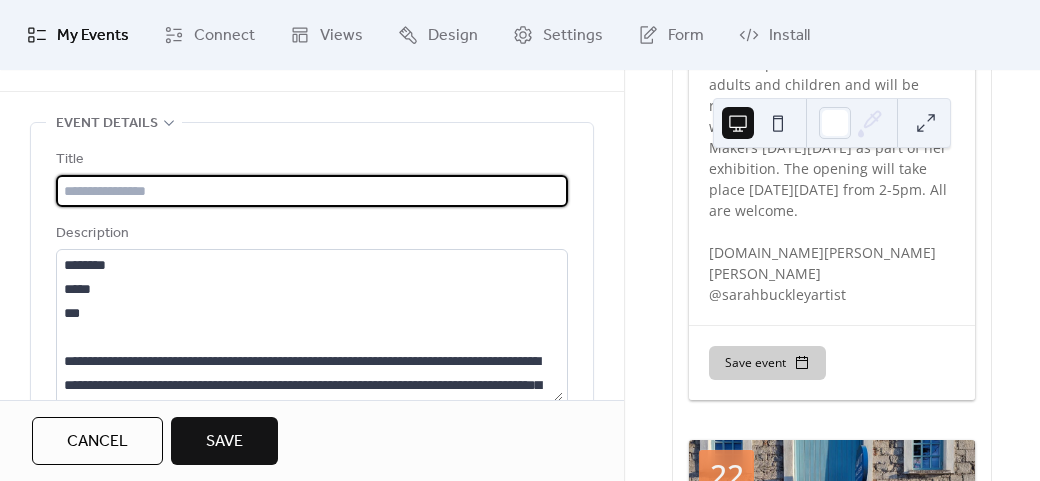 paste on "**********" 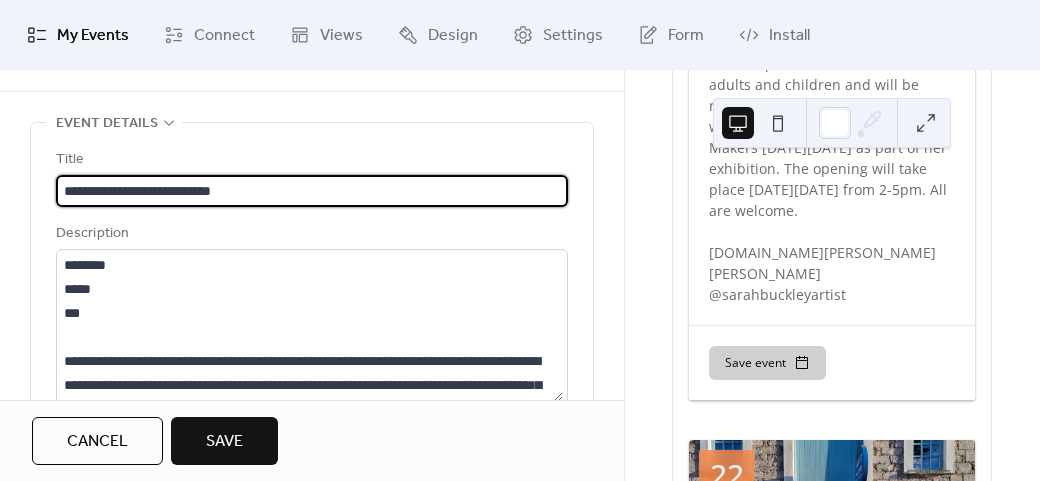 type on "**********" 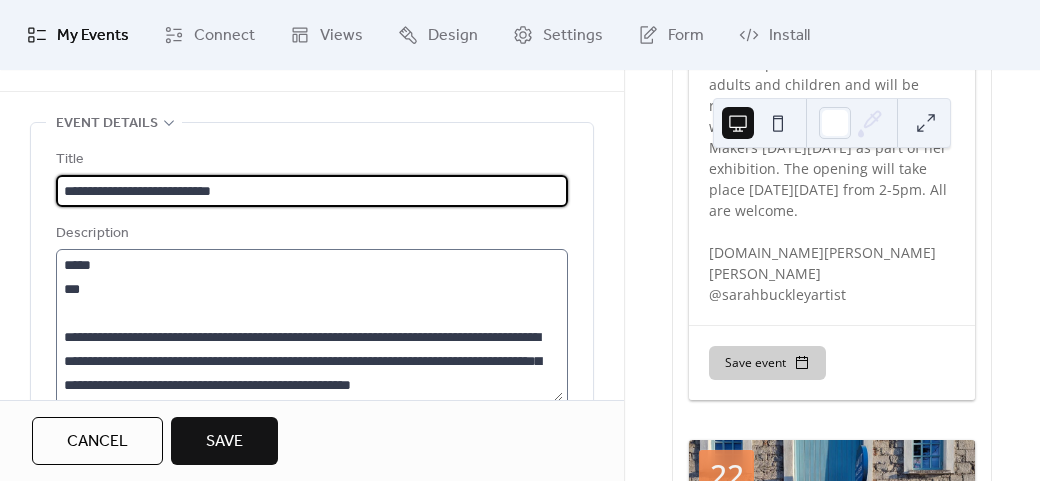 scroll, scrollTop: 72, scrollLeft: 0, axis: vertical 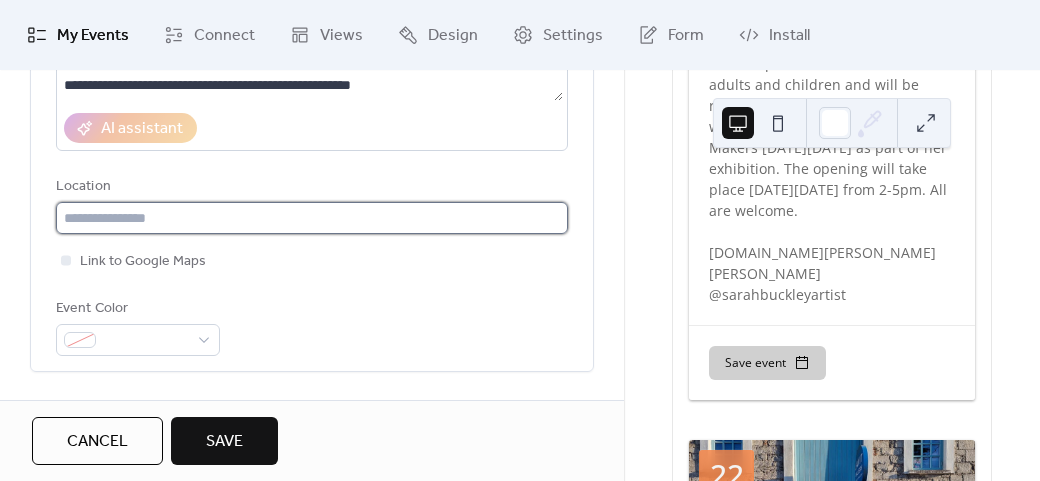 click at bounding box center (312, 218) 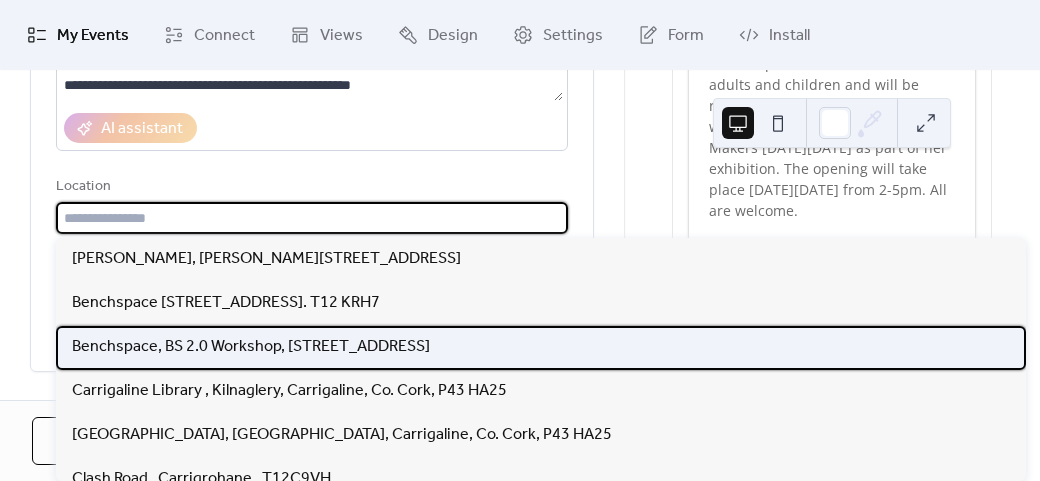 click on "Benchspace, BS 2.0 Workshop, [STREET_ADDRESS]" at bounding box center (251, 347) 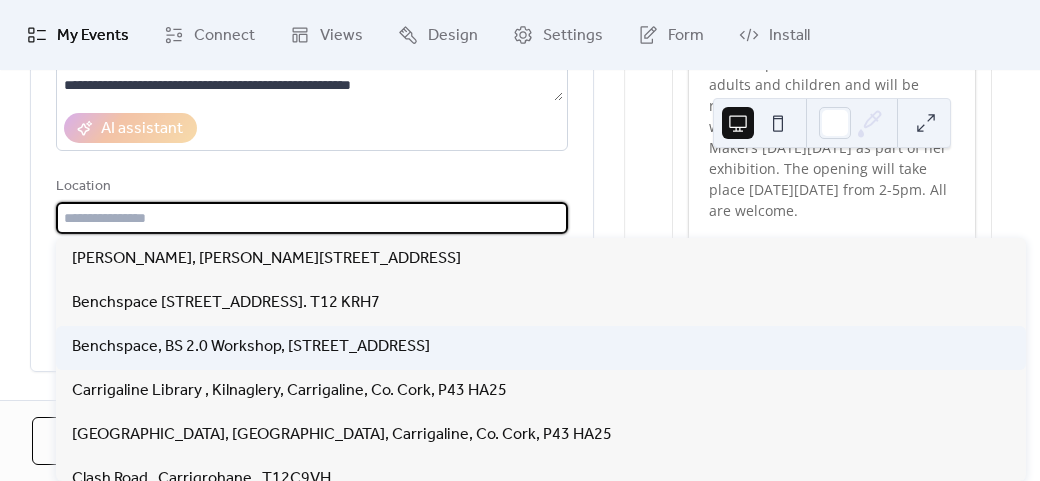 type on "**********" 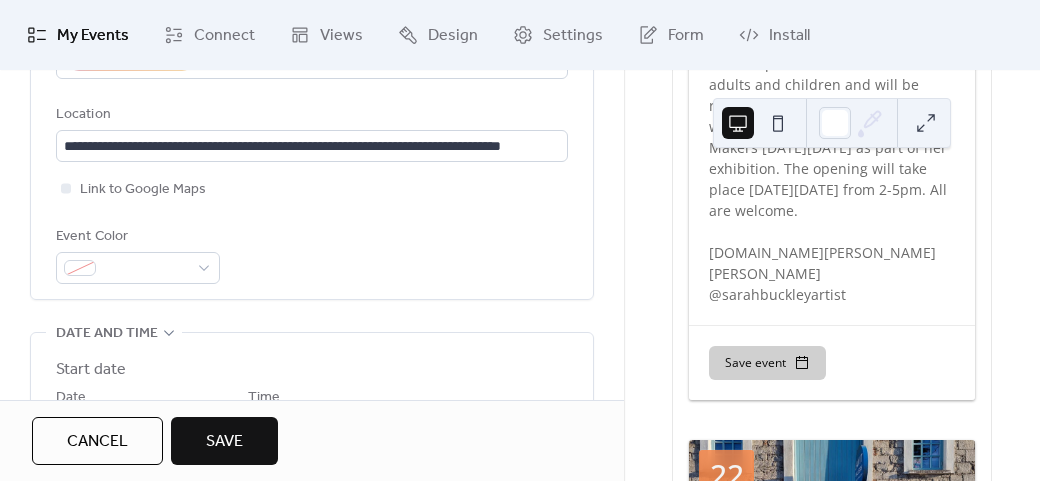 scroll, scrollTop: 558, scrollLeft: 0, axis: vertical 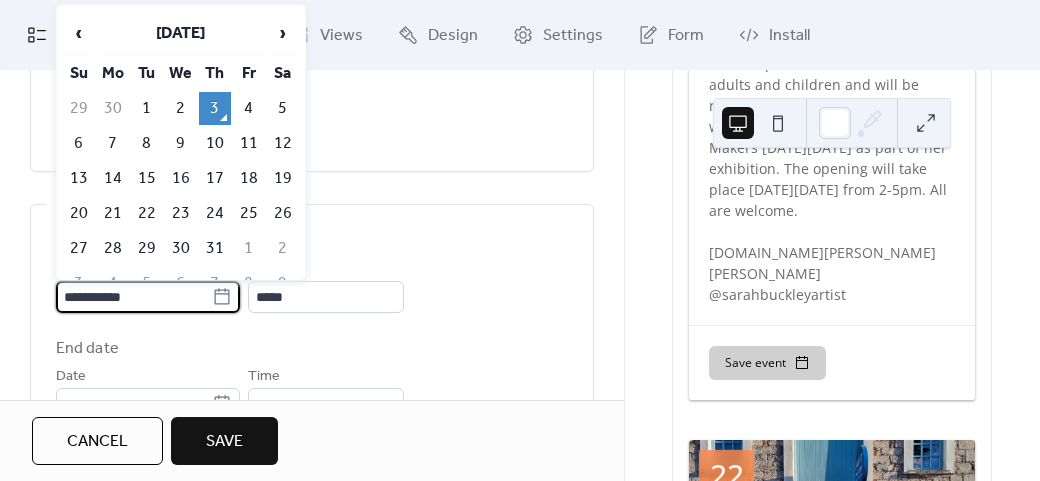 click on "**********" at bounding box center (134, 297) 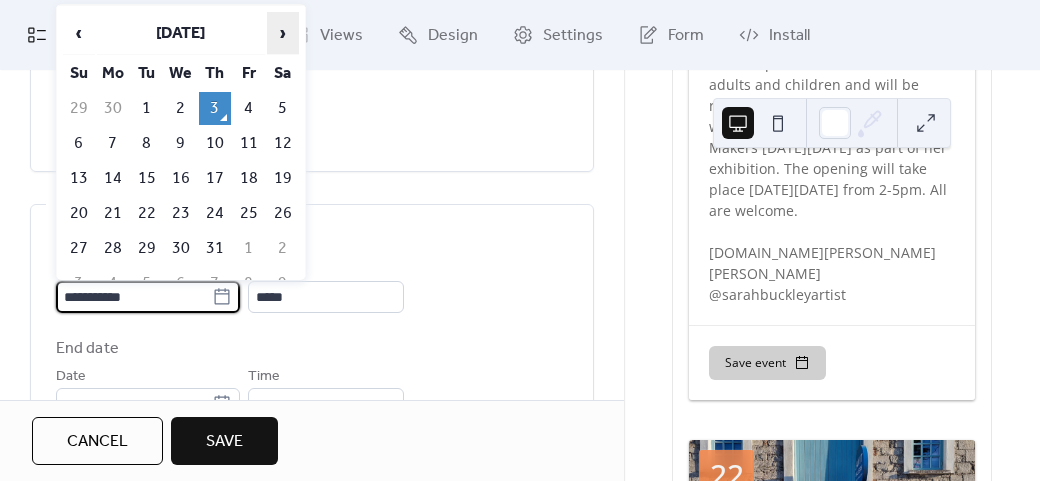 click on "›" at bounding box center [283, 33] 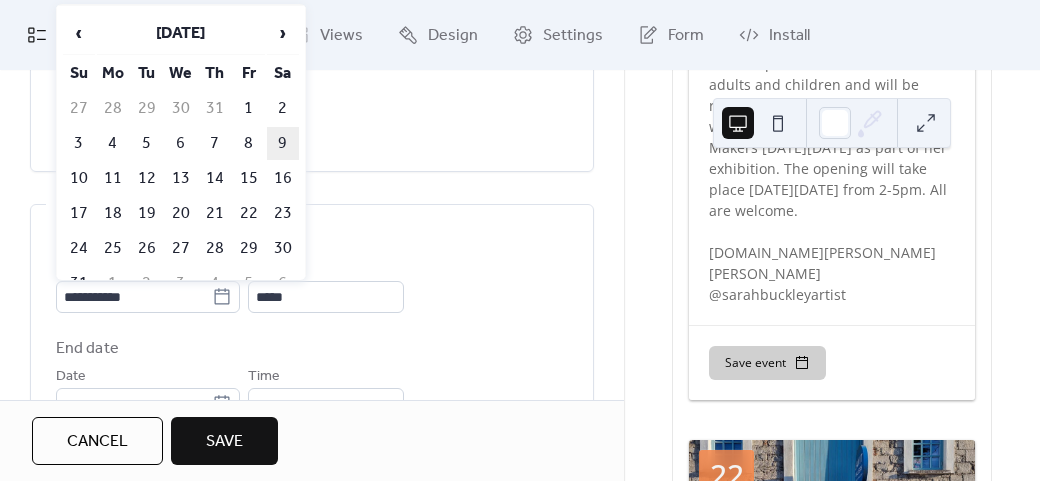 click on "9" at bounding box center [283, 143] 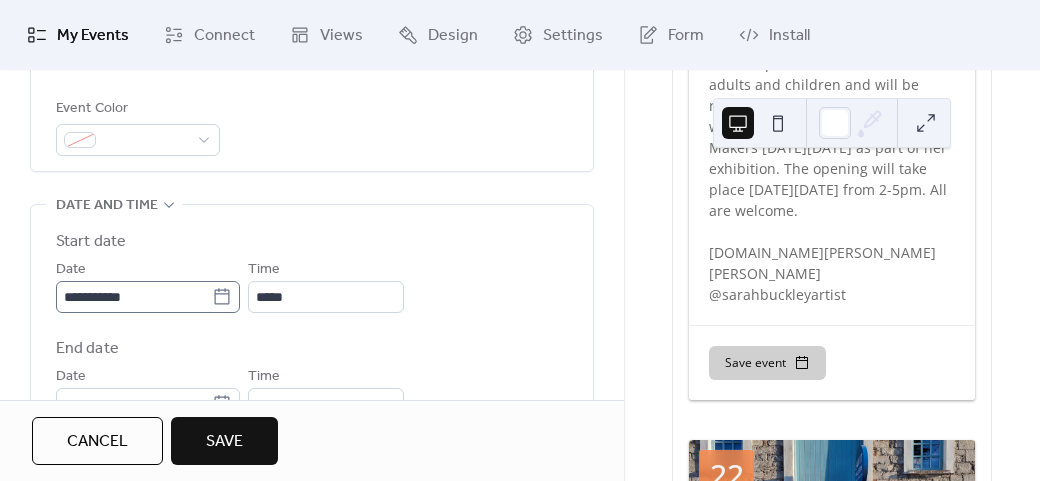 click 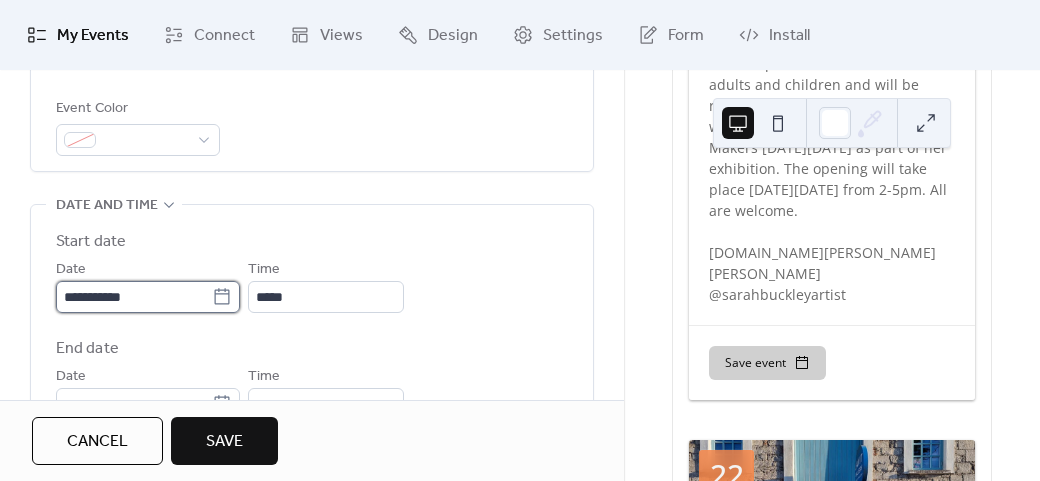 click on "**********" at bounding box center (134, 297) 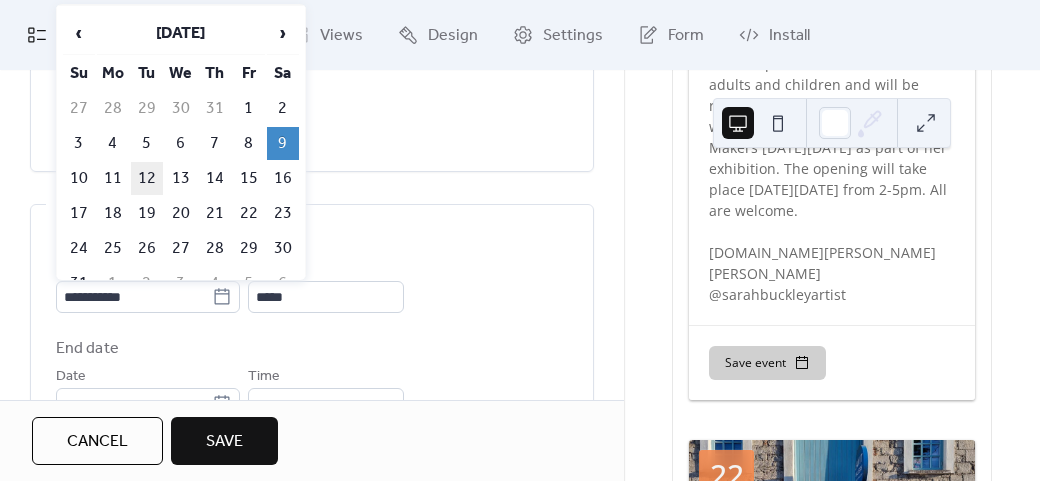 click on "12" at bounding box center (147, 178) 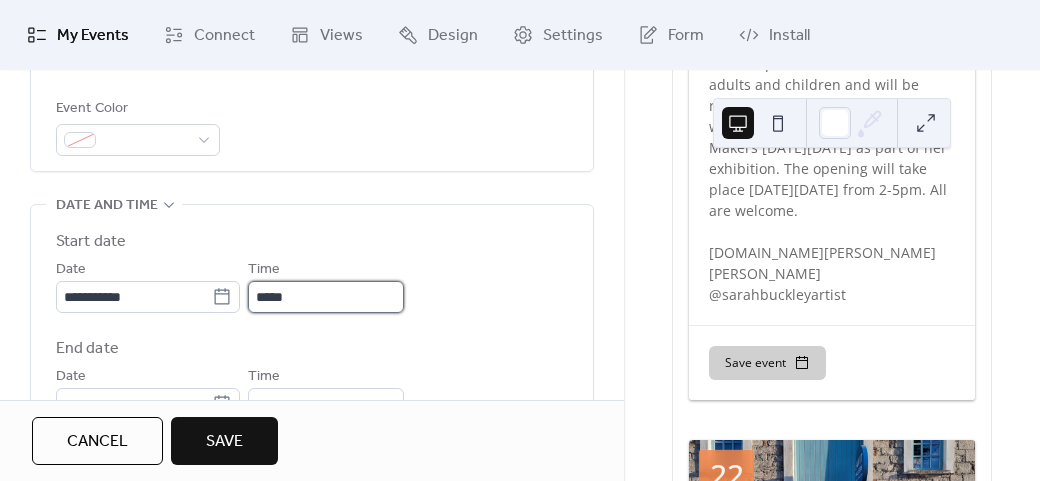 click on "*****" at bounding box center [326, 297] 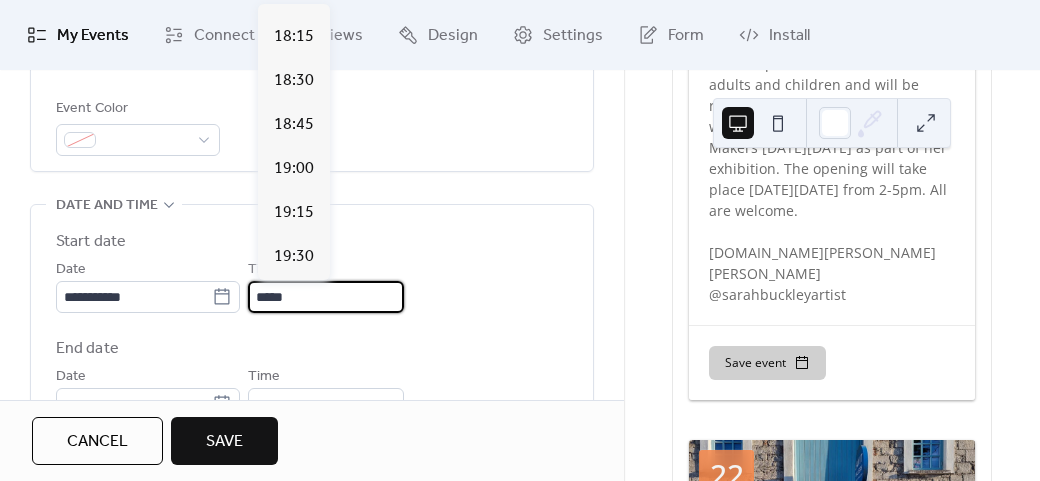 scroll, scrollTop: 3312, scrollLeft: 0, axis: vertical 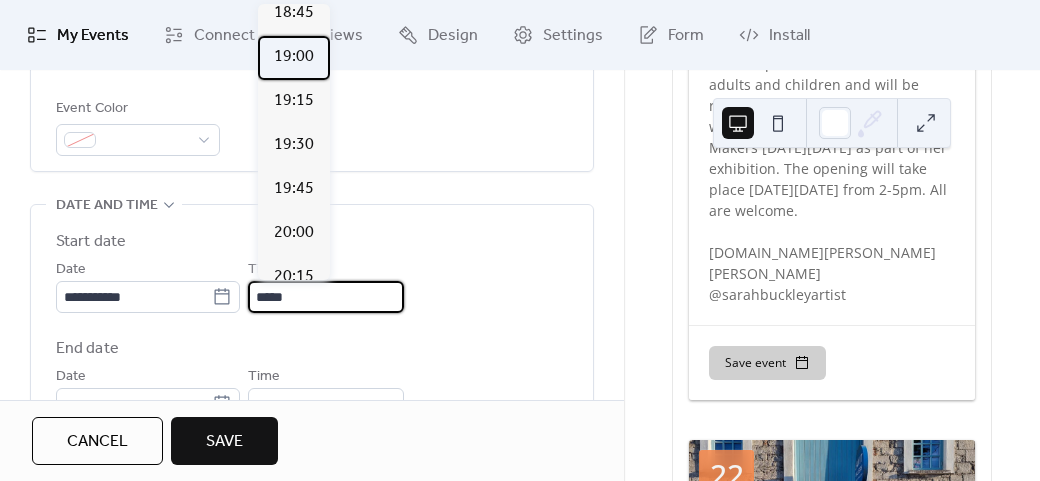 click on "19:00" at bounding box center (294, 57) 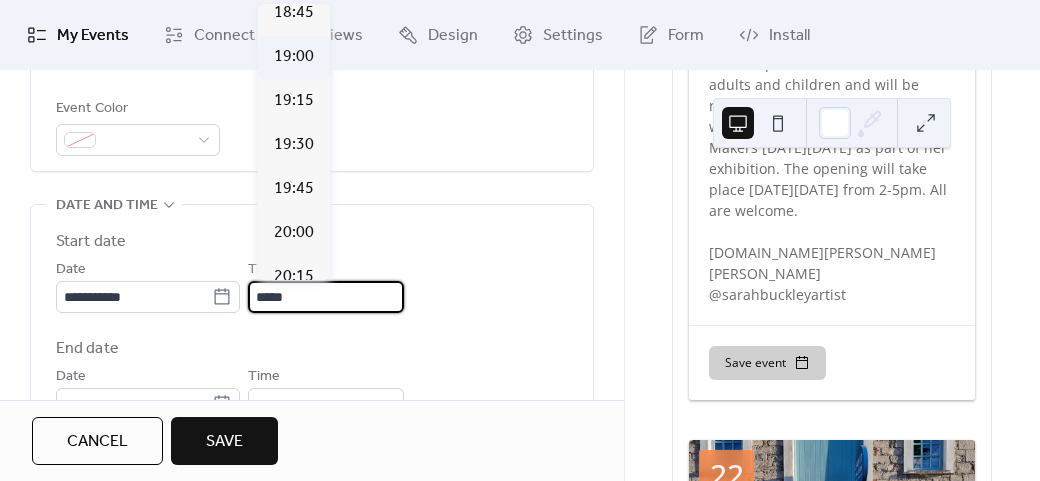 type on "*****" 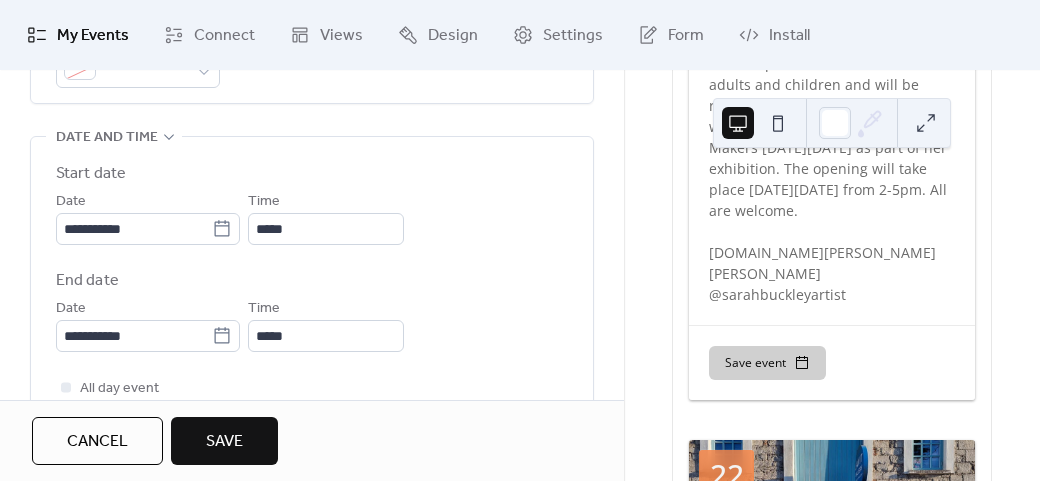 scroll, scrollTop: 758, scrollLeft: 0, axis: vertical 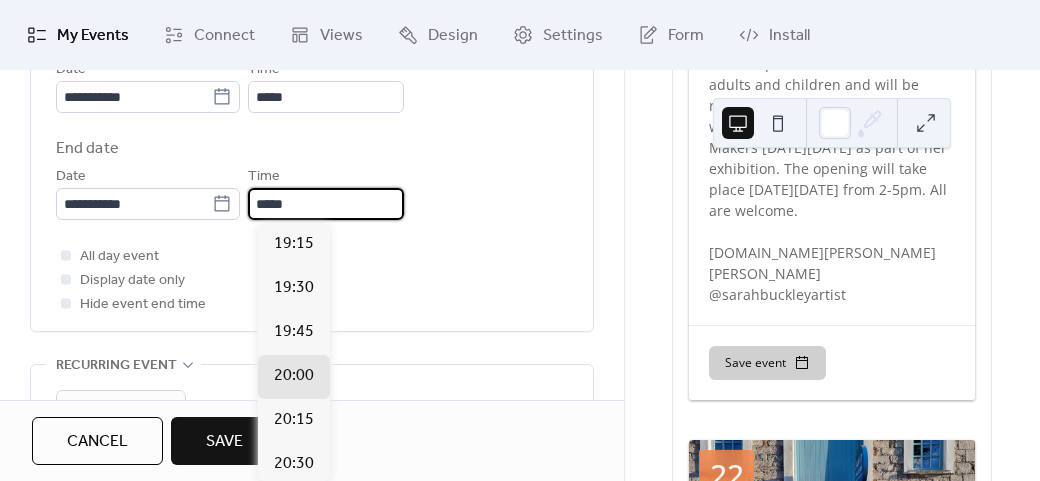 click on "*****" at bounding box center (326, 204) 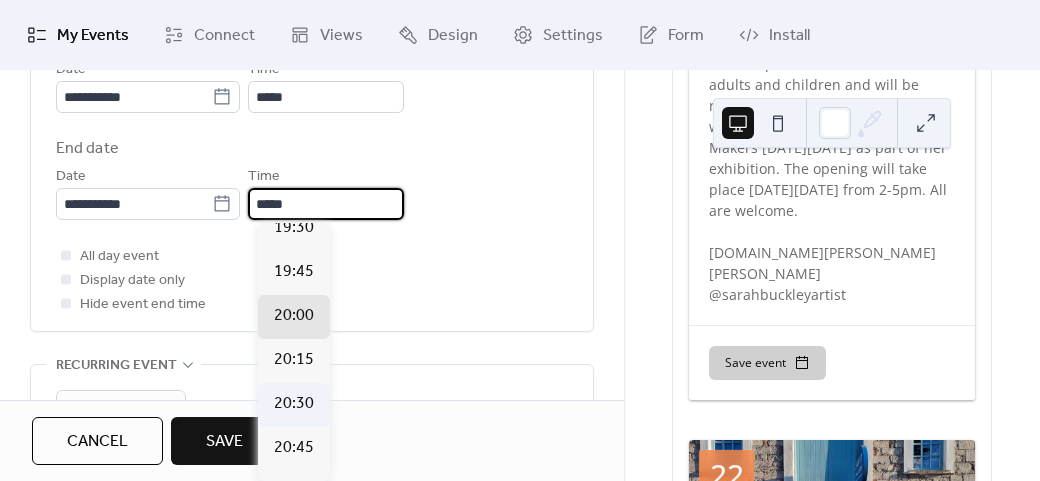 scroll, scrollTop: 100, scrollLeft: 0, axis: vertical 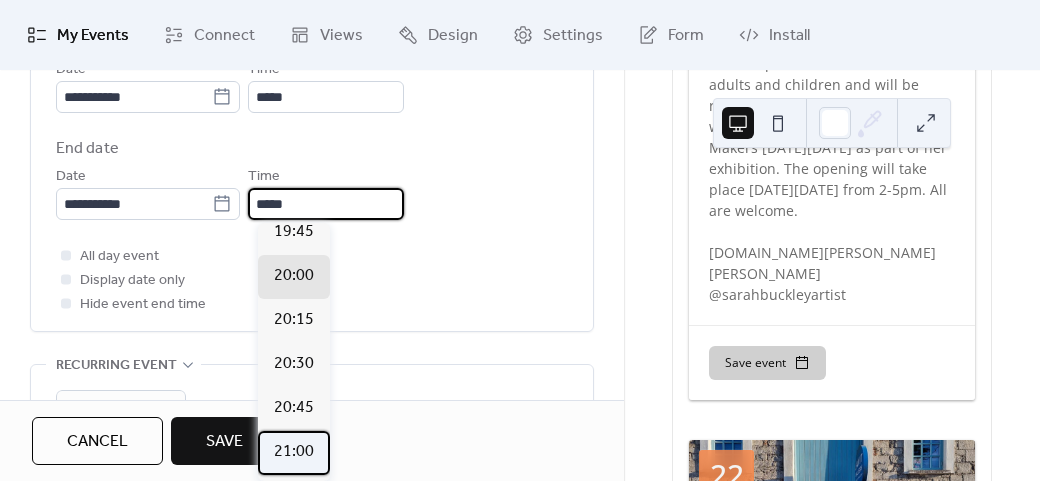 click on "21:00" at bounding box center [294, 452] 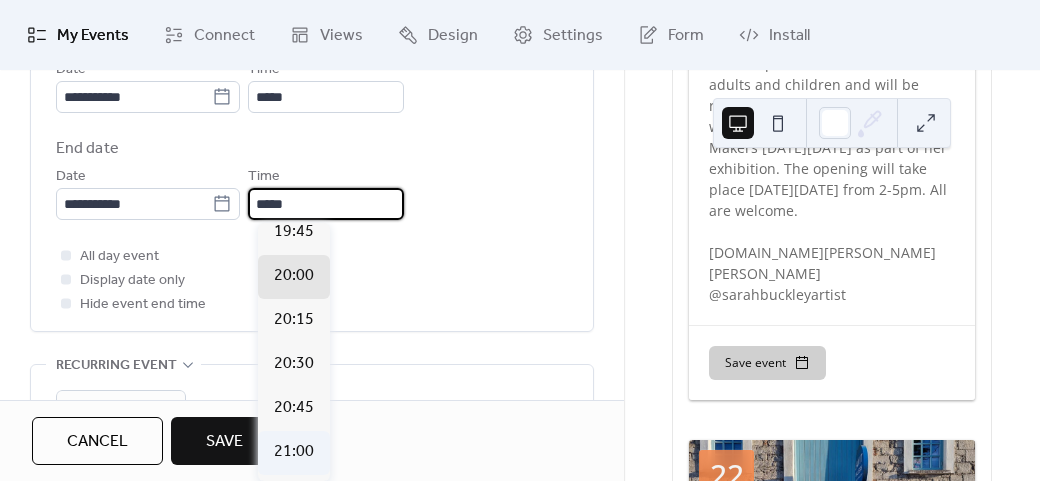 type on "*****" 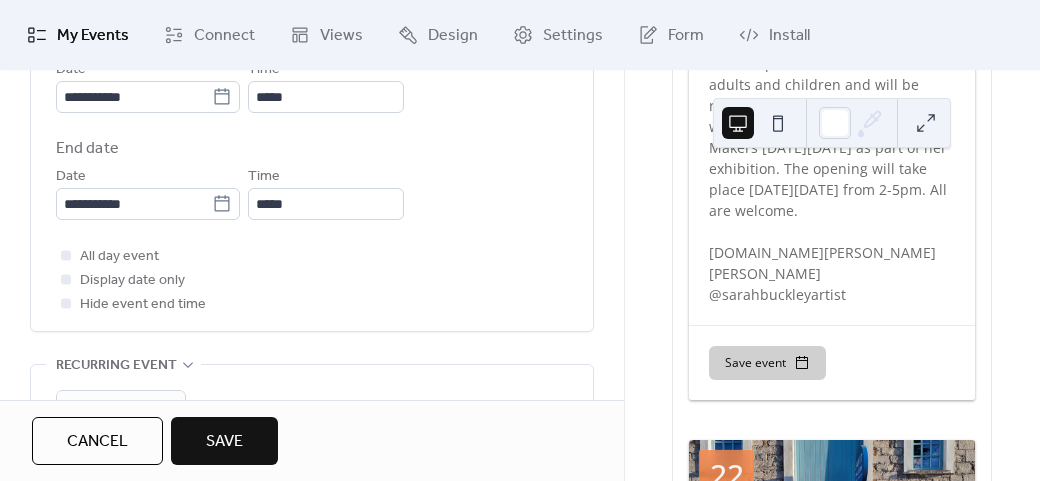 click on "All day event Display date only Hide event end time" at bounding box center (312, 280) 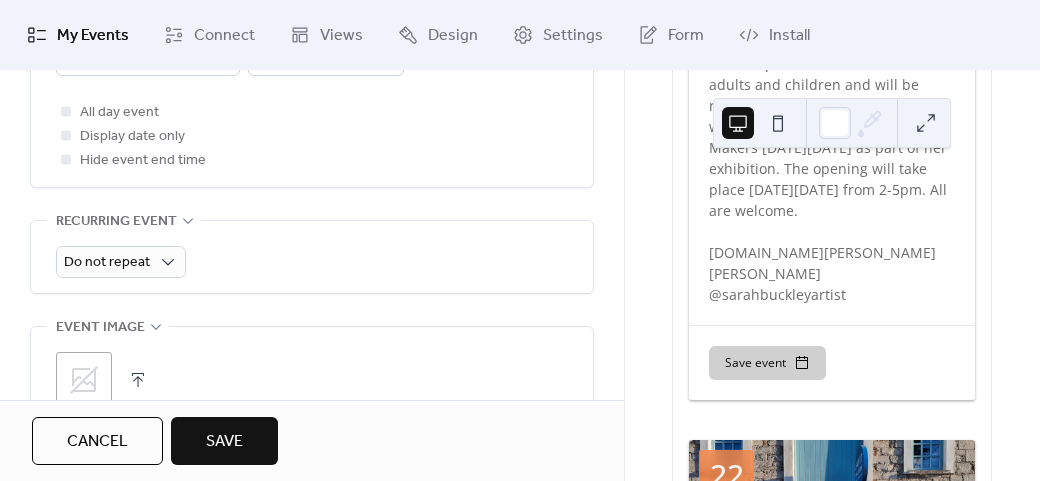 scroll, scrollTop: 958, scrollLeft: 0, axis: vertical 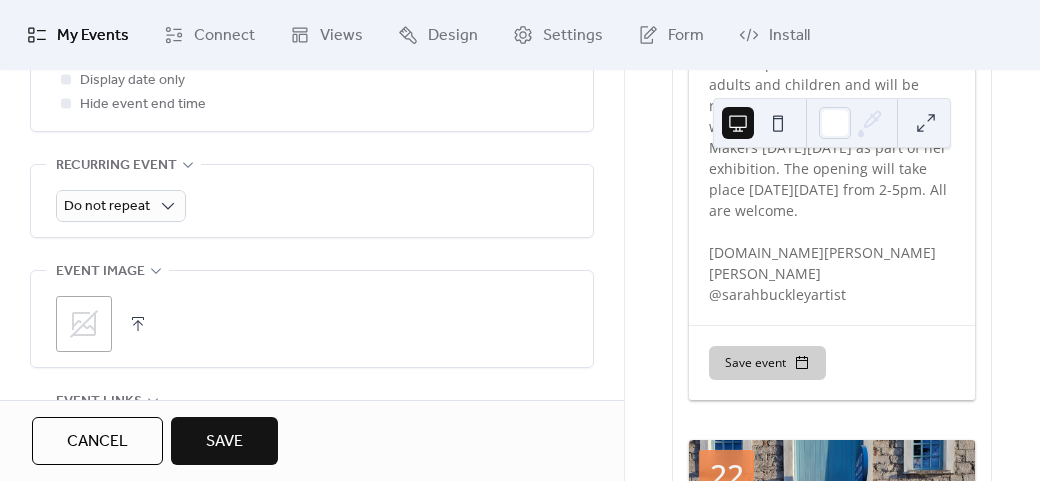 click on ";" at bounding box center [84, 324] 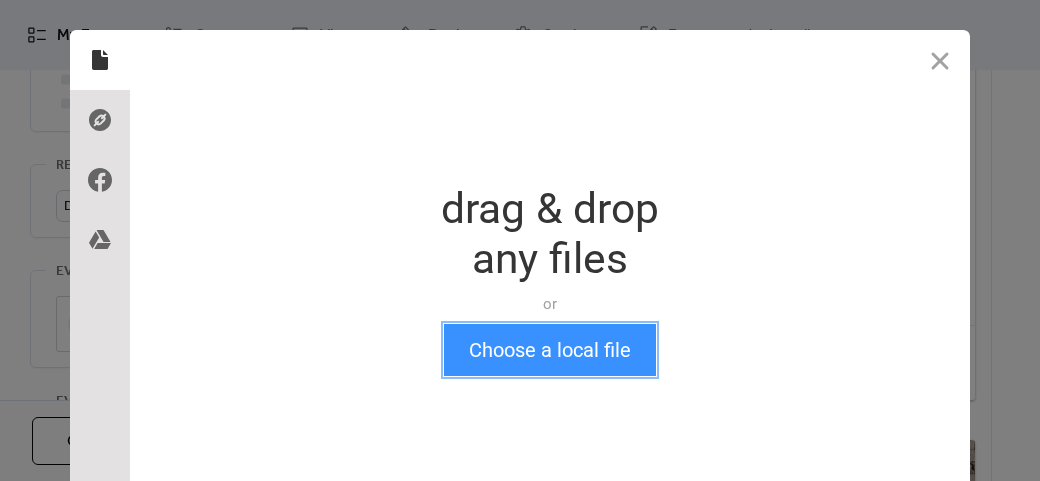 click on "Choose a local file" at bounding box center (550, 350) 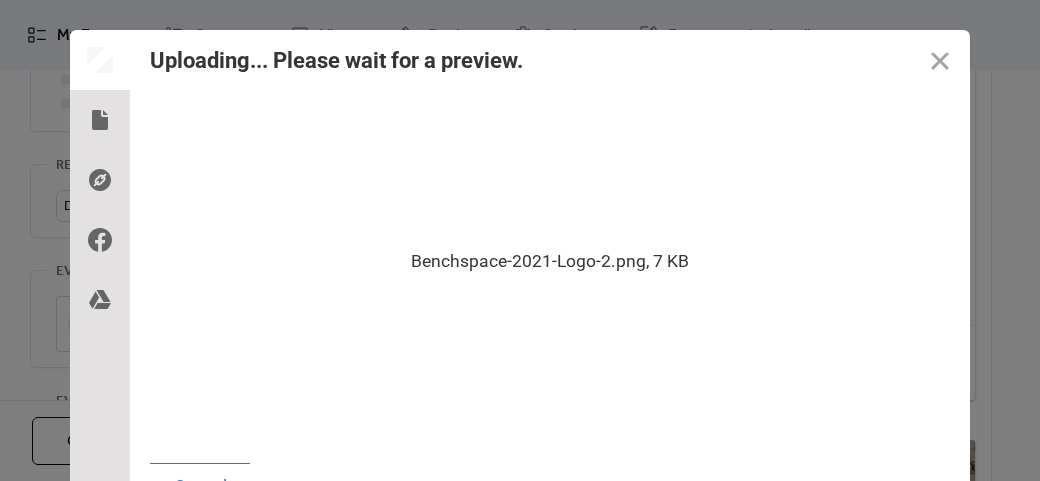 scroll, scrollTop: 24, scrollLeft: 0, axis: vertical 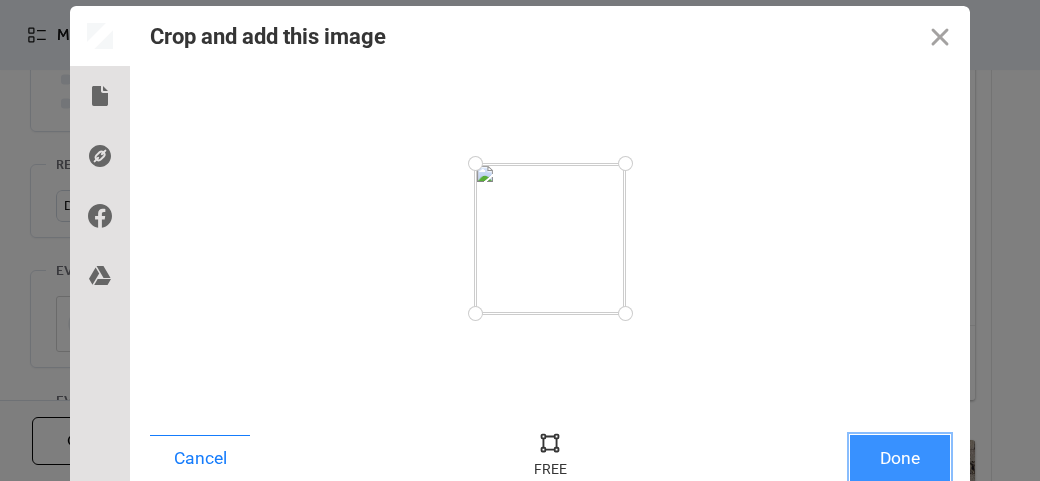 click on "Done" at bounding box center (900, 458) 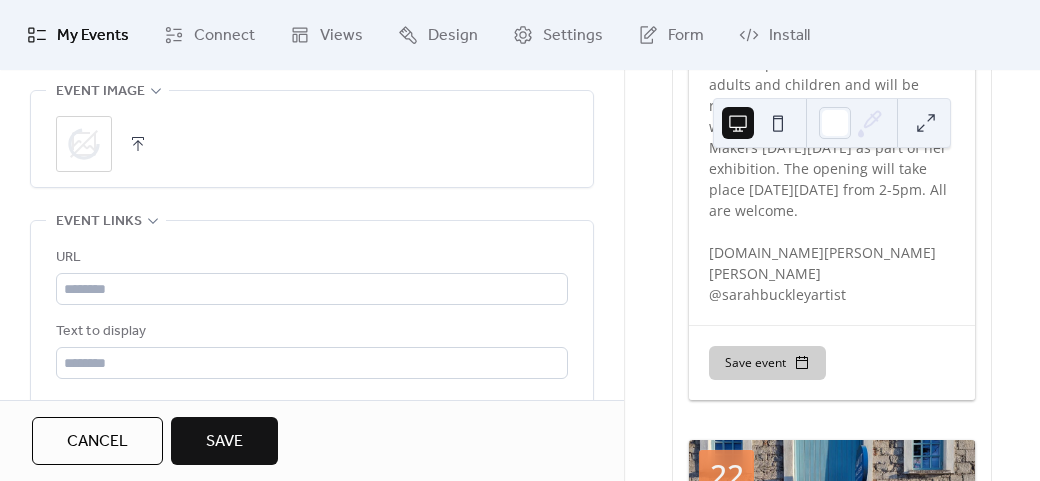 scroll, scrollTop: 1258, scrollLeft: 0, axis: vertical 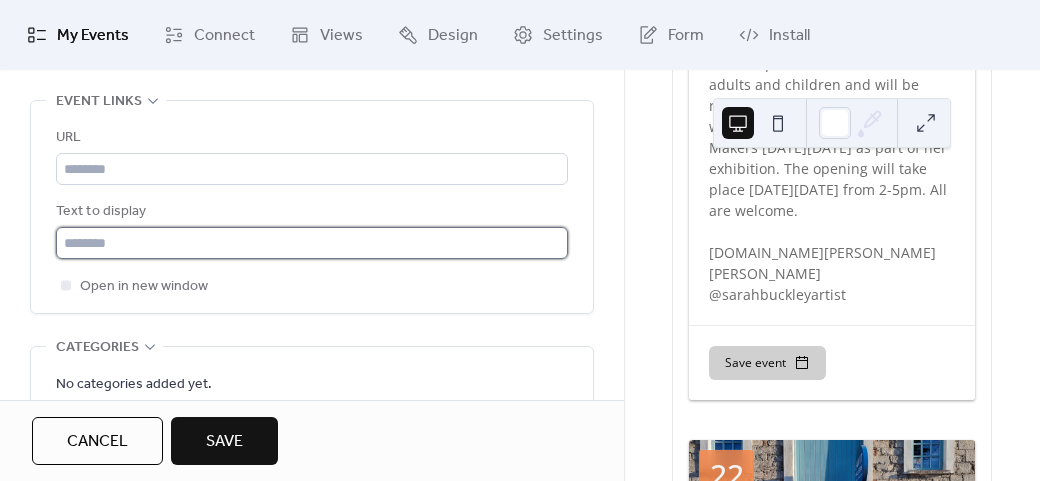 click at bounding box center (312, 243) 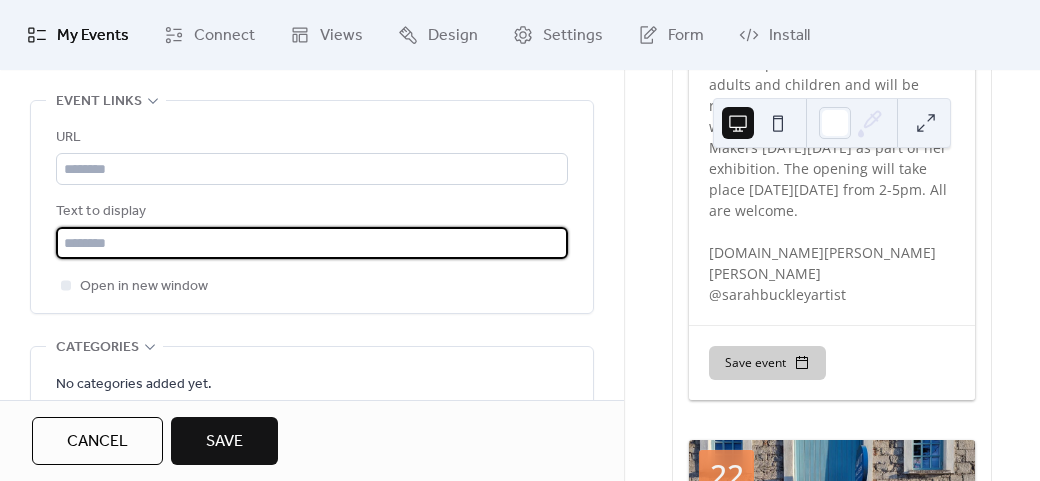 type on "*********" 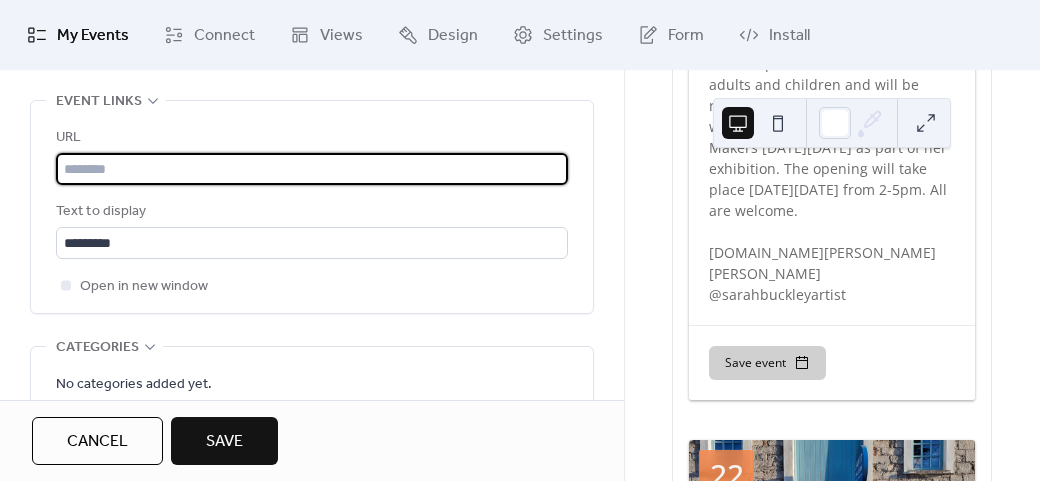 click at bounding box center [312, 169] 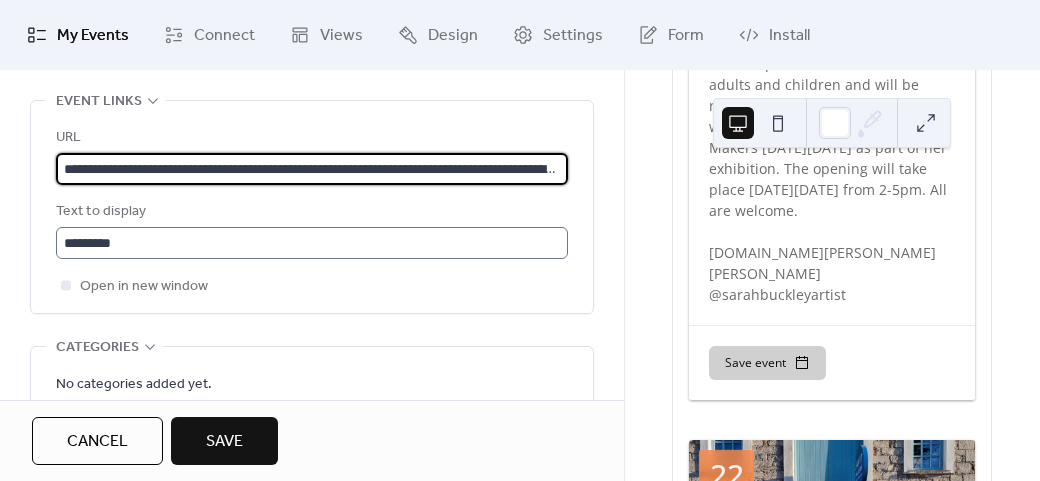 scroll, scrollTop: 0, scrollLeft: 176, axis: horizontal 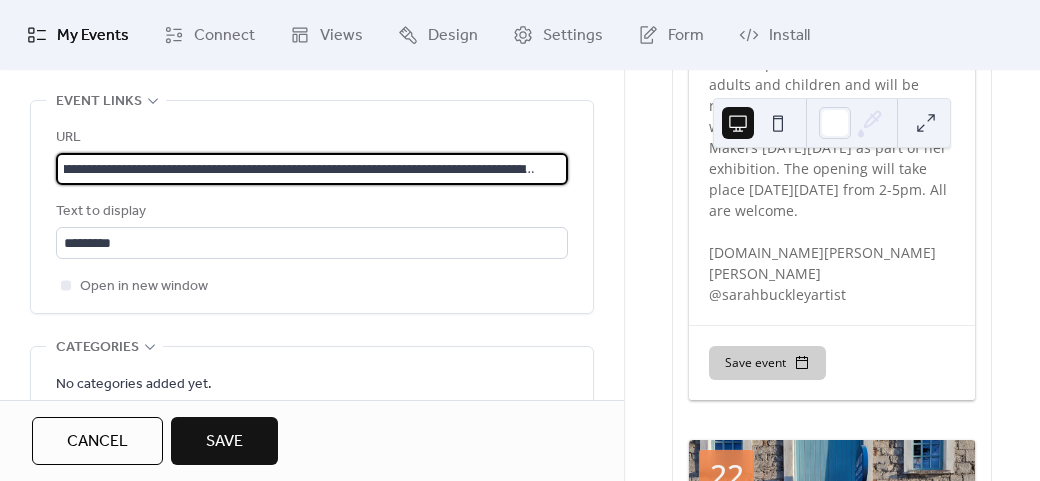 type on "**********" 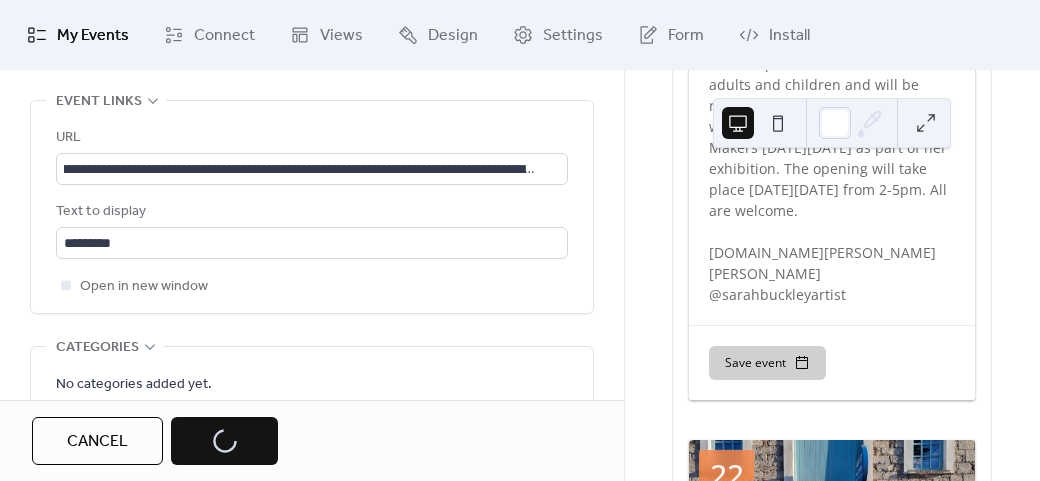 scroll, scrollTop: 0, scrollLeft: 0, axis: both 